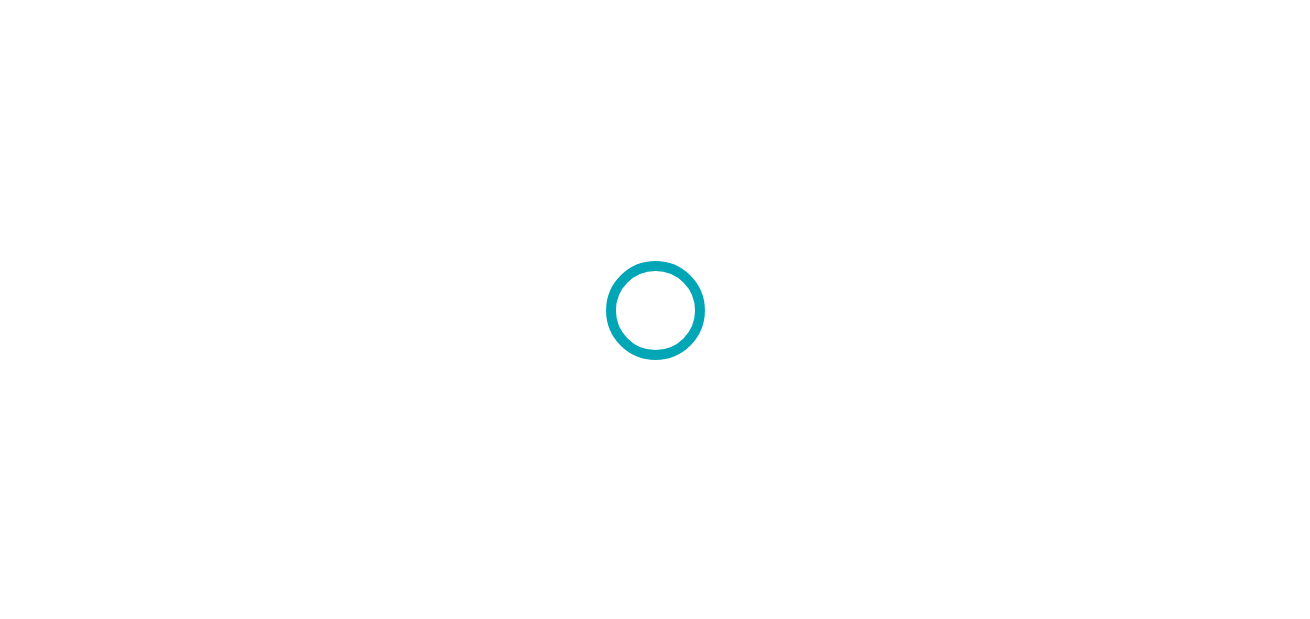 scroll, scrollTop: 0, scrollLeft: 0, axis: both 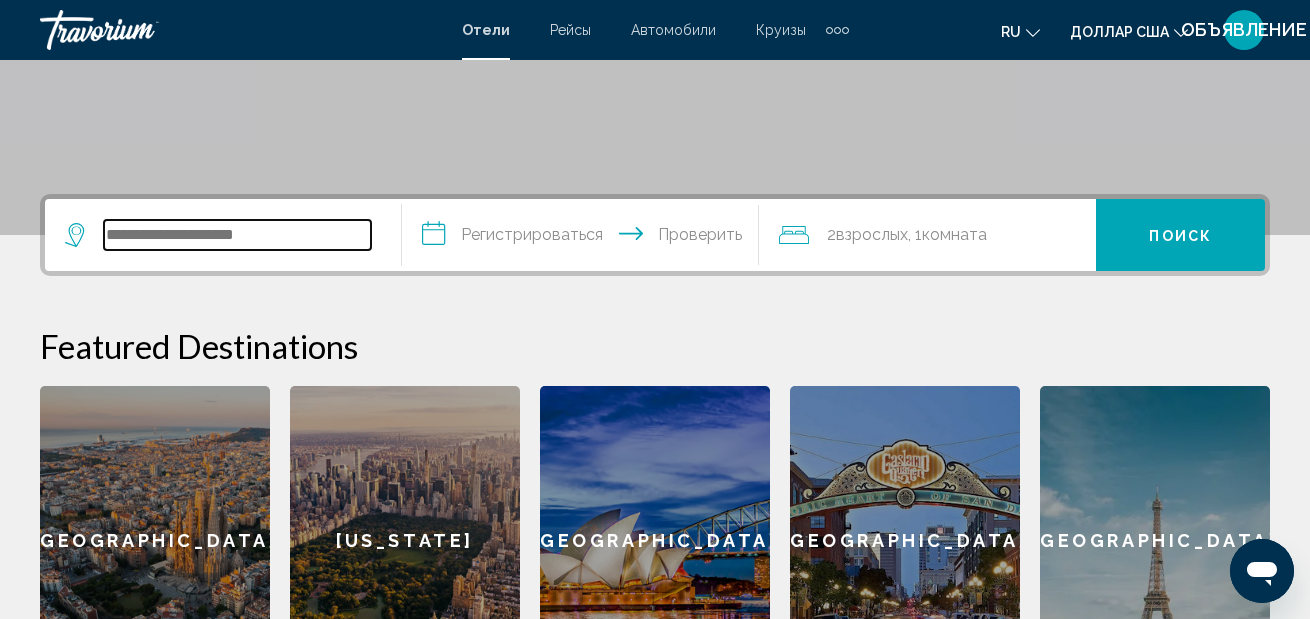 click at bounding box center (237, 235) 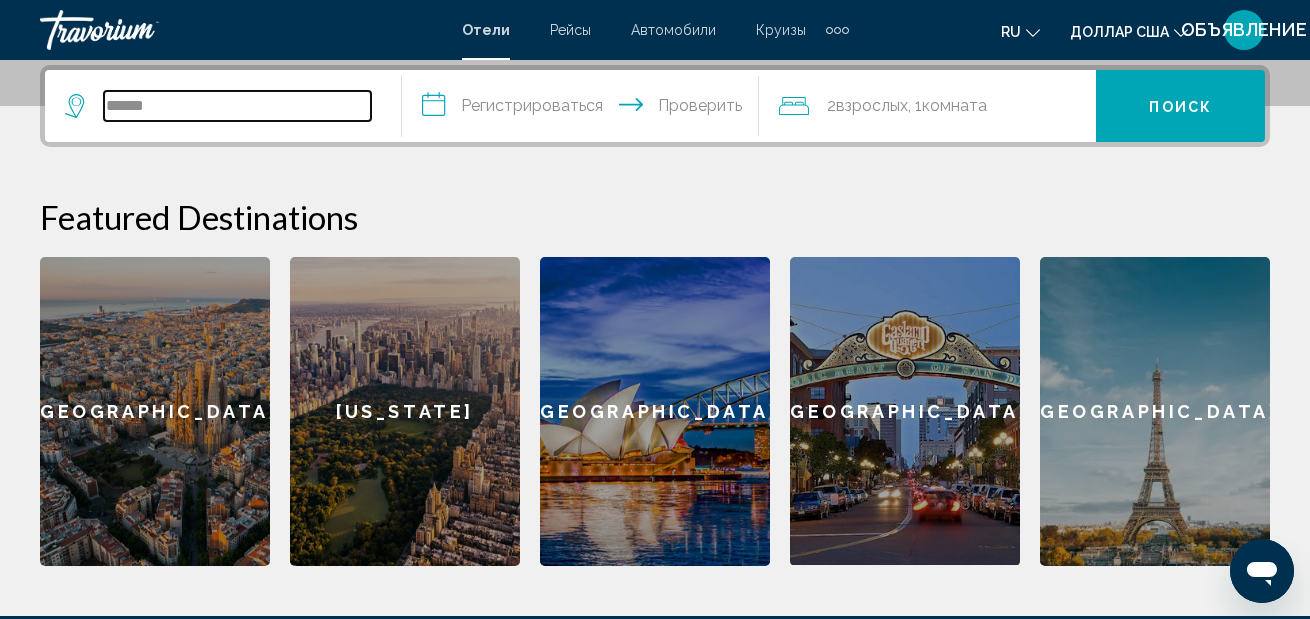 type on "******" 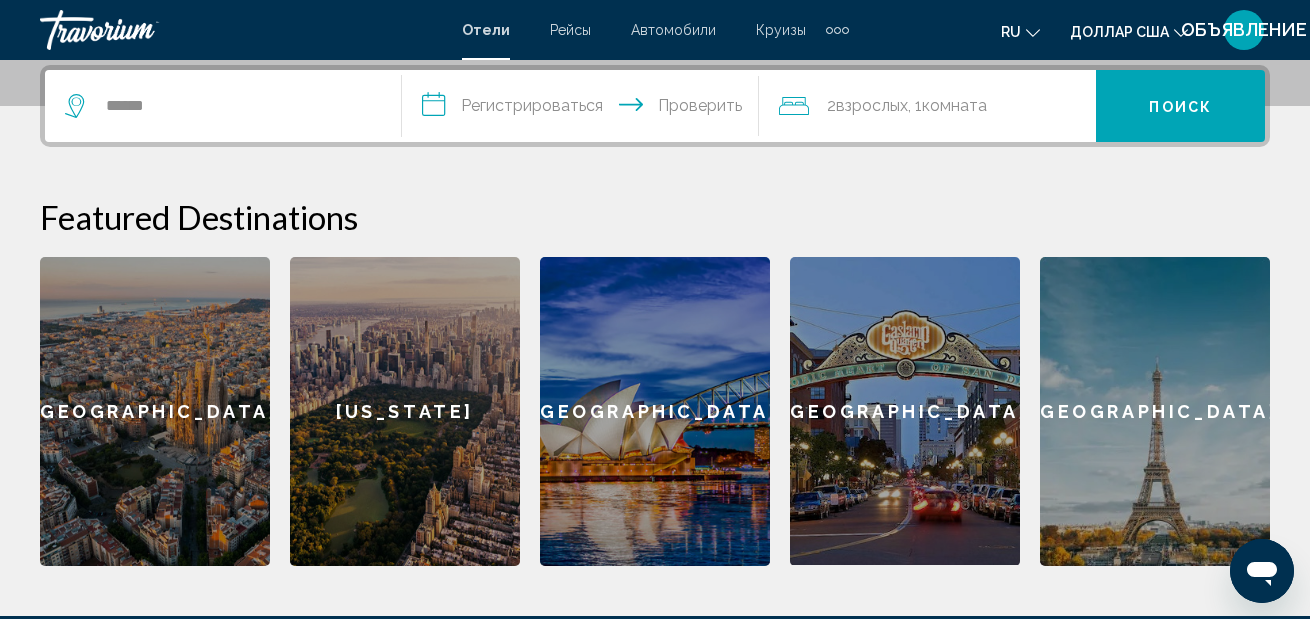 click on "**********" at bounding box center (655, 315) 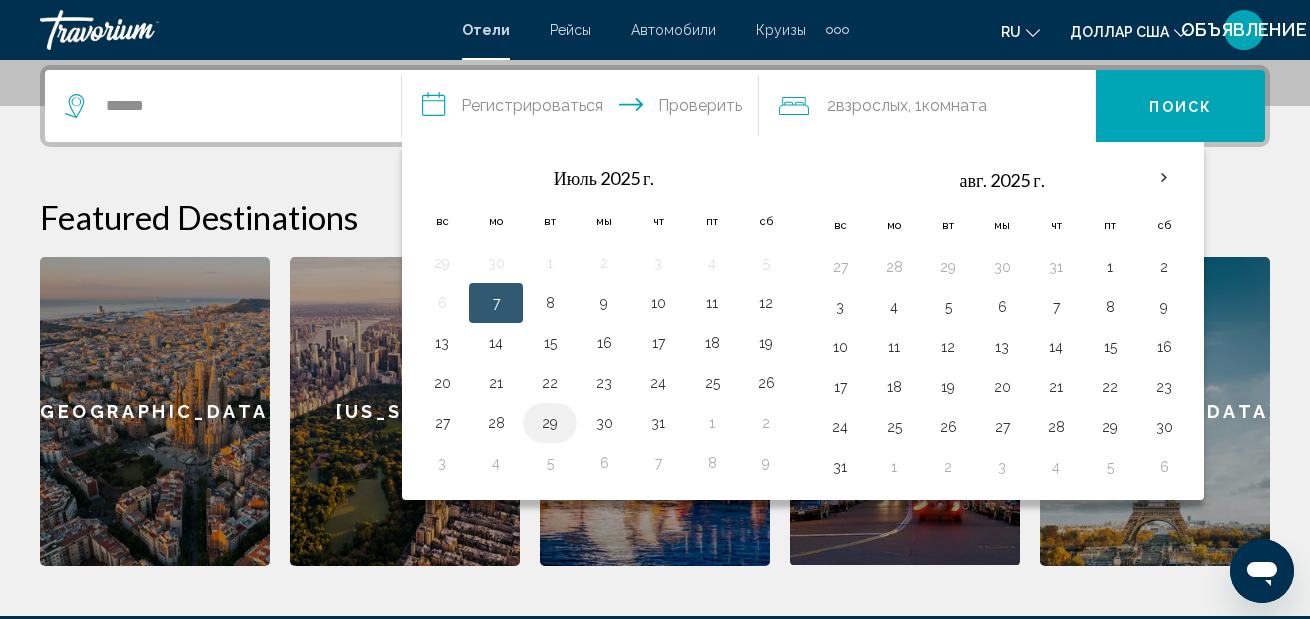 click on "29" at bounding box center (550, 423) 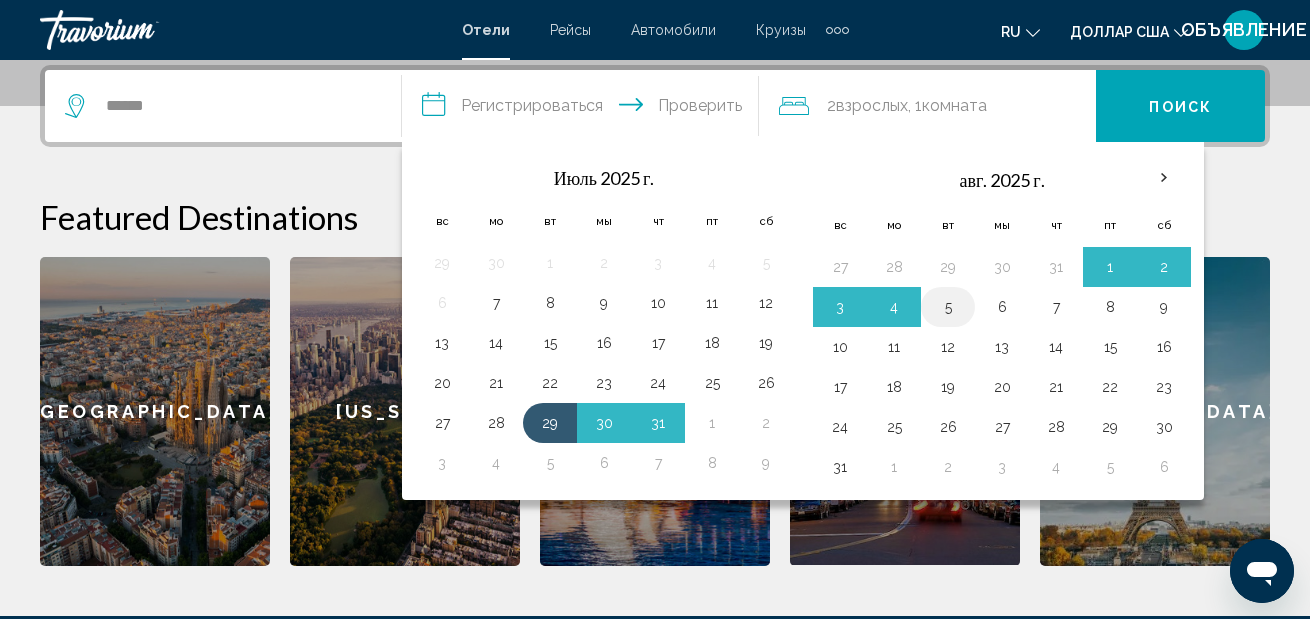 click on "5" at bounding box center (948, 307) 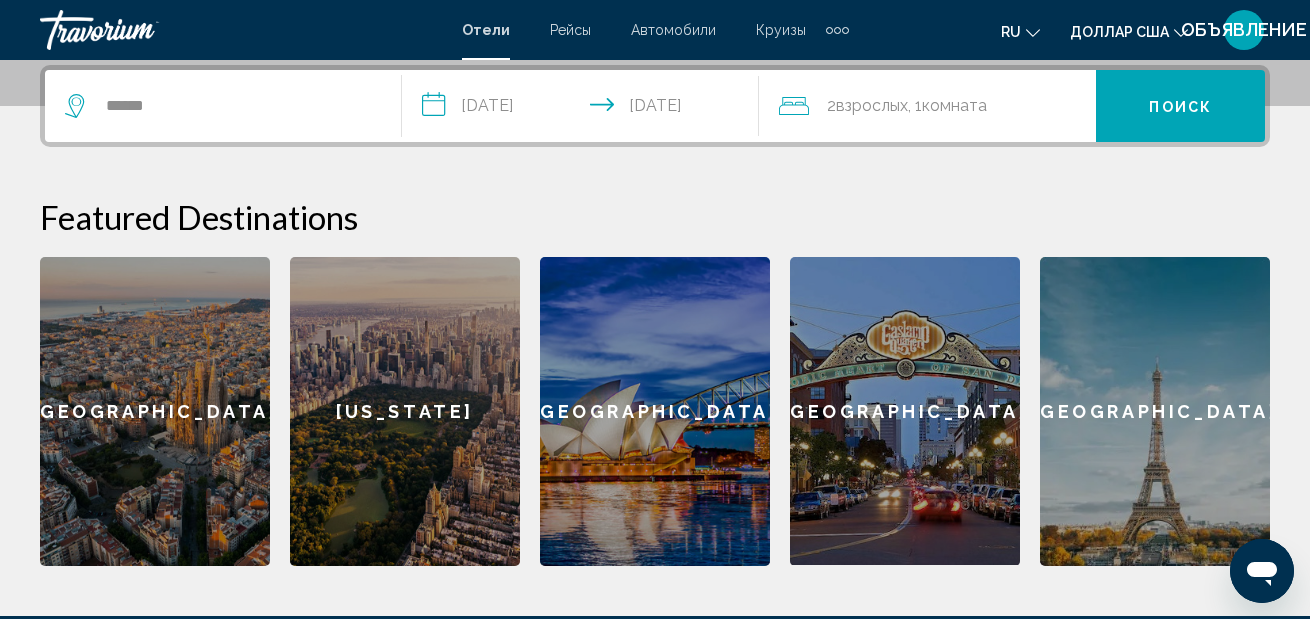 click on "2  взрослых Взрослый , 1  комната комнаты" 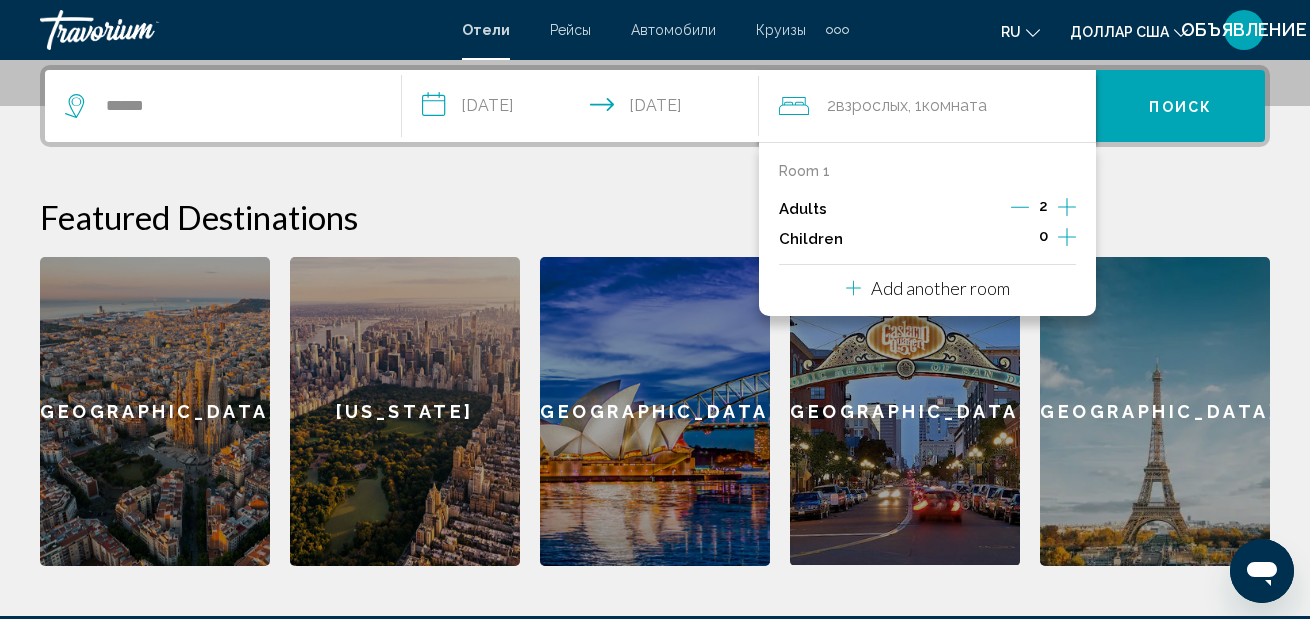 click 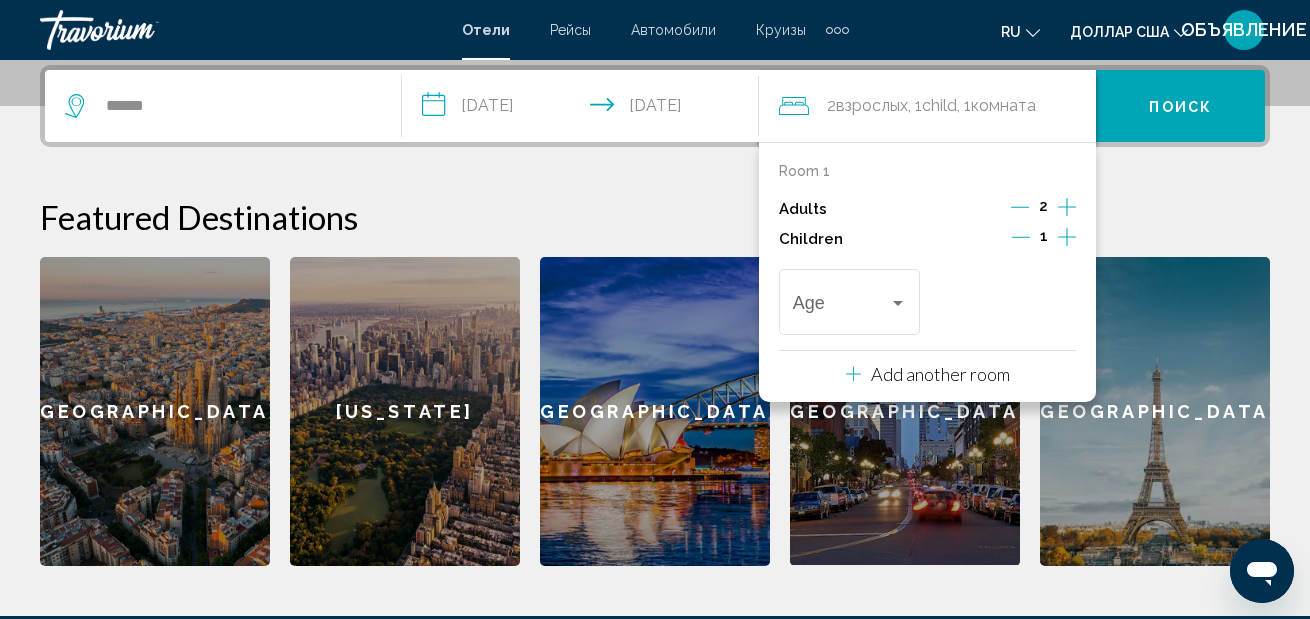click 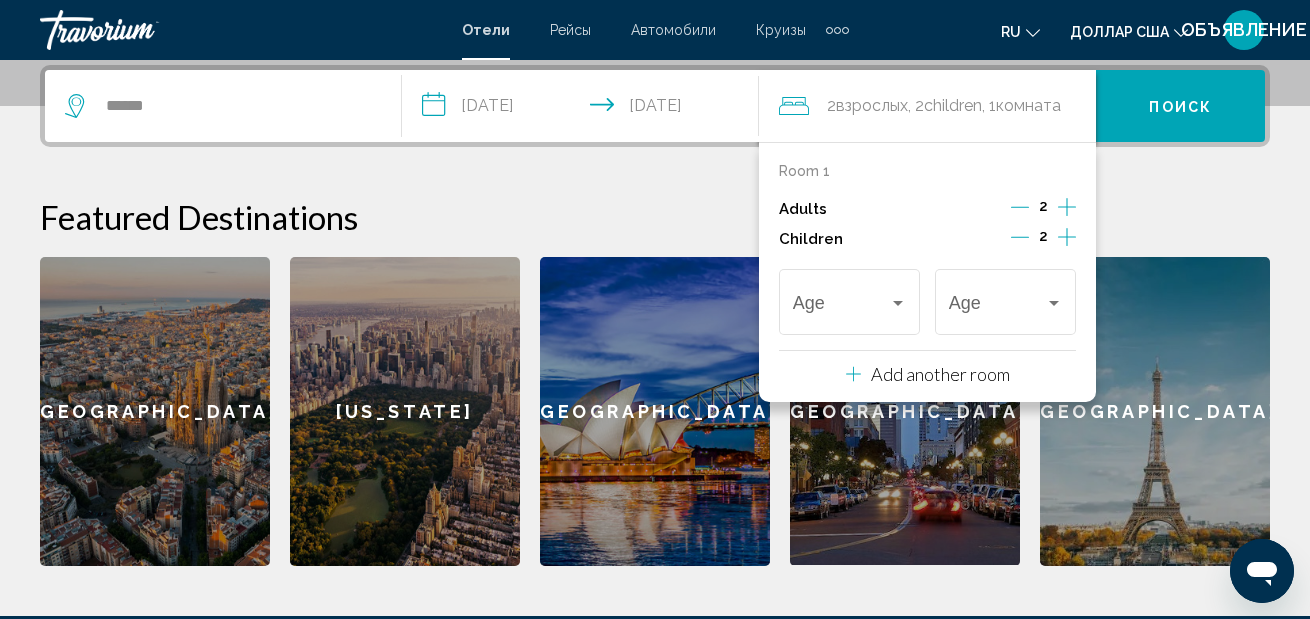 click 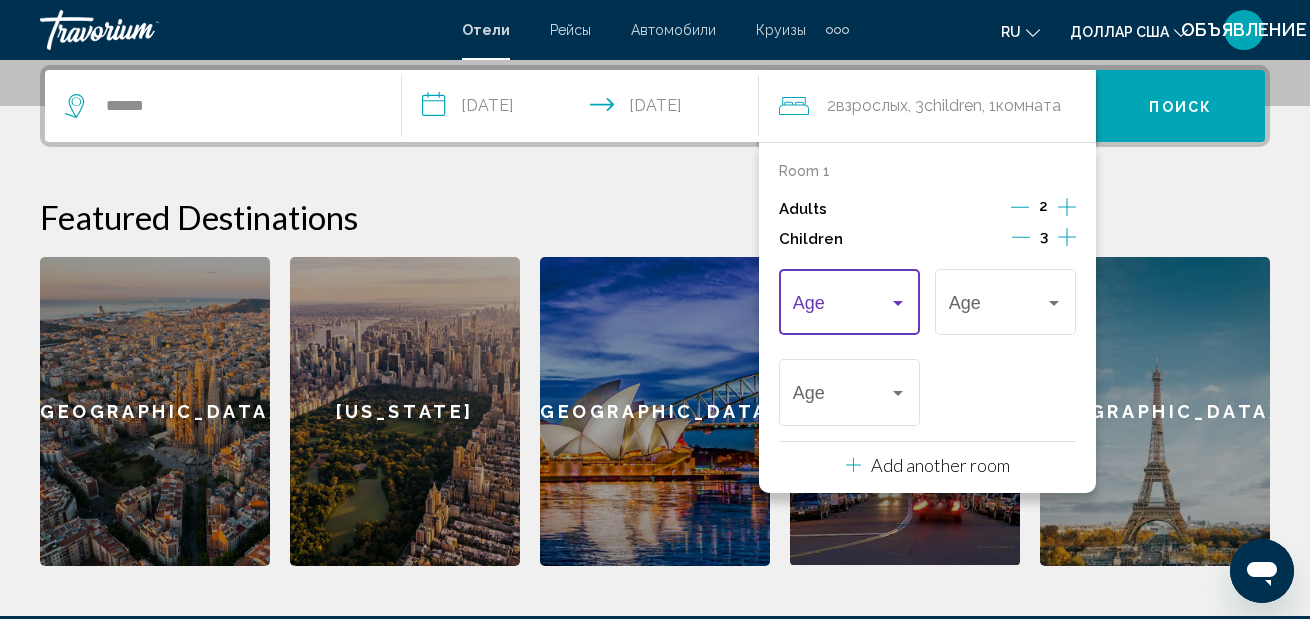 click at bounding box center [841, 307] 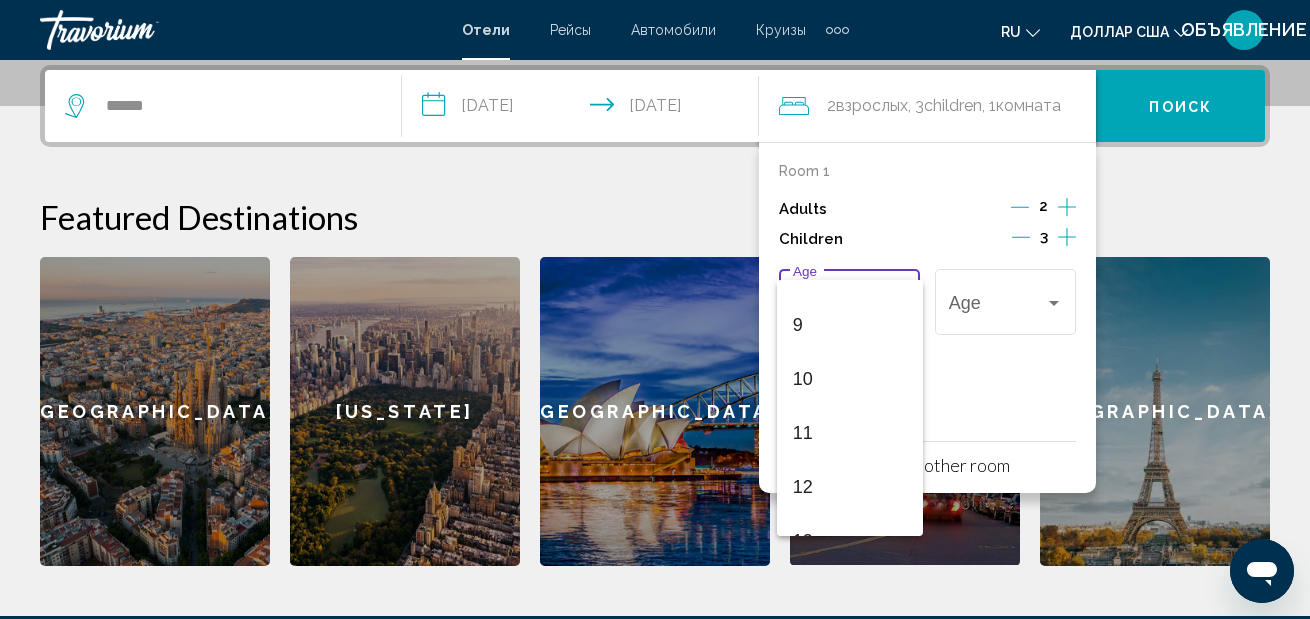 scroll, scrollTop: 446, scrollLeft: 0, axis: vertical 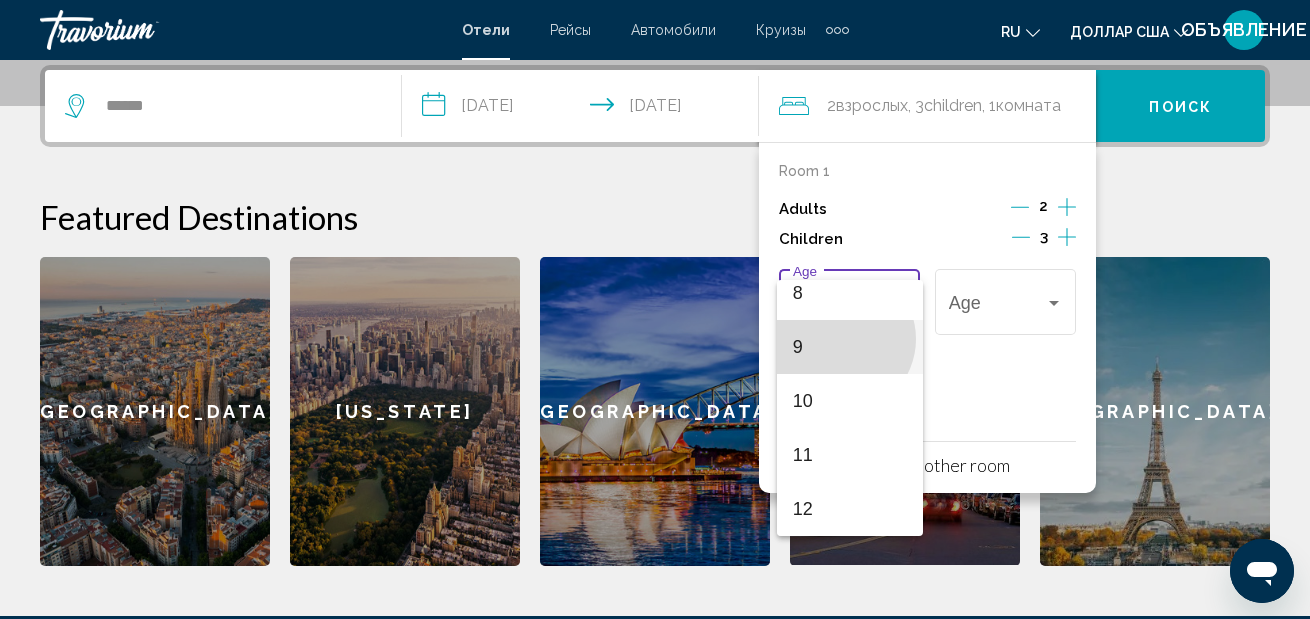 click on "9" at bounding box center [850, 347] 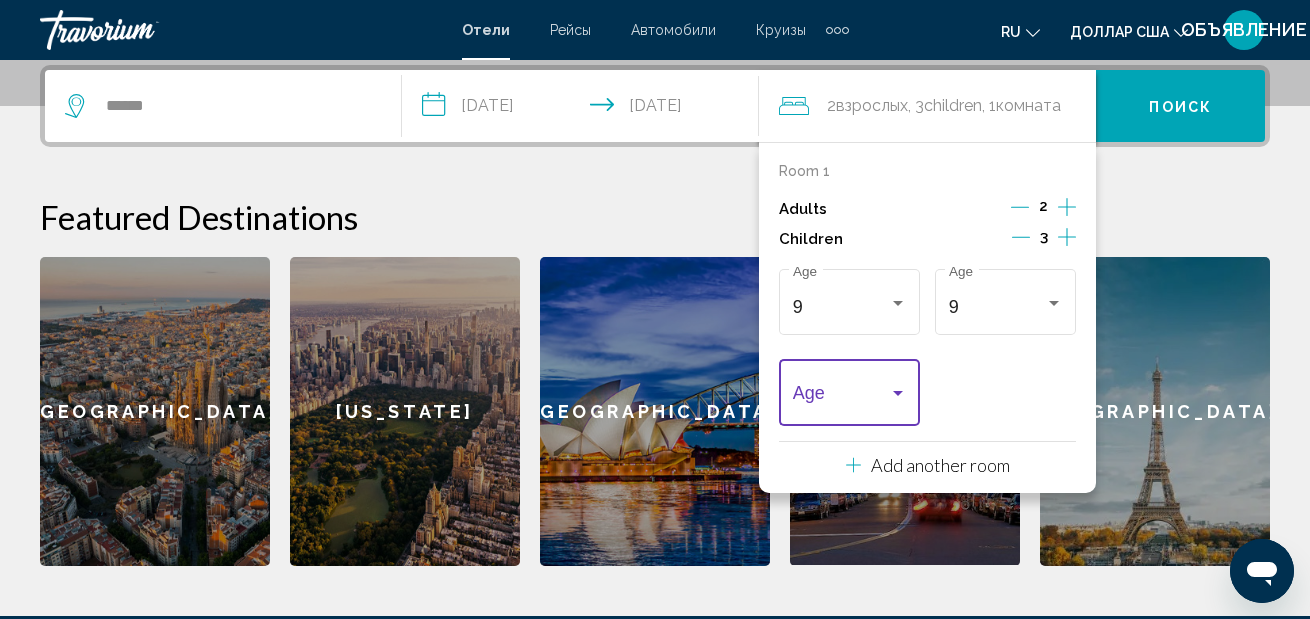 click at bounding box center (841, 398) 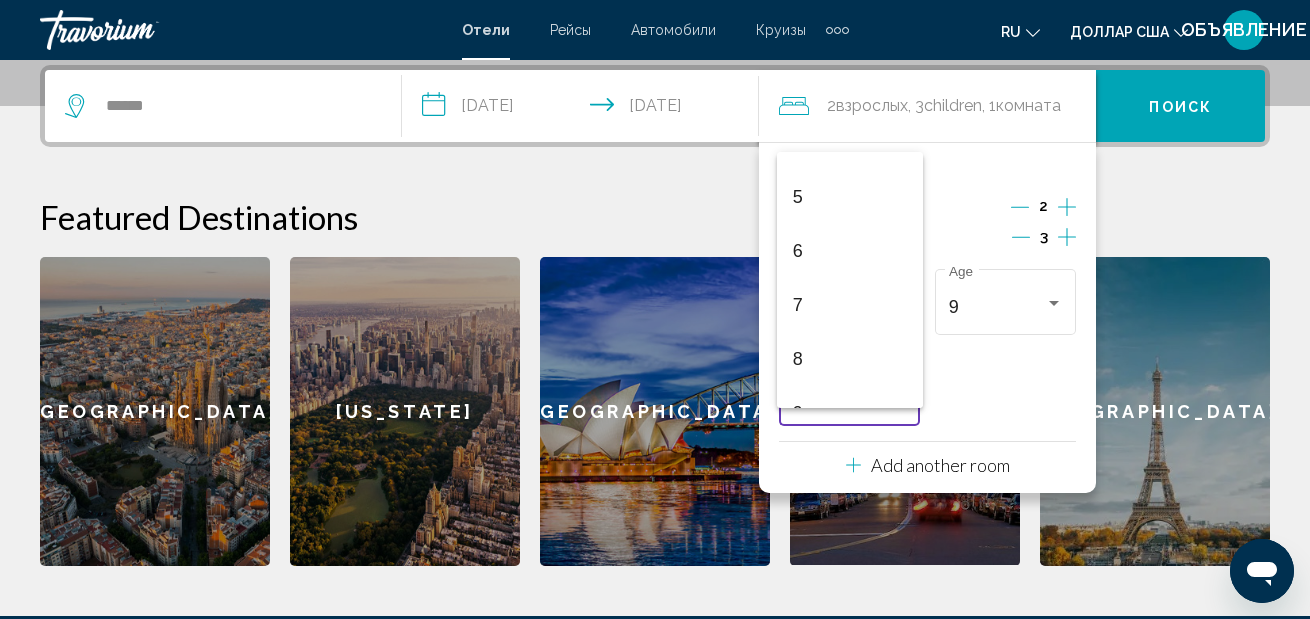 scroll, scrollTop: 305, scrollLeft: 0, axis: vertical 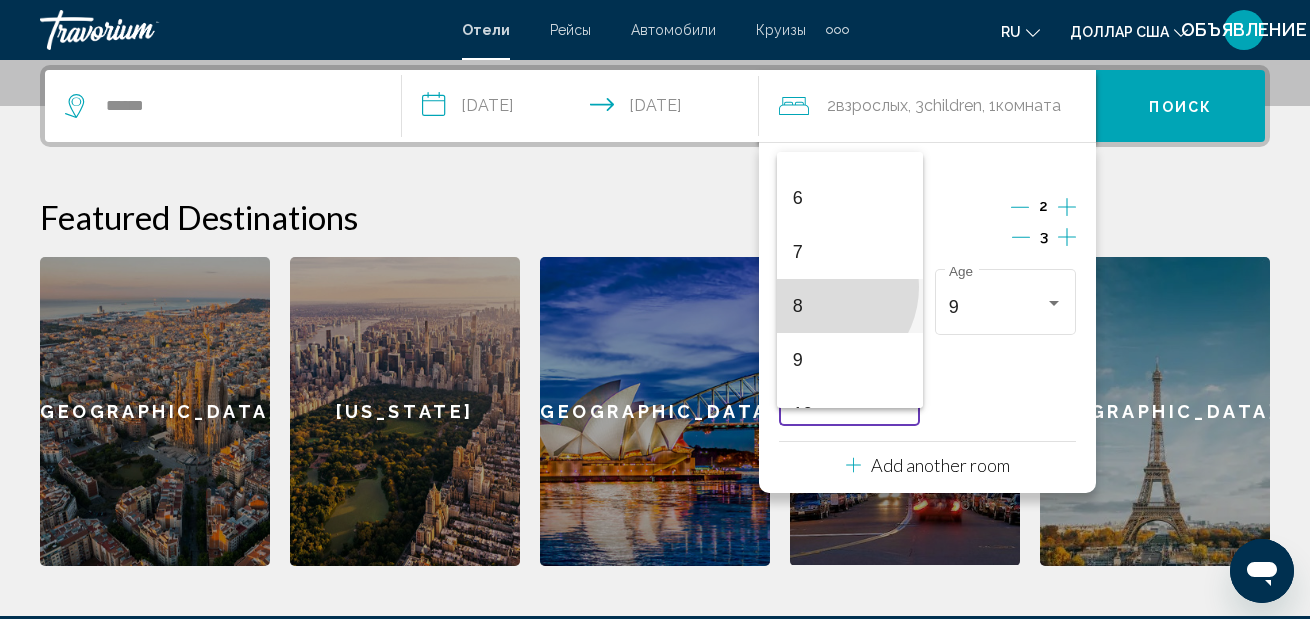 click on "8" at bounding box center [850, 306] 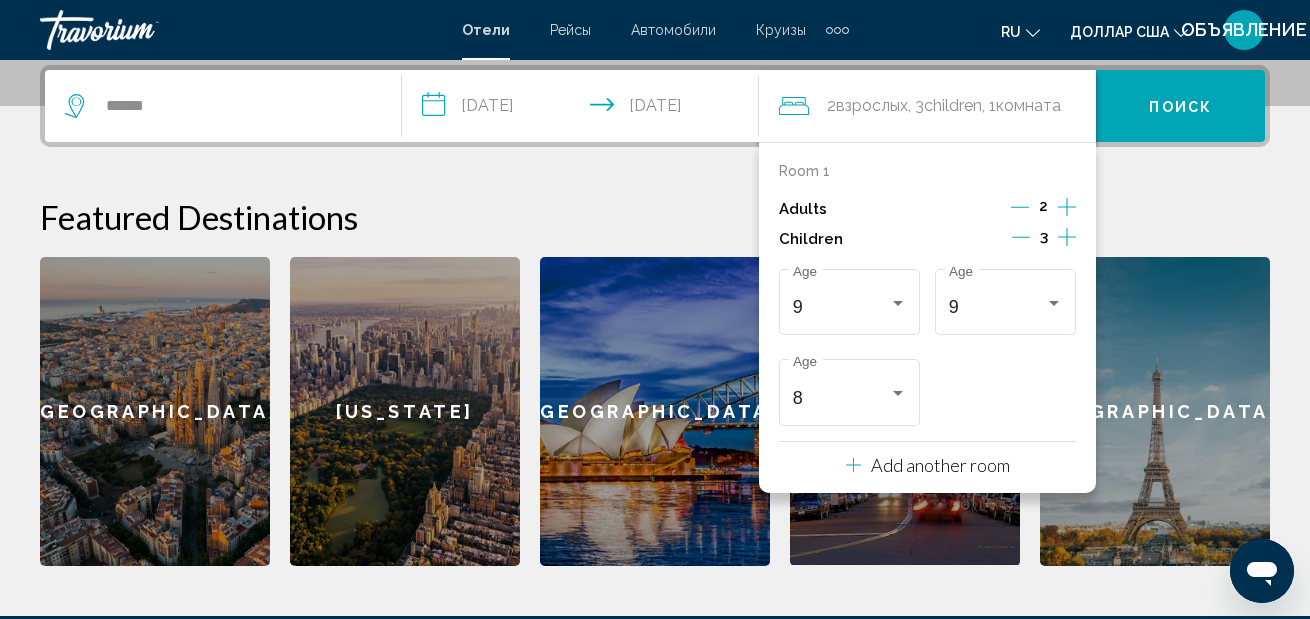 click on "[GEOGRAPHIC_DATA]" at bounding box center [1155, 411] 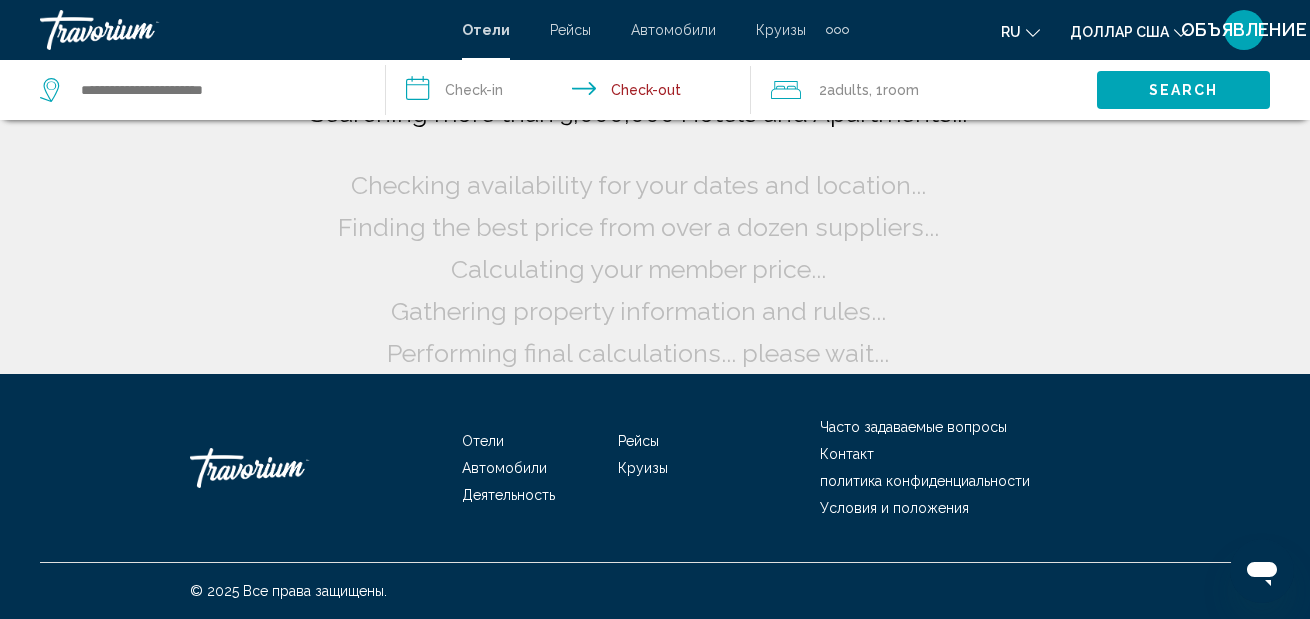 scroll, scrollTop: 0, scrollLeft: 0, axis: both 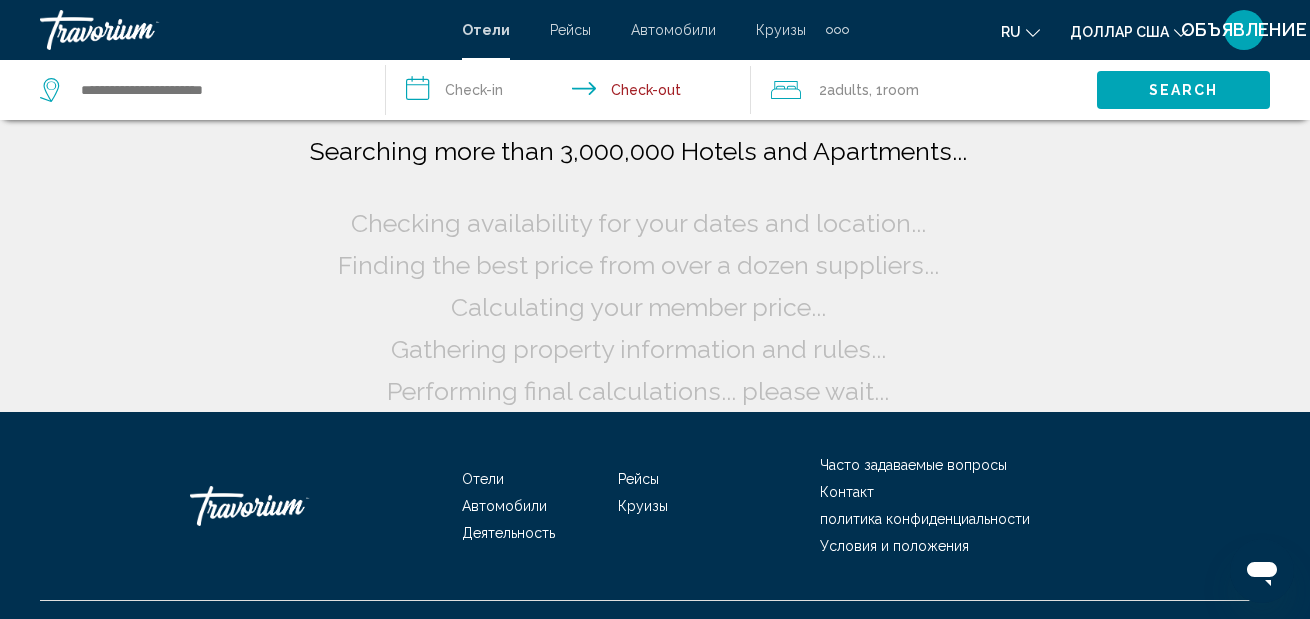 click on "2  Adult Adults , 1  Room rooms" 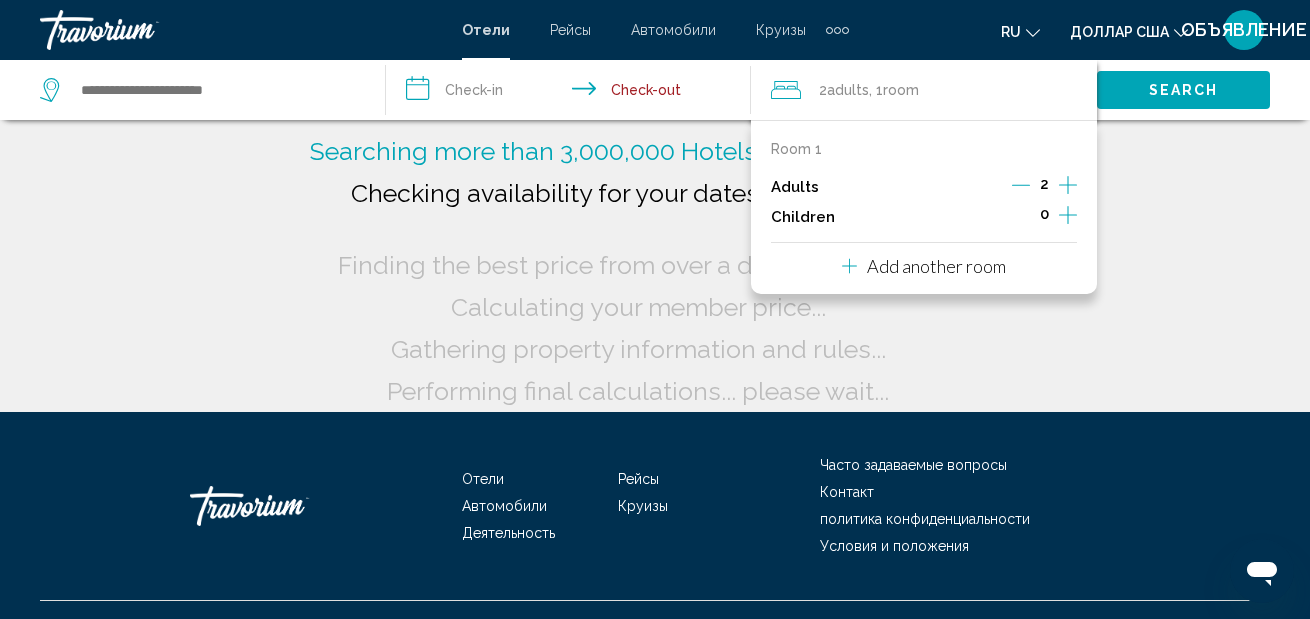 click 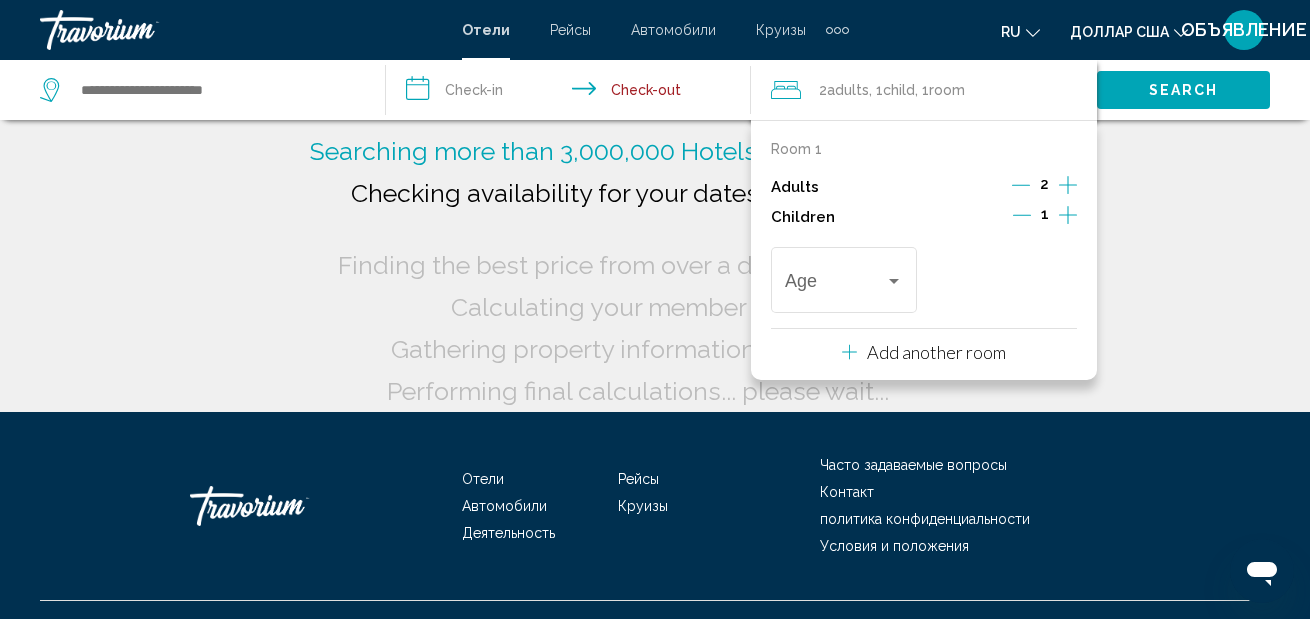 click 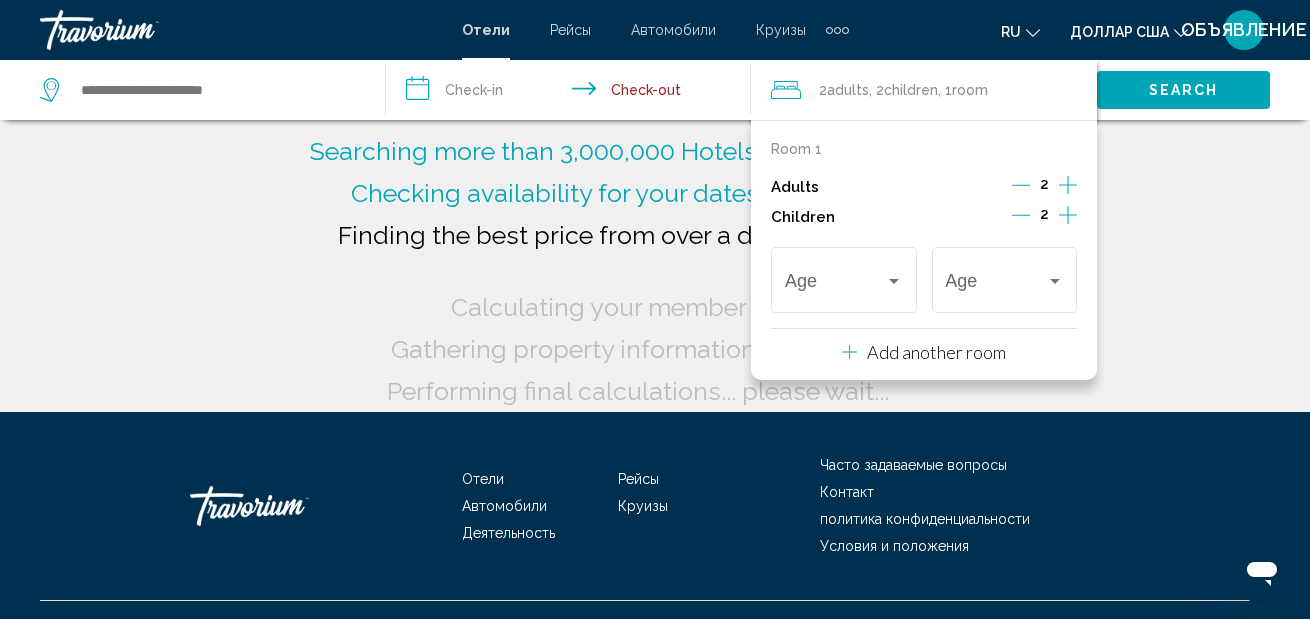 click 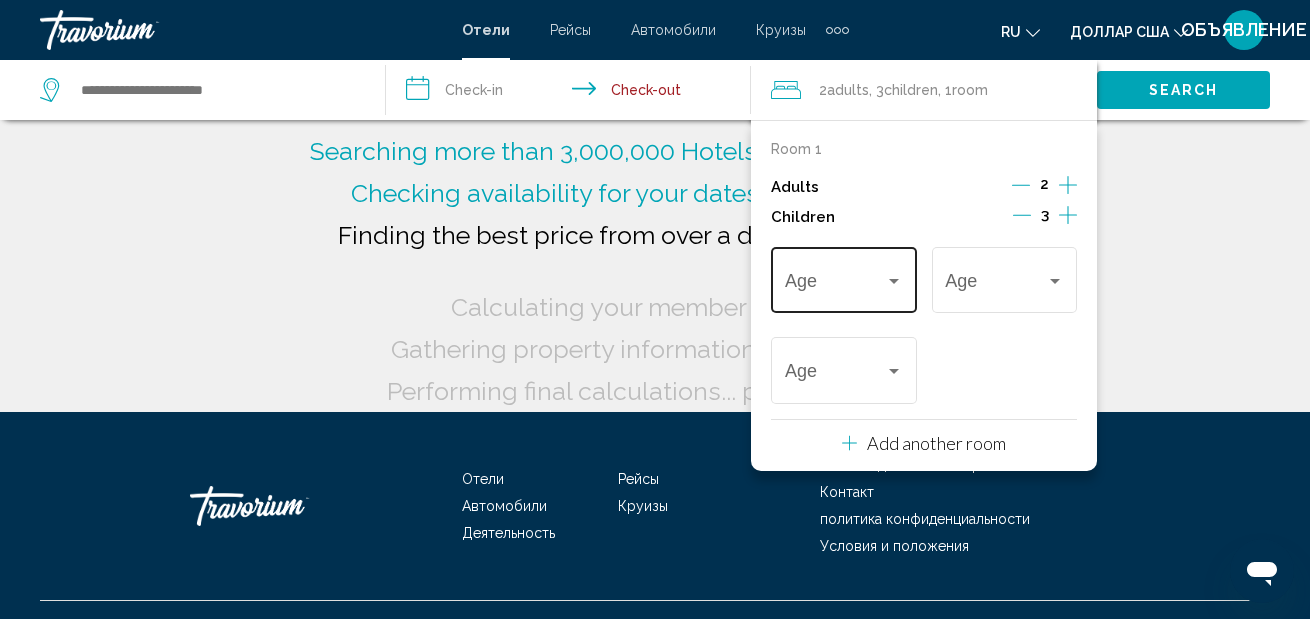 click on "Age" at bounding box center (844, 277) 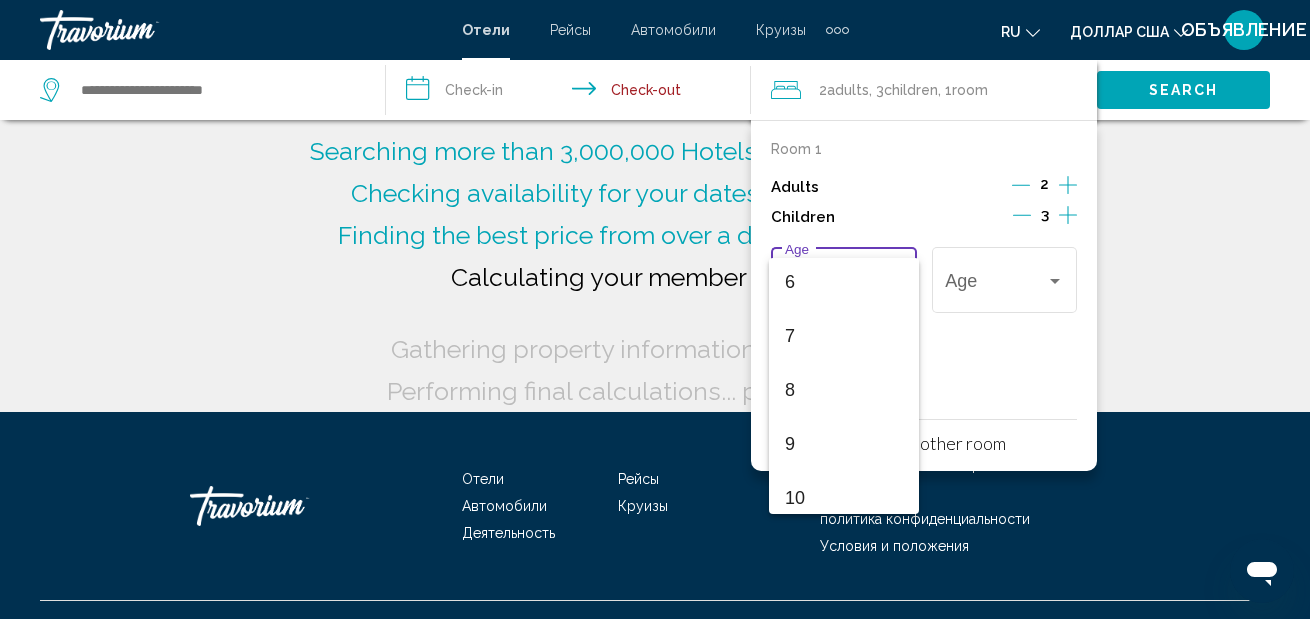 scroll, scrollTop: 354, scrollLeft: 0, axis: vertical 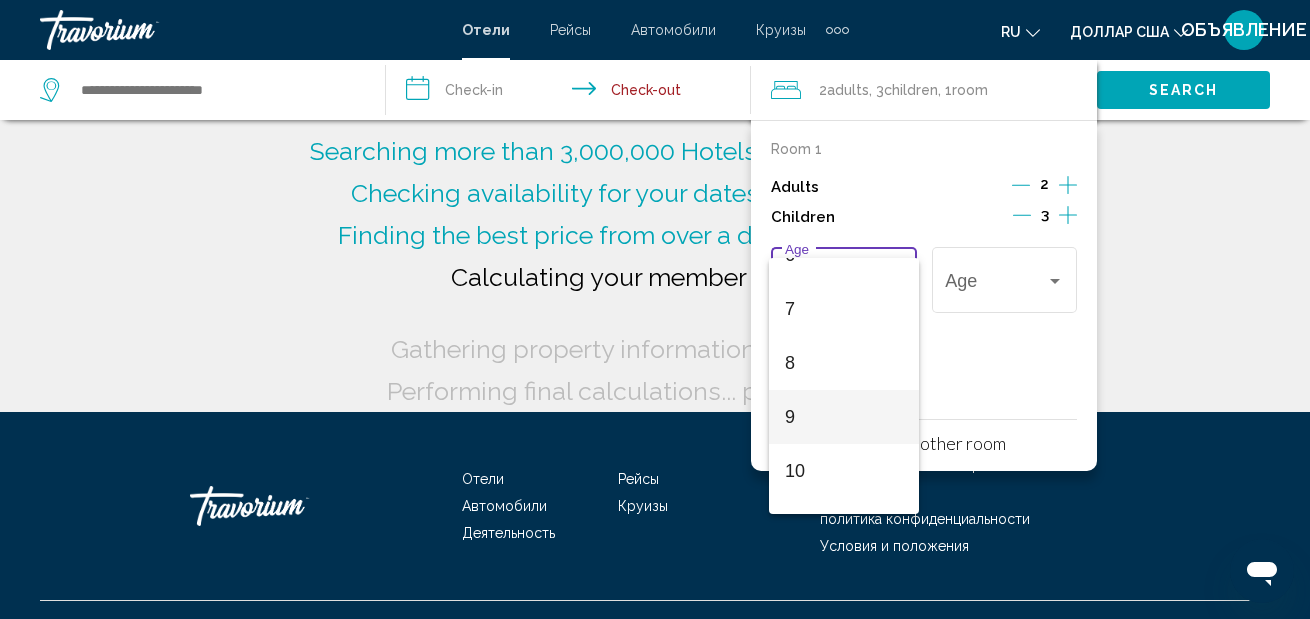 click on "9" at bounding box center (844, 417) 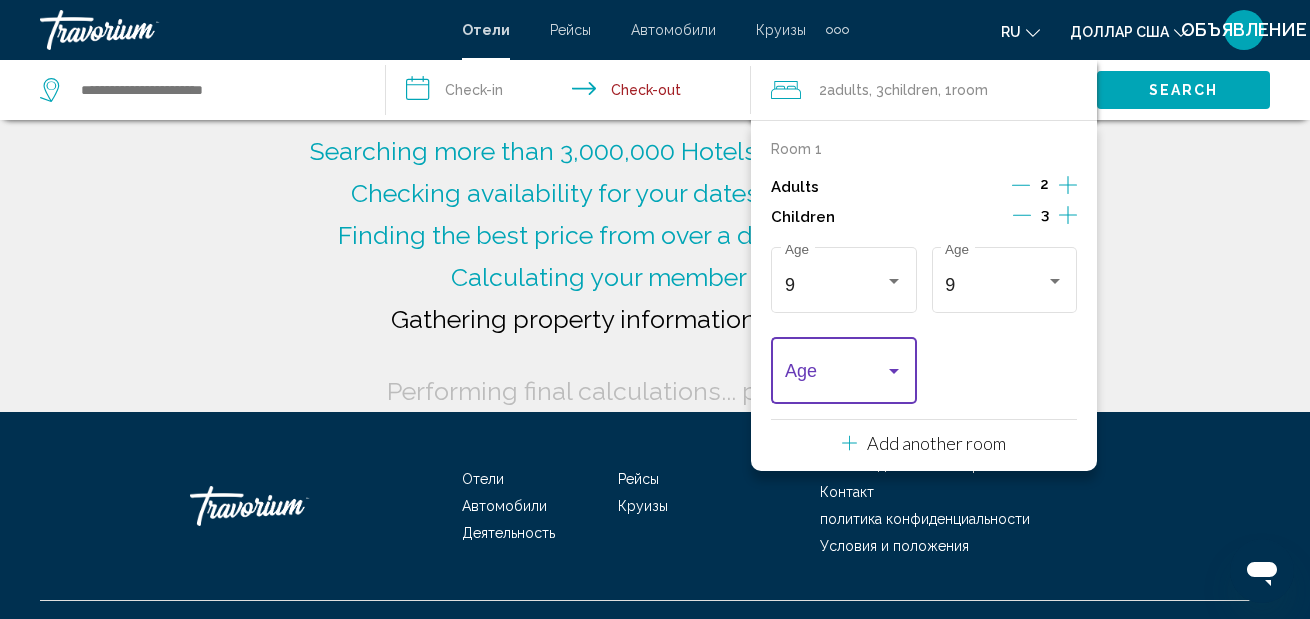 click at bounding box center [835, 376] 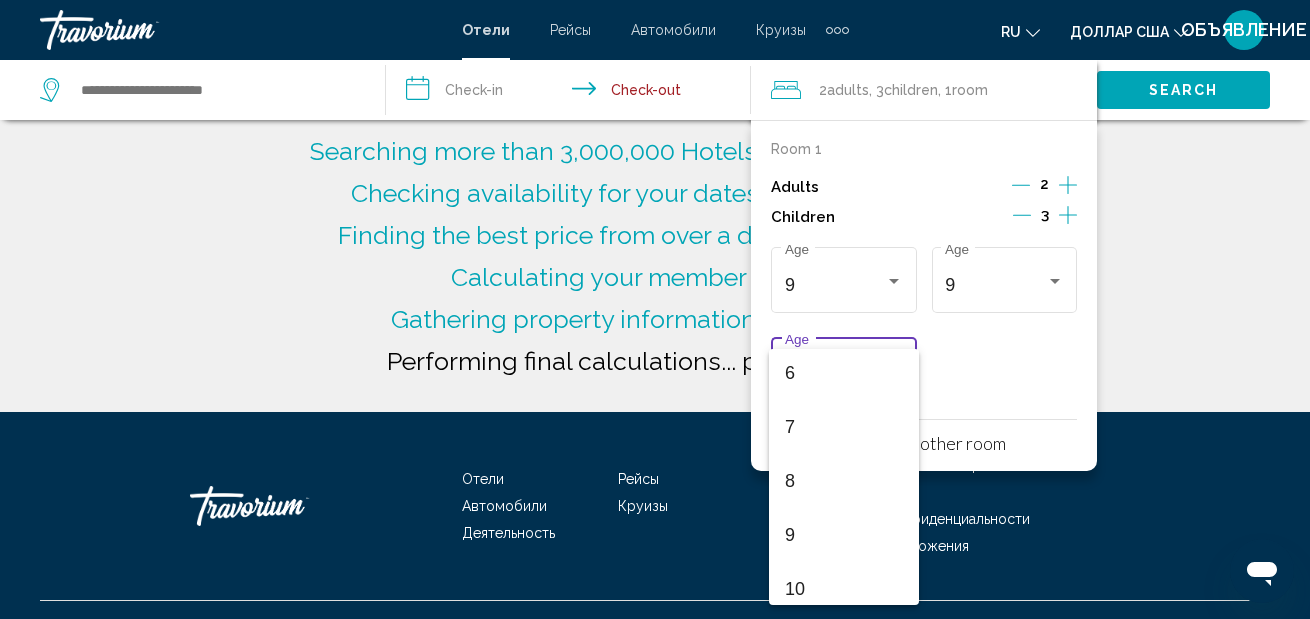 scroll, scrollTop: 331, scrollLeft: 0, axis: vertical 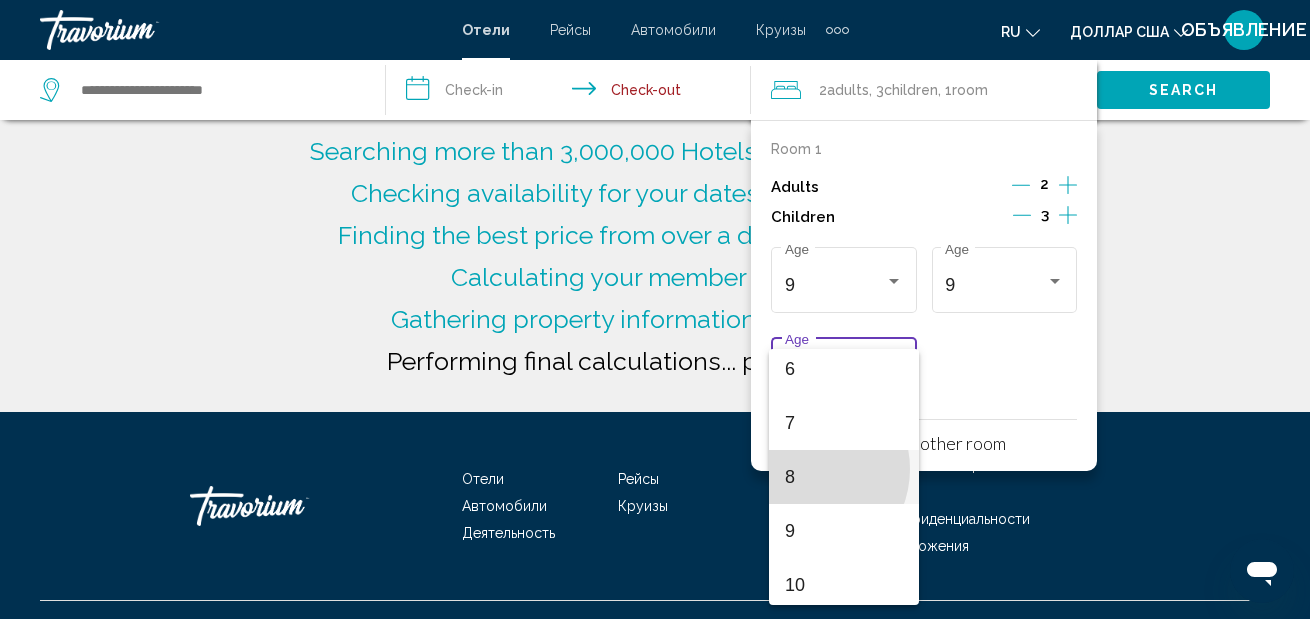 click on "8" at bounding box center [844, 477] 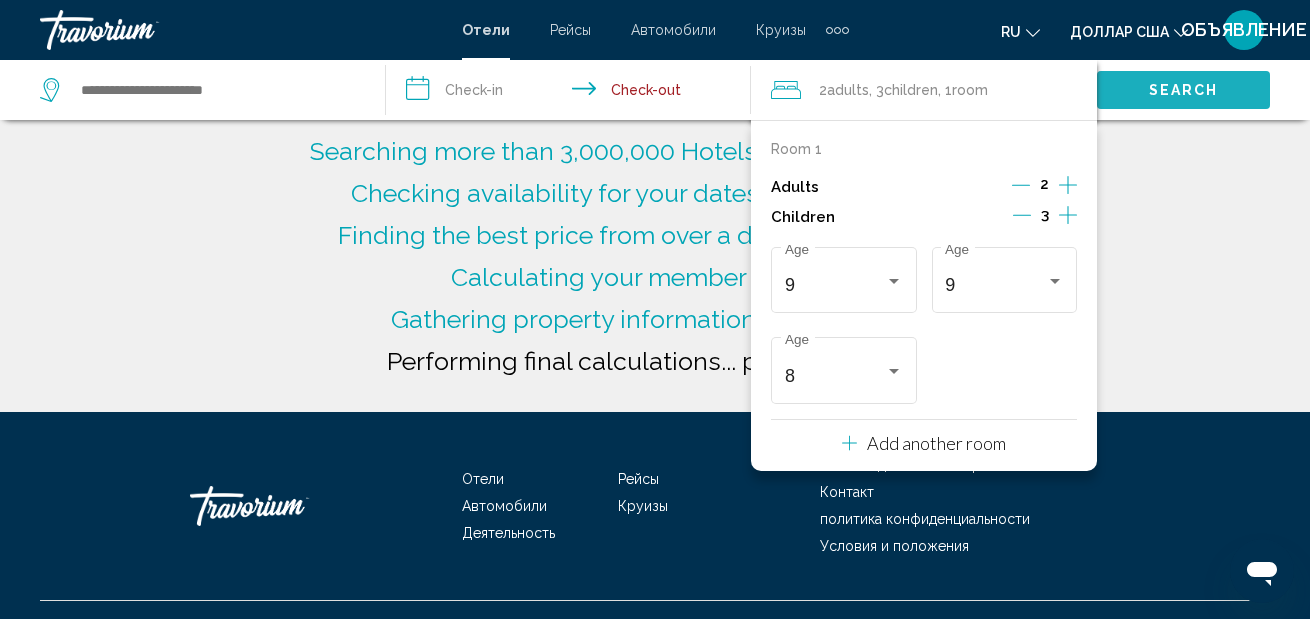 click on "Search" 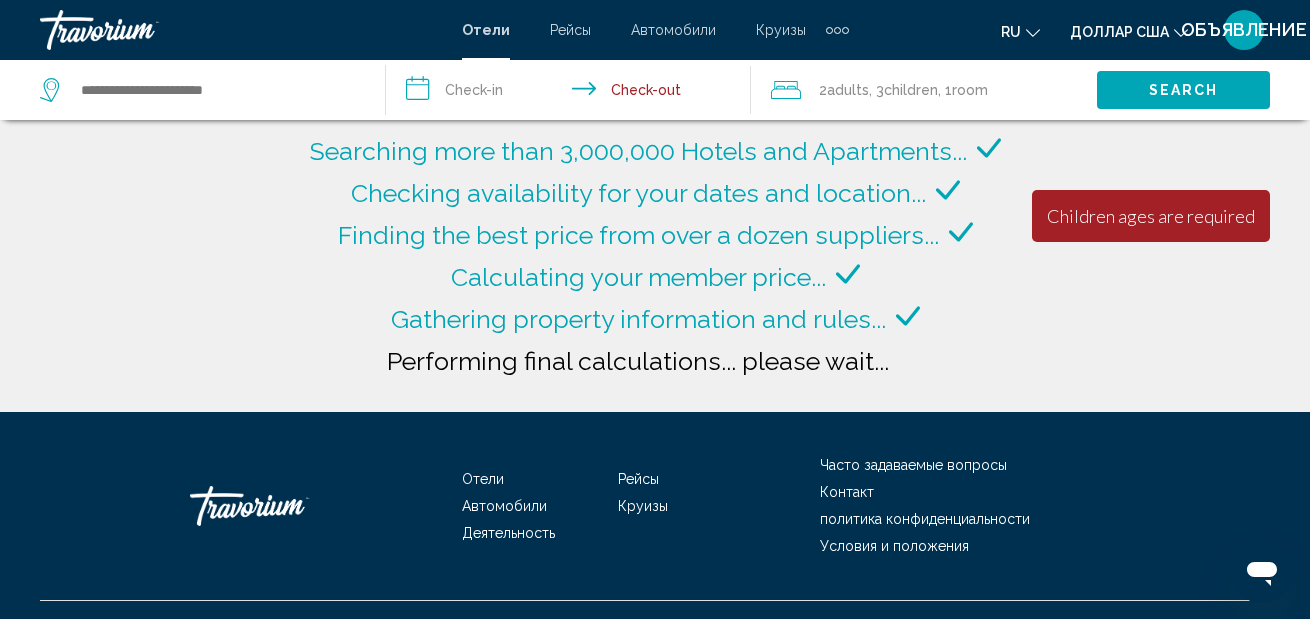 click on "**********" at bounding box center (573, 93) 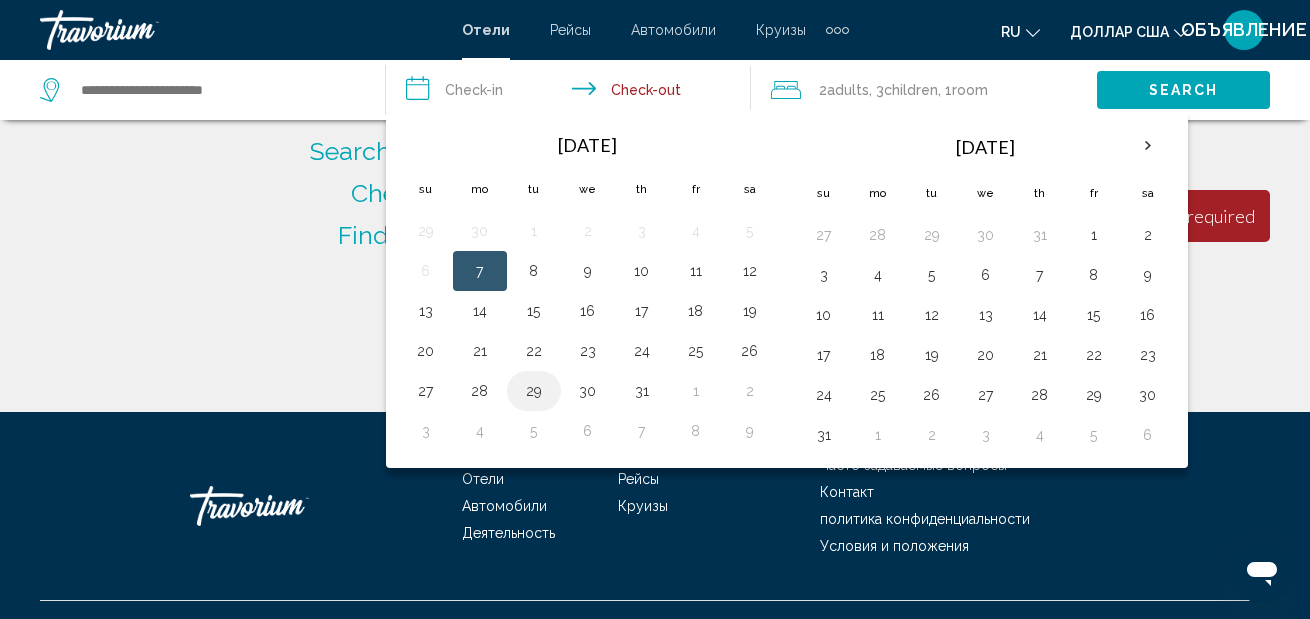 click on "29" at bounding box center (534, 391) 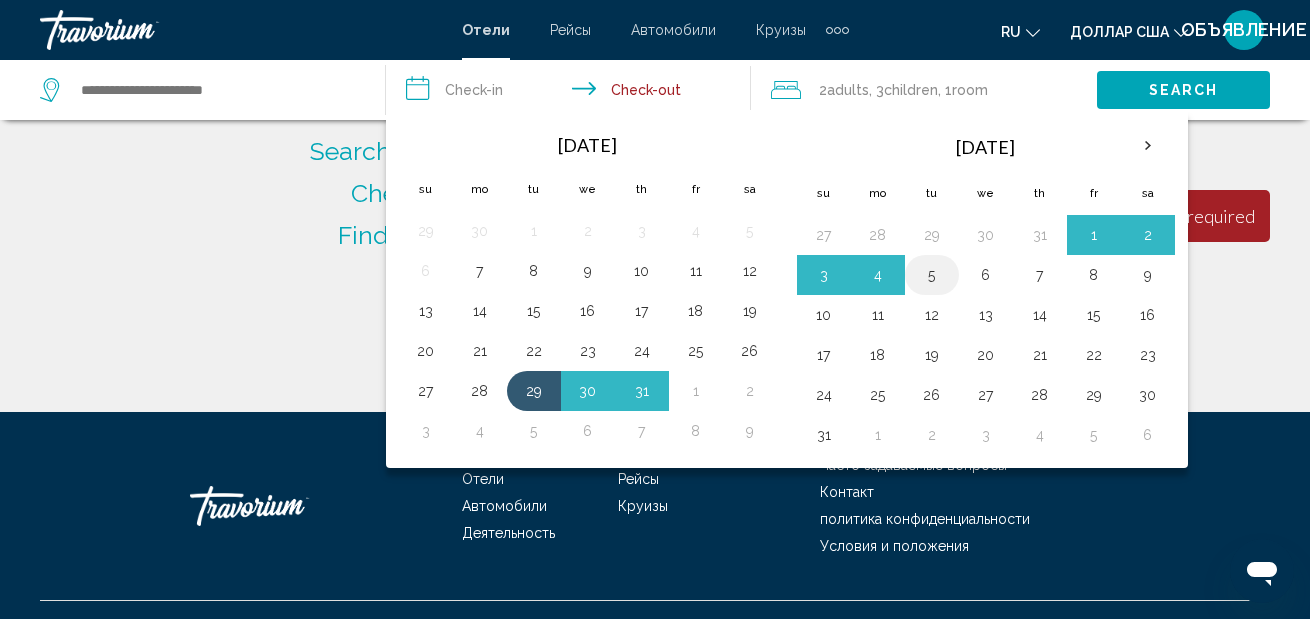 click on "5" at bounding box center (932, 275) 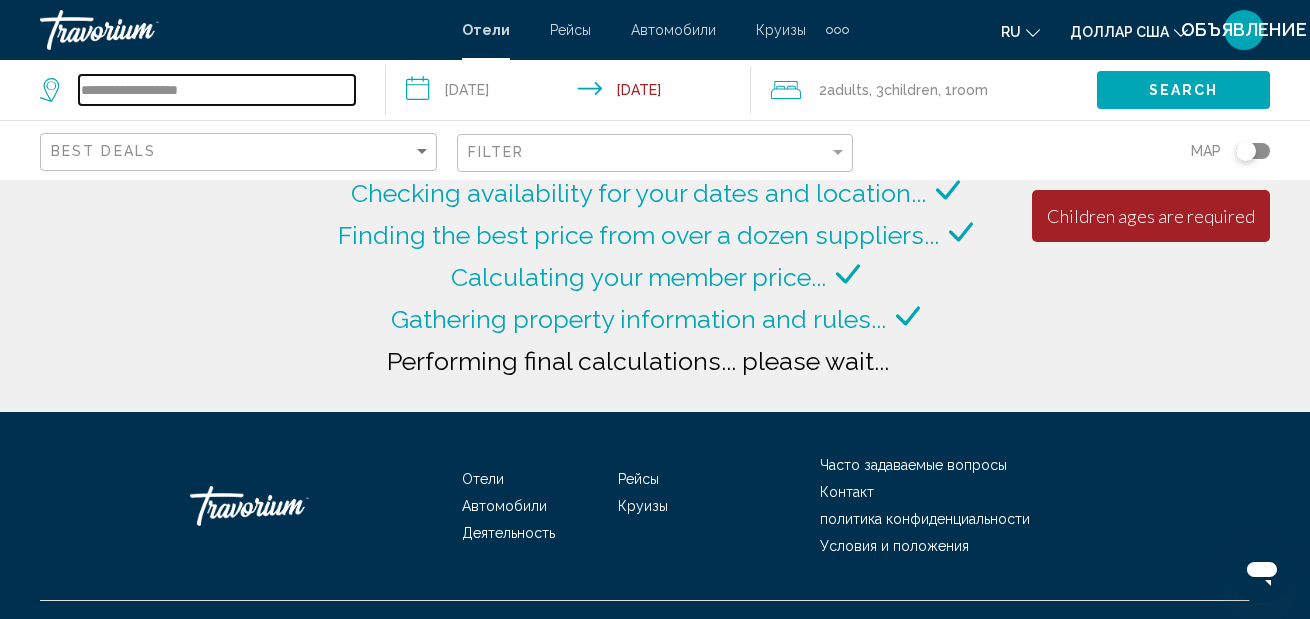 click on "**********" at bounding box center (217, 90) 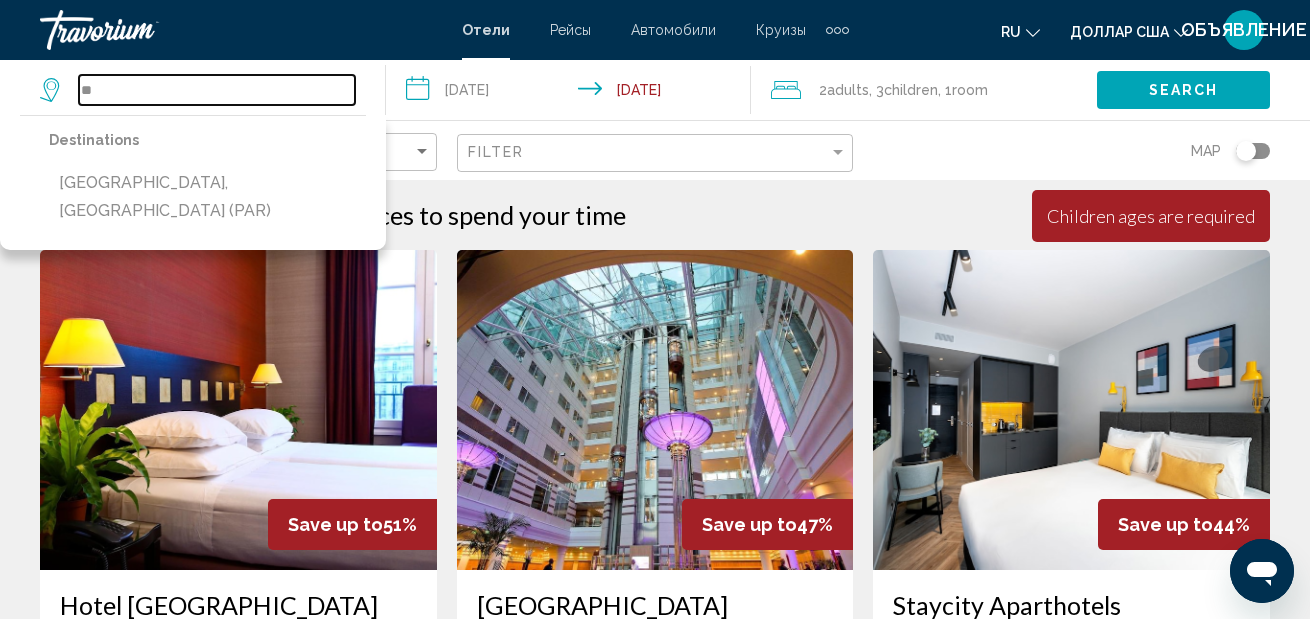 type on "*" 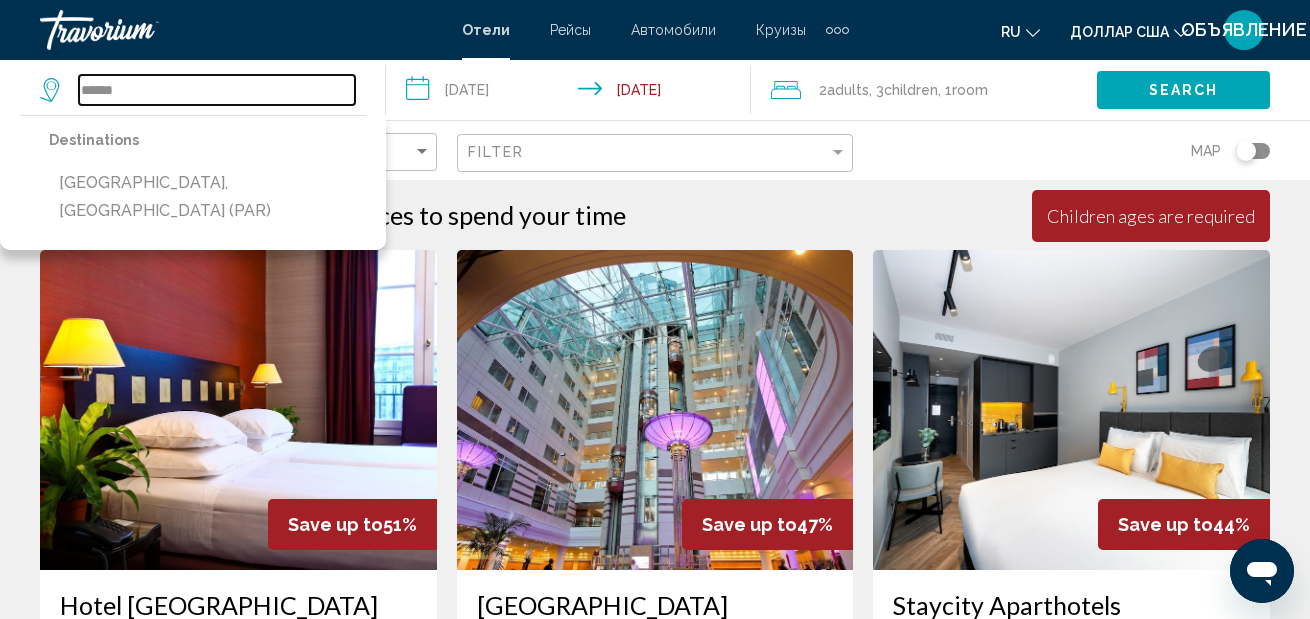 type on "******" 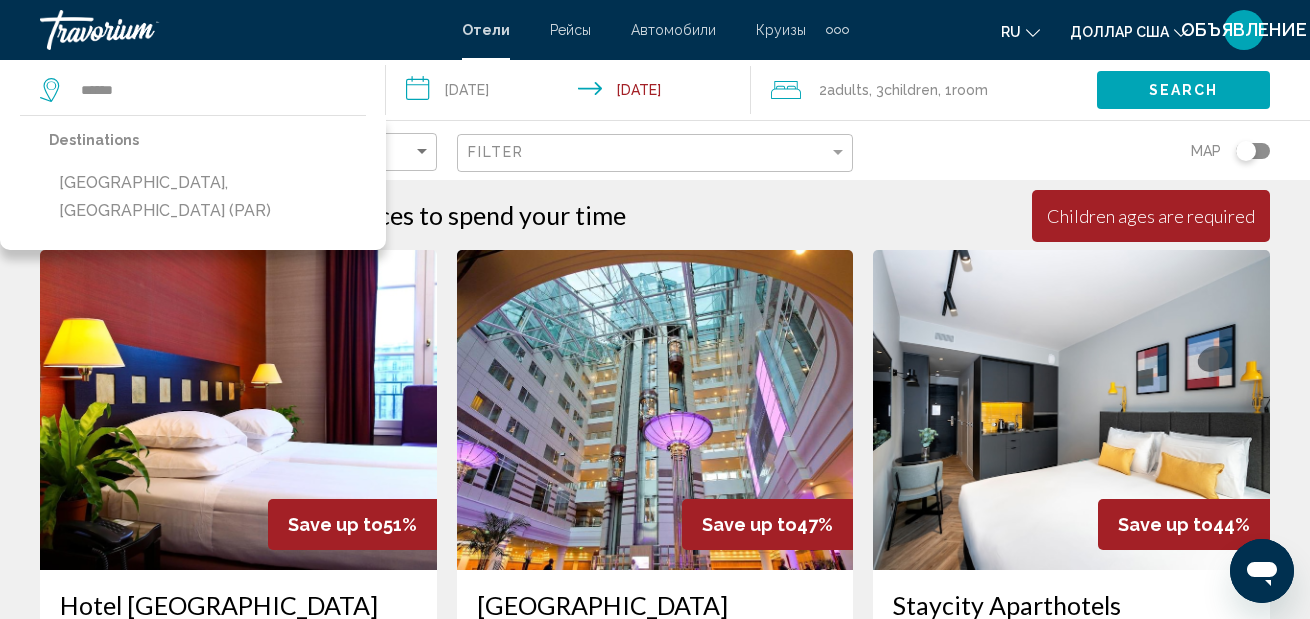 click on "Destinations  Paris, France (PAR)" at bounding box center (193, 182) 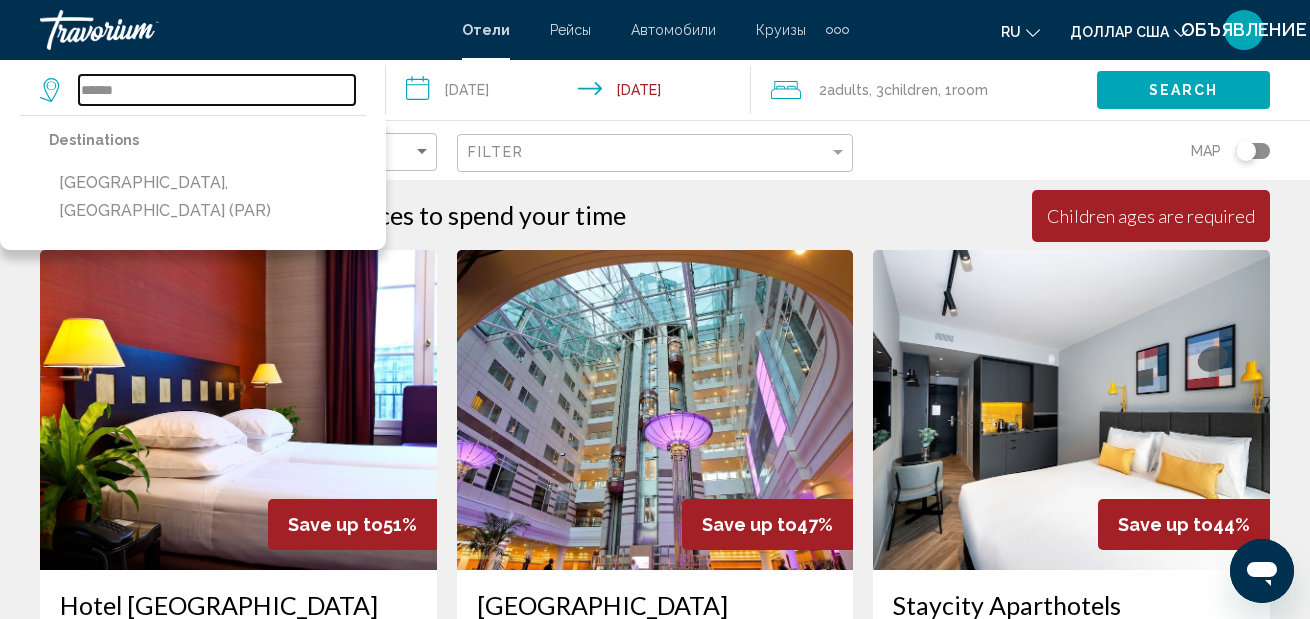 click on "******" at bounding box center [217, 90] 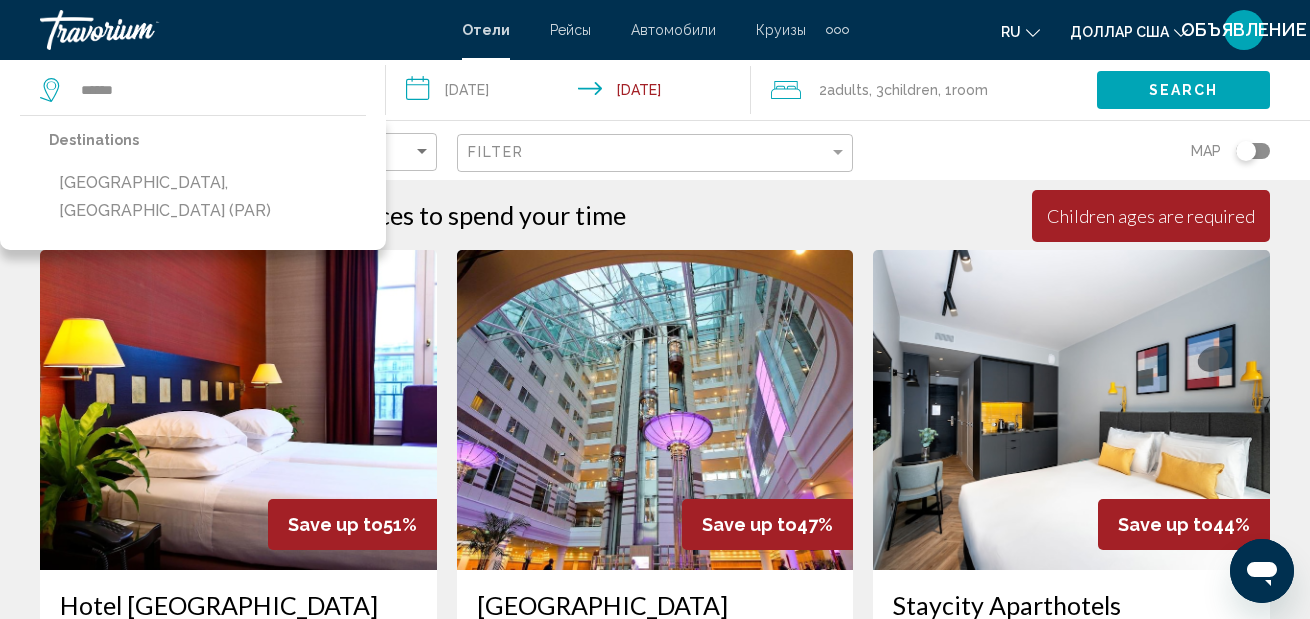 click on "****** Destinations  Paris, France (PAR)" 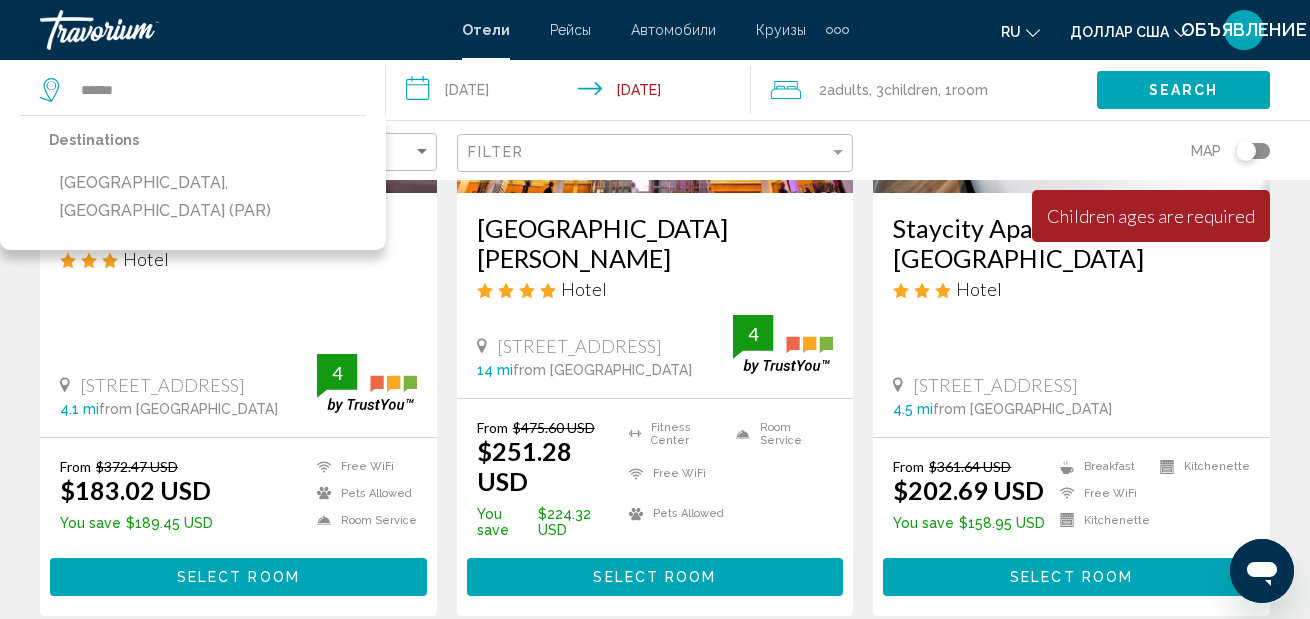 scroll, scrollTop: 0, scrollLeft: 0, axis: both 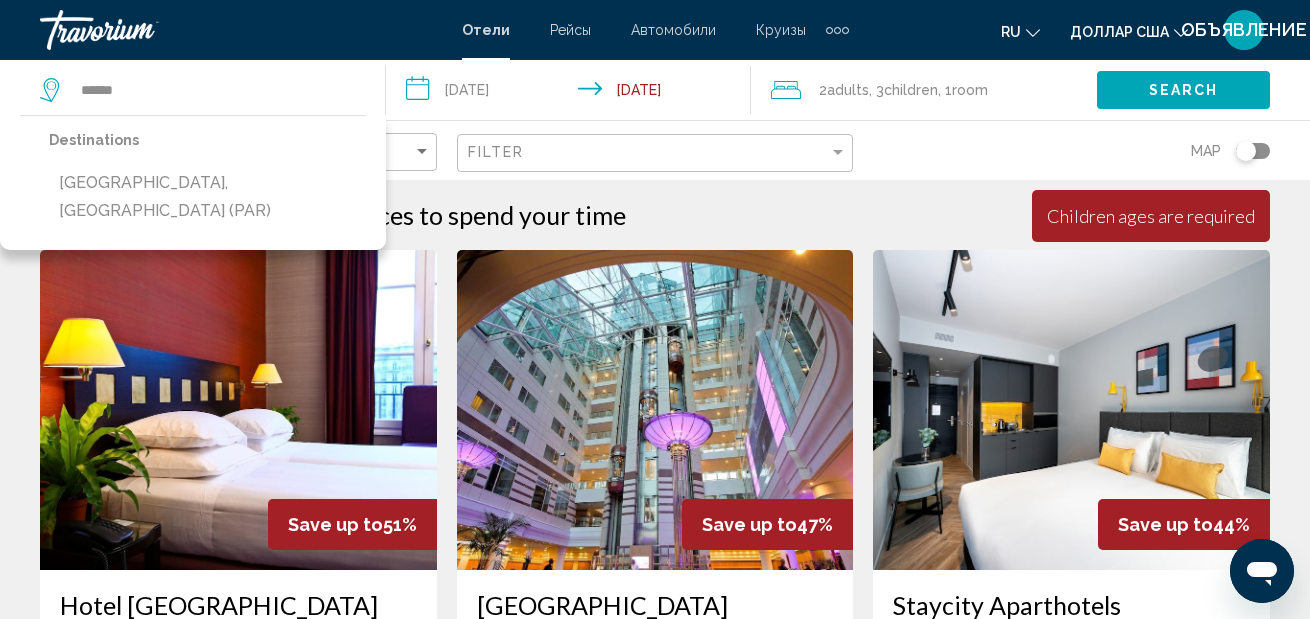 click on "Map" 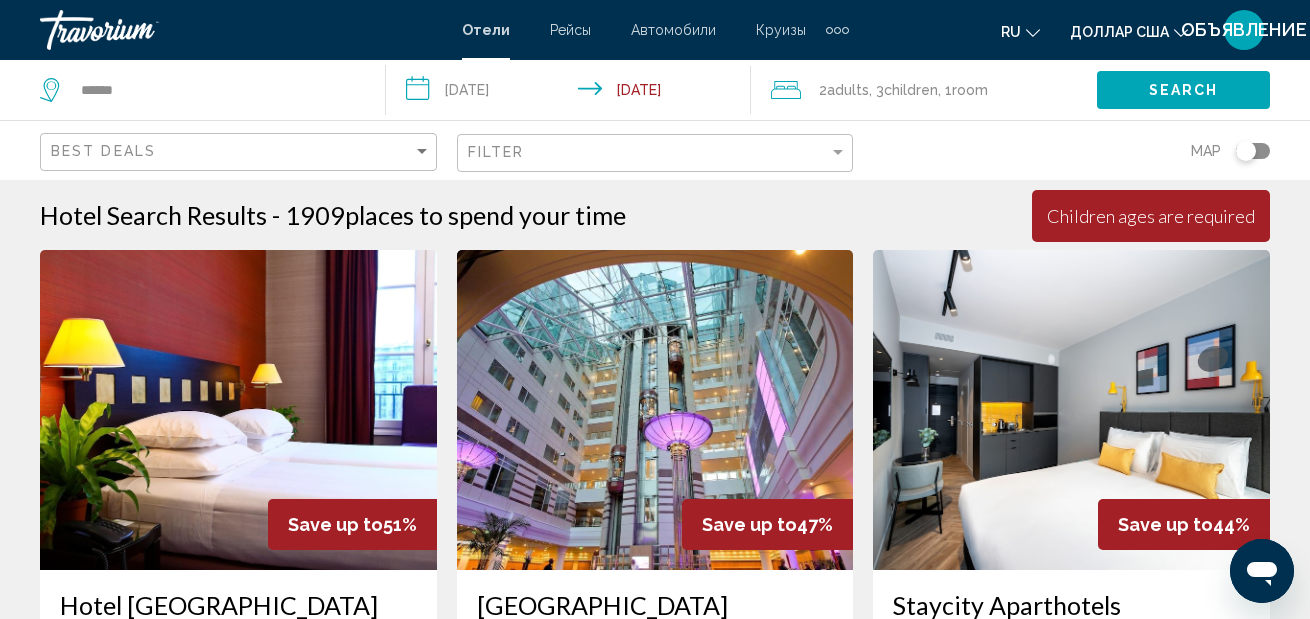 click on "**********" at bounding box center (573, 93) 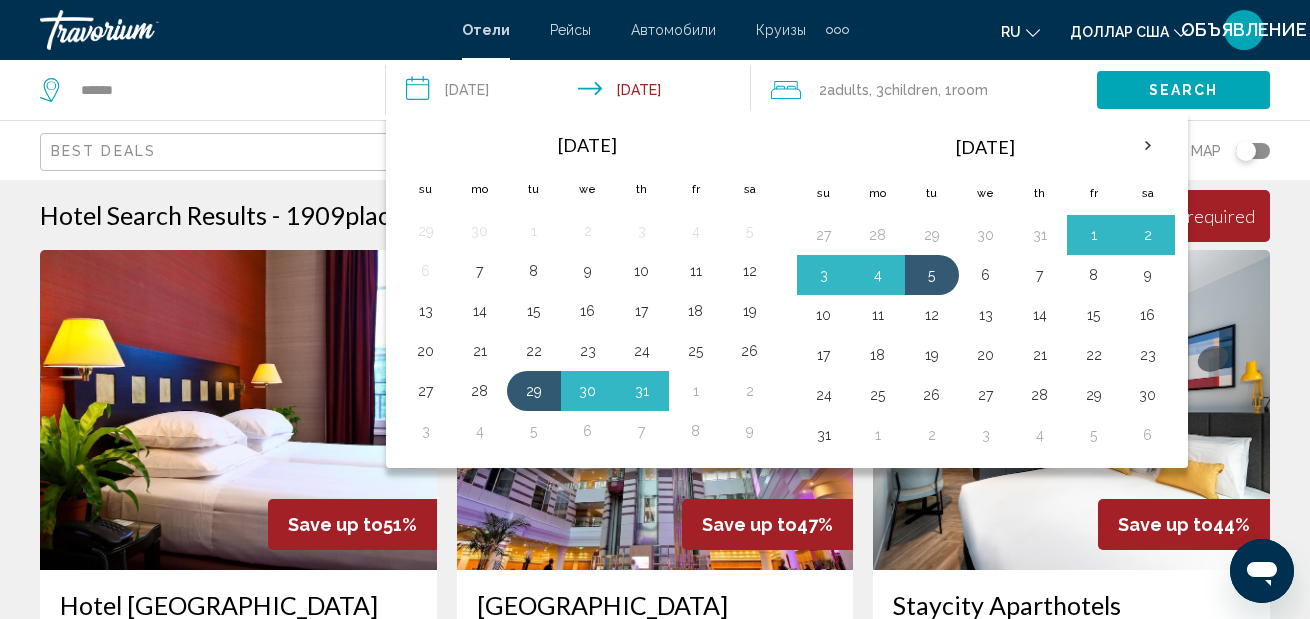 click on "******" 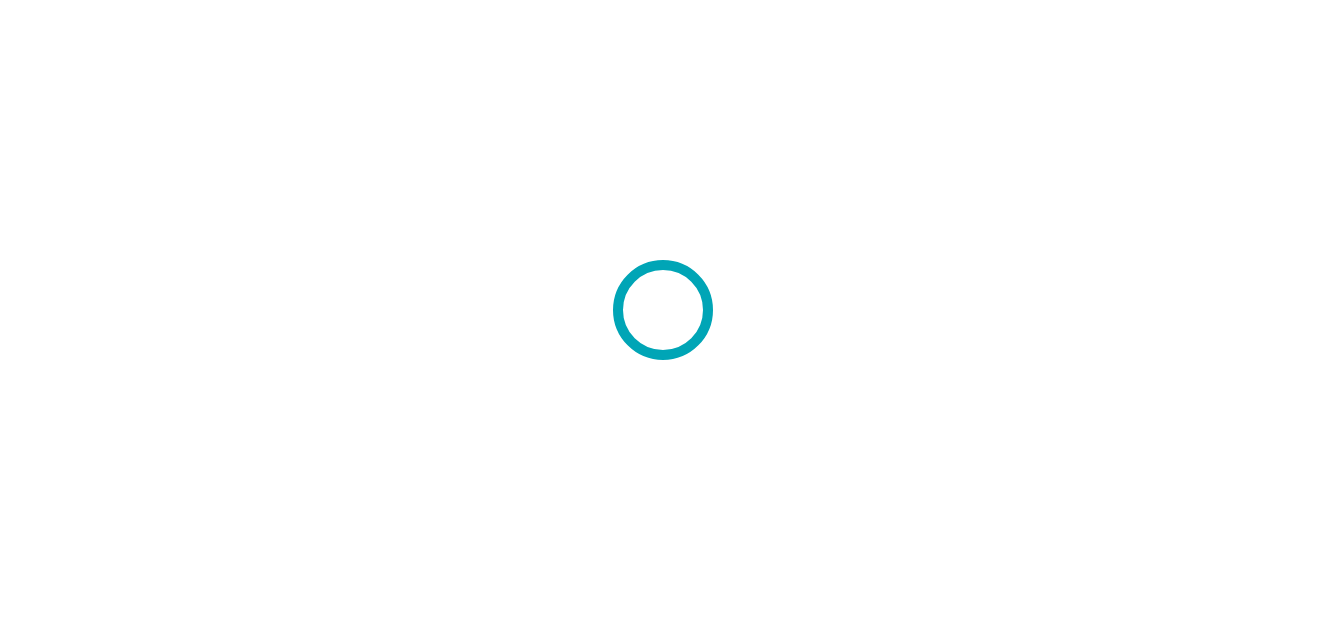scroll, scrollTop: 0, scrollLeft: 0, axis: both 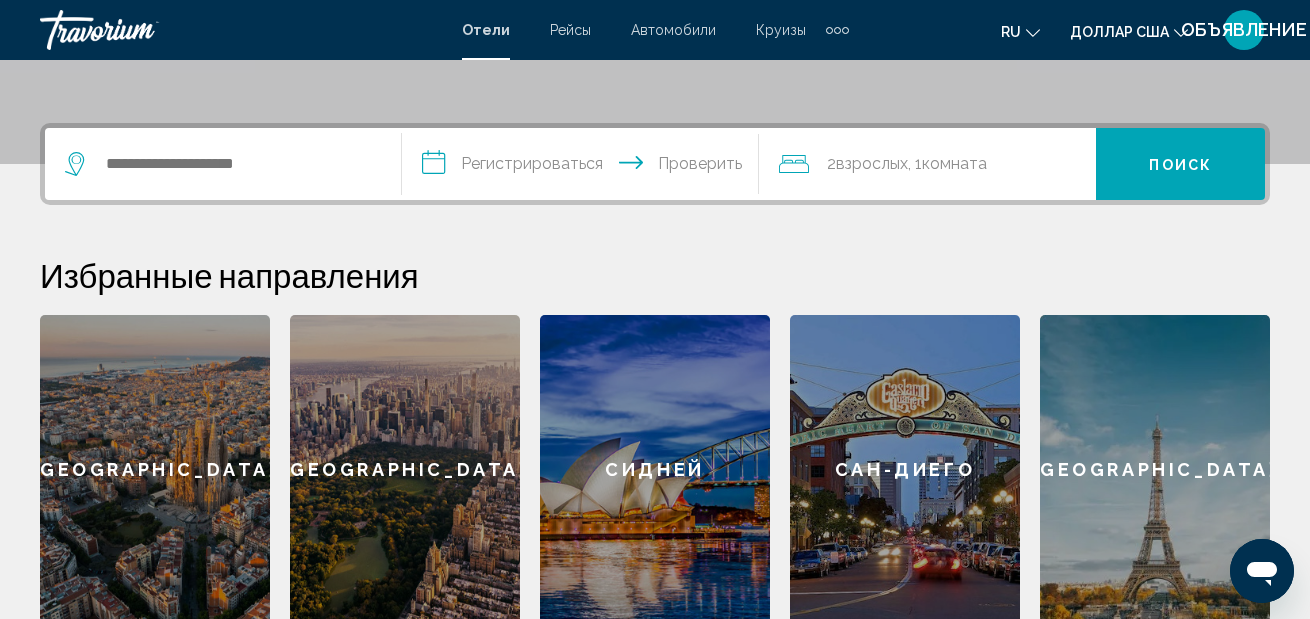 click at bounding box center (223, 164) 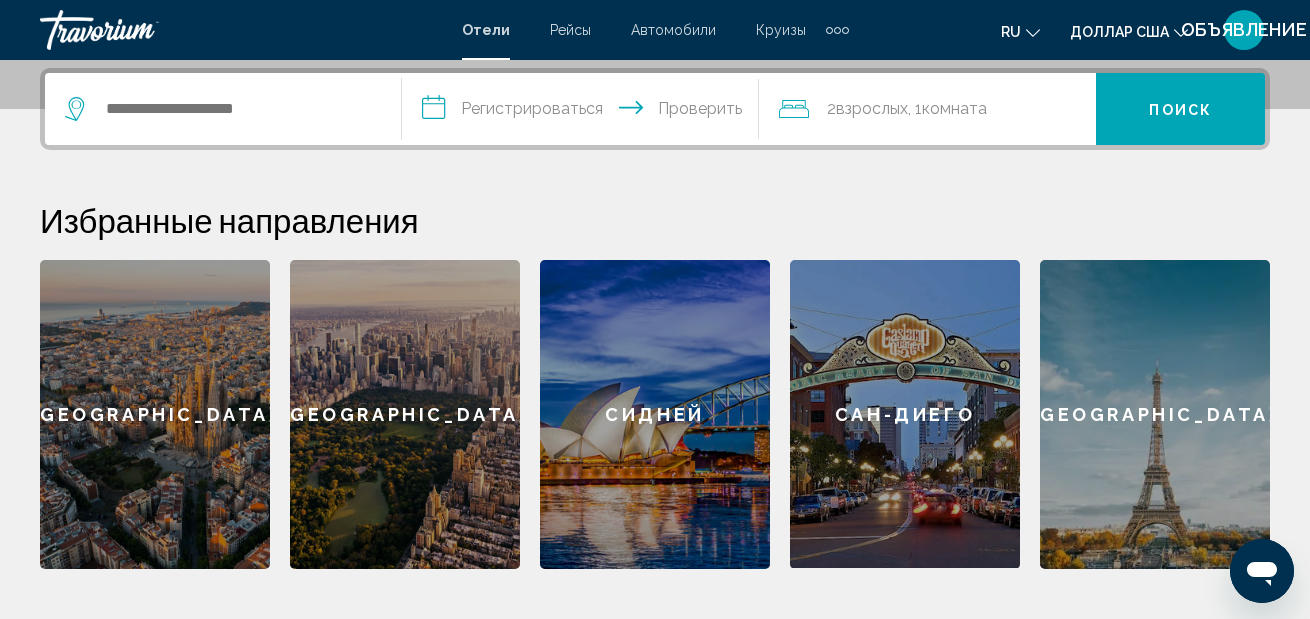 scroll, scrollTop: 494, scrollLeft: 0, axis: vertical 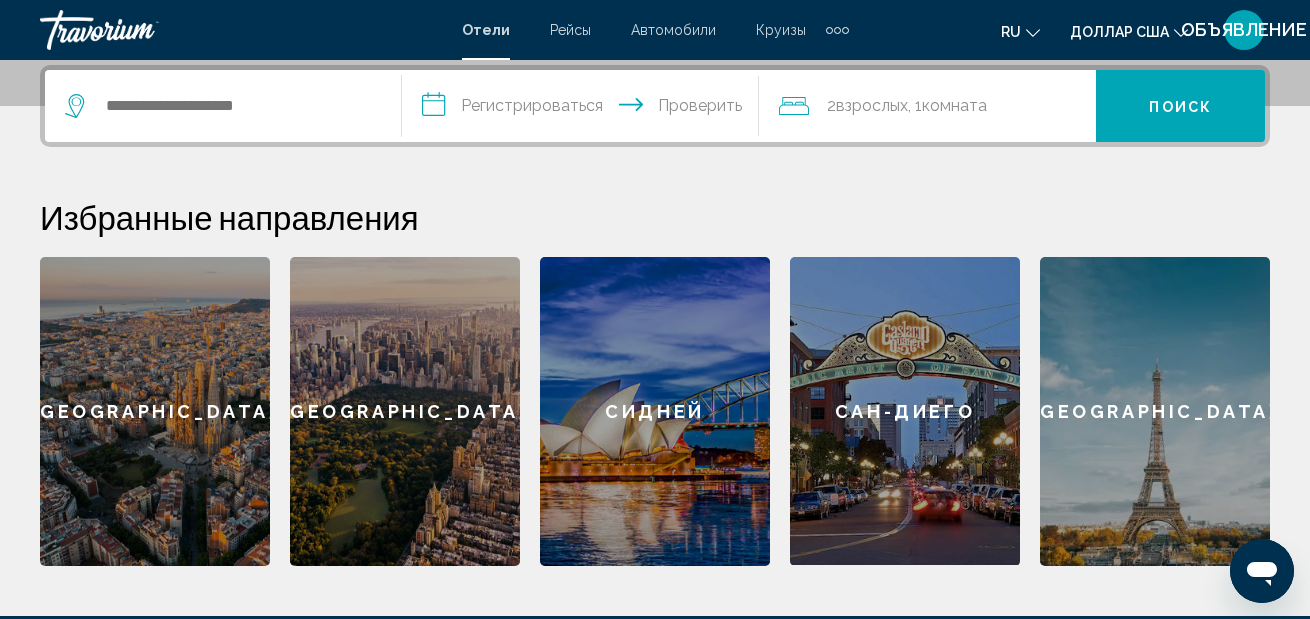 click at bounding box center [223, 106] 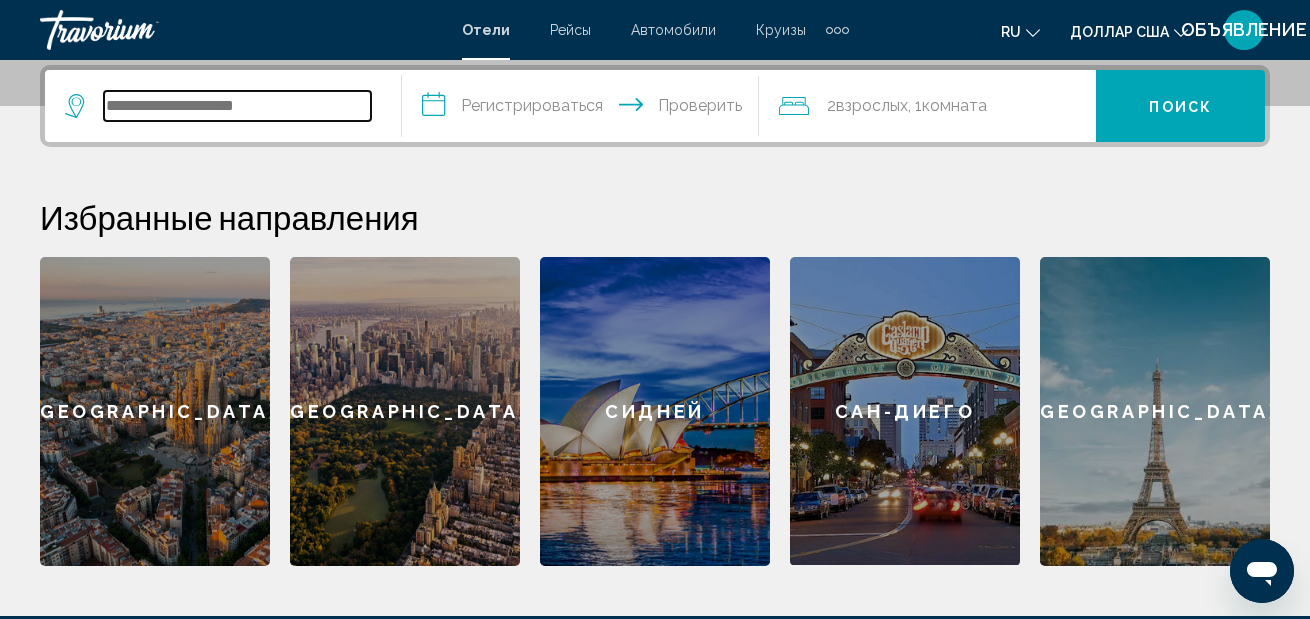 click at bounding box center (237, 106) 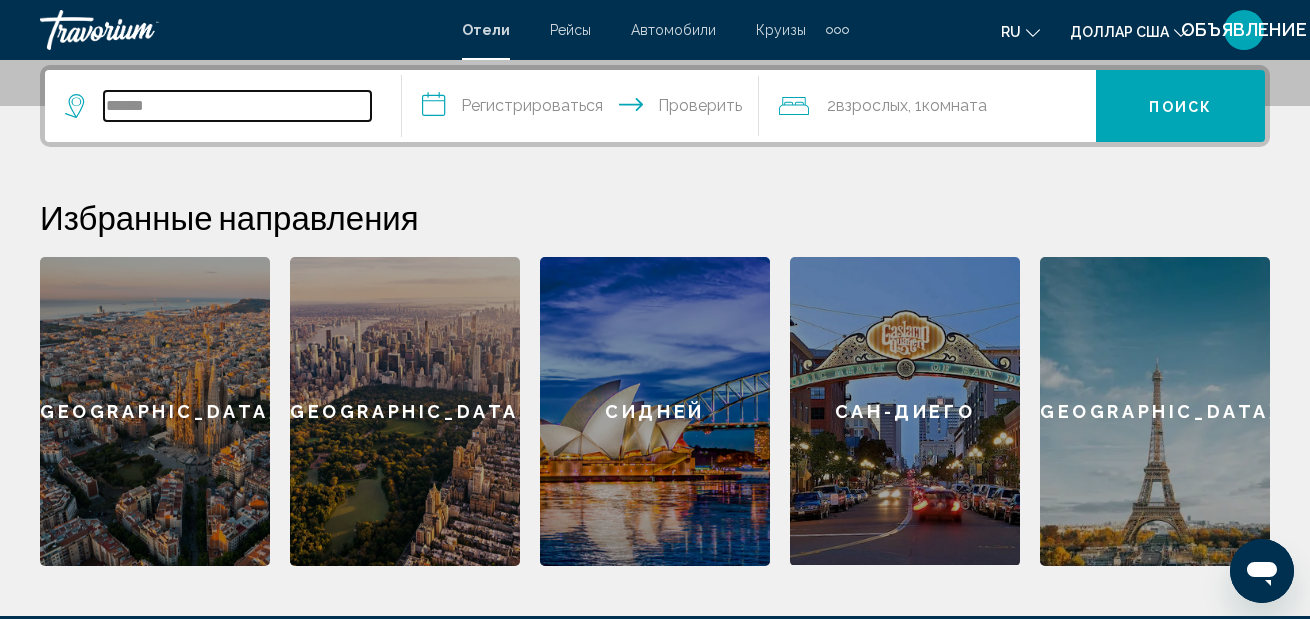 type on "******" 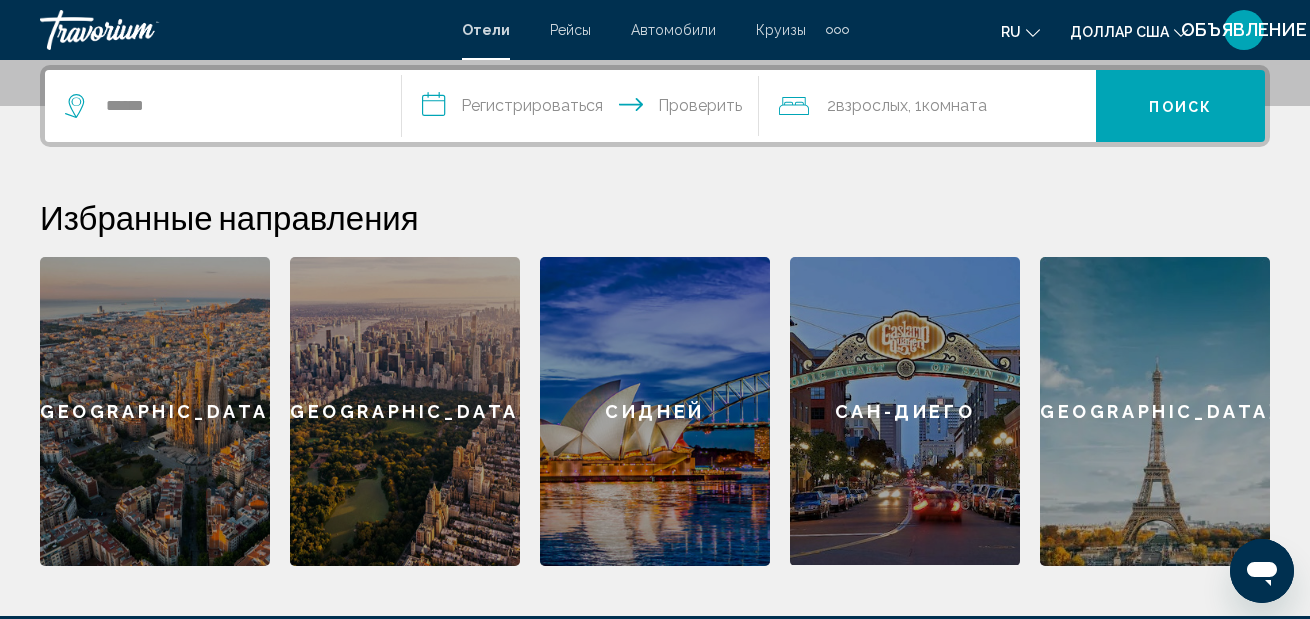 click on "**********" at bounding box center (584, 109) 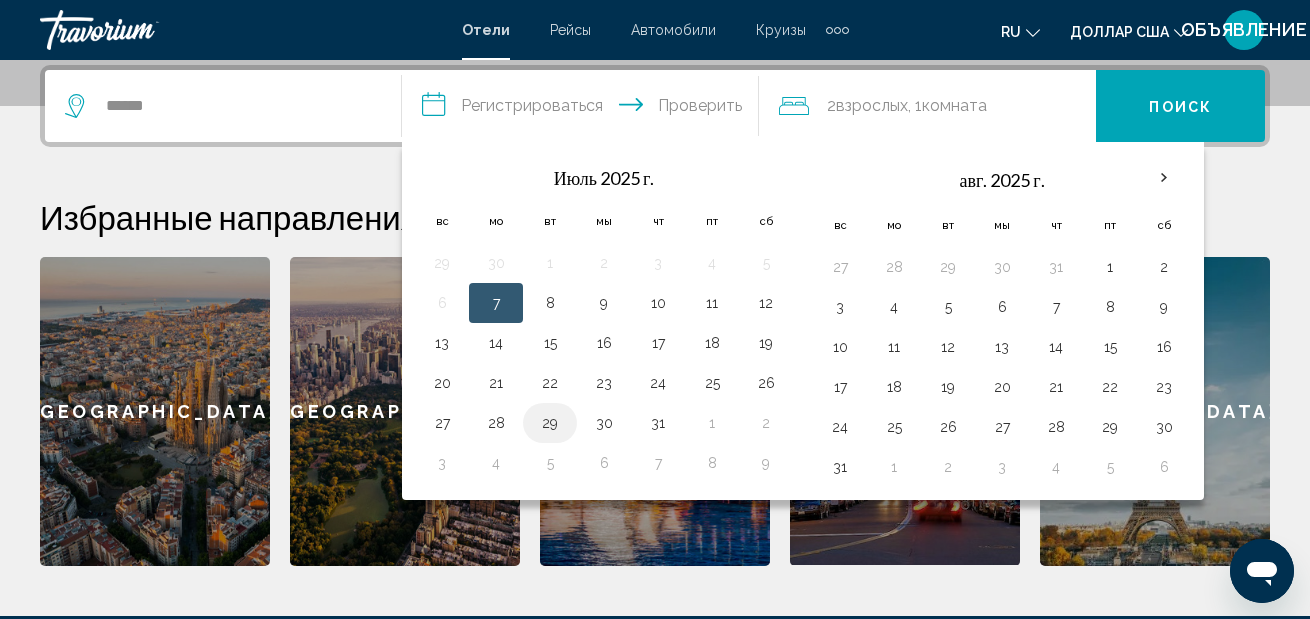 click on "29" at bounding box center [550, 423] 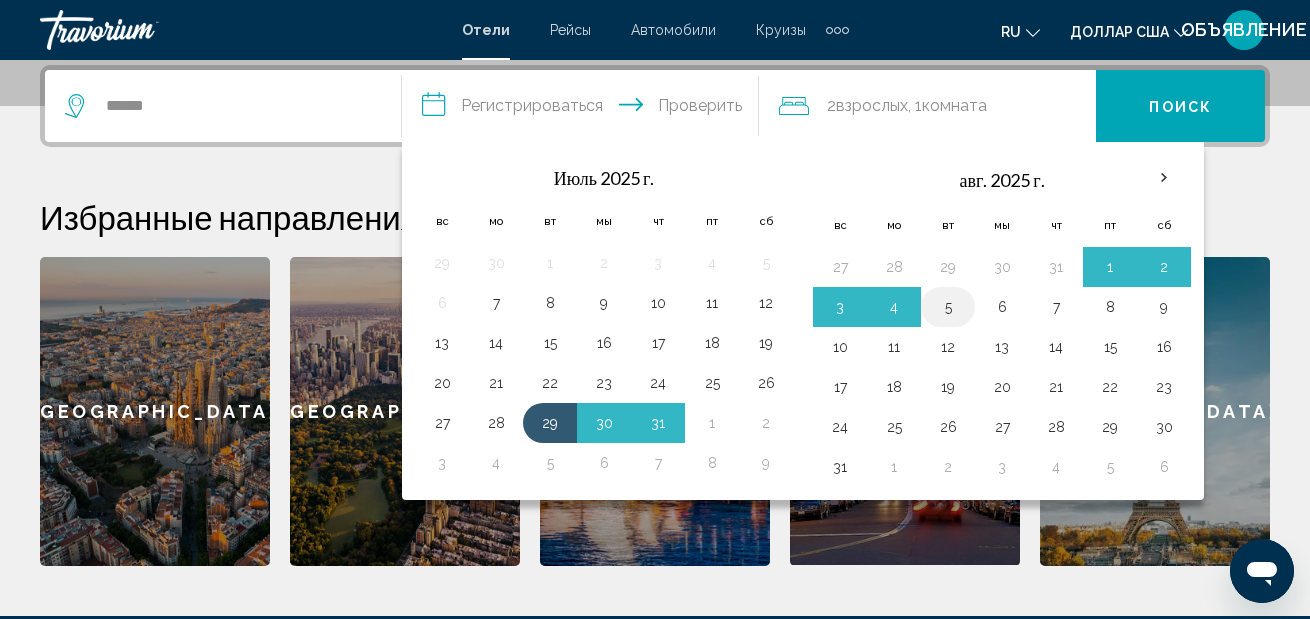 click on "5" at bounding box center [948, 307] 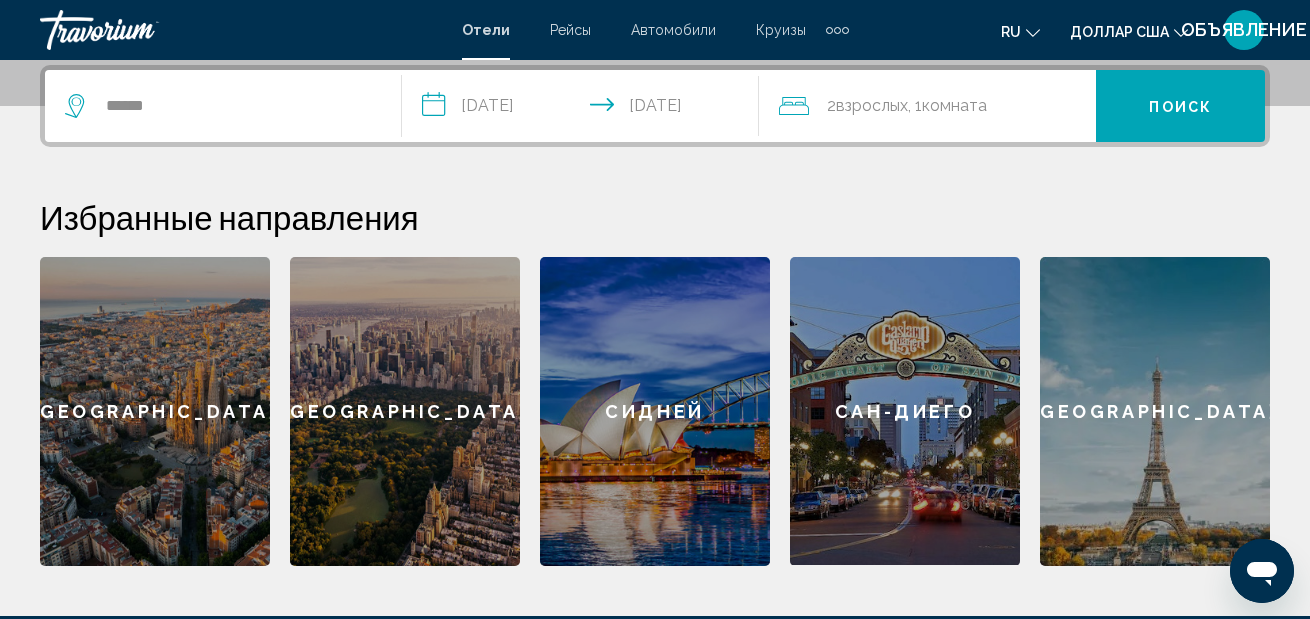 click on "комната" 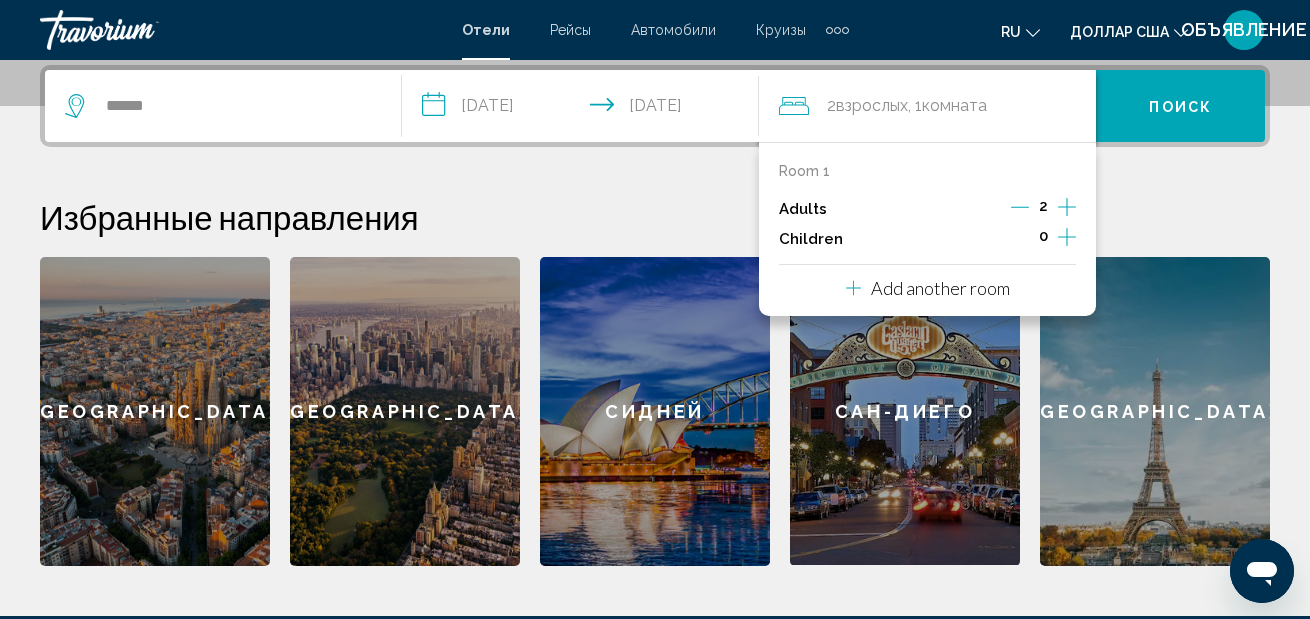 click 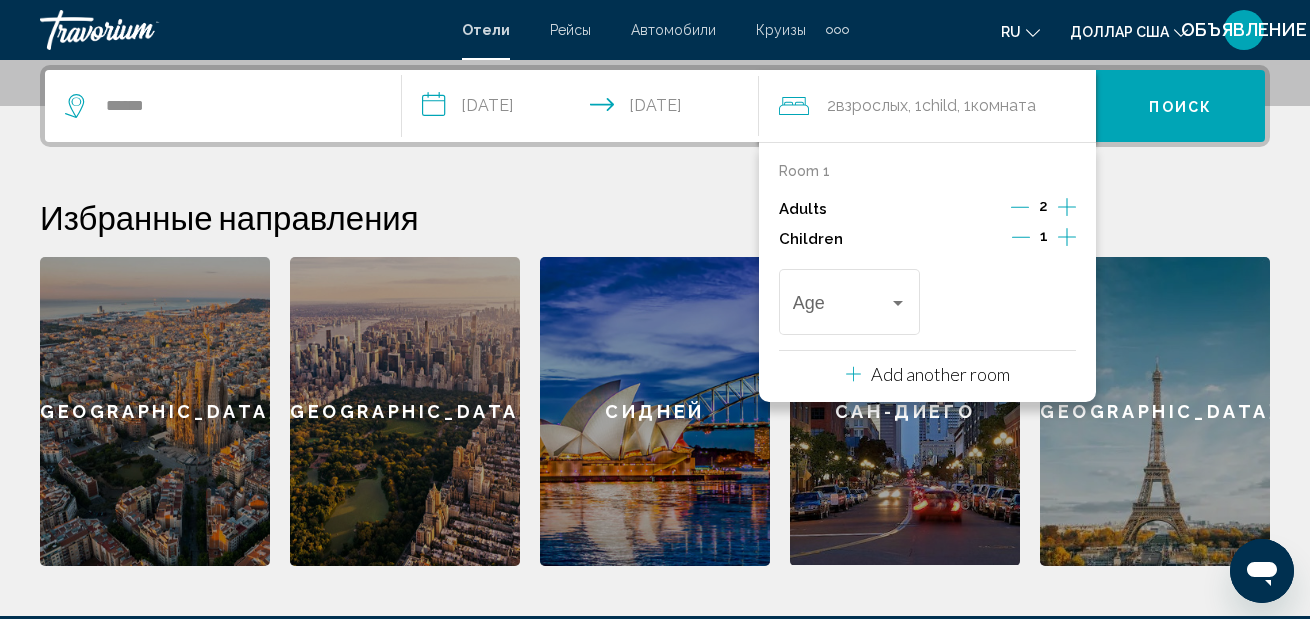 click at bounding box center [1067, 209] 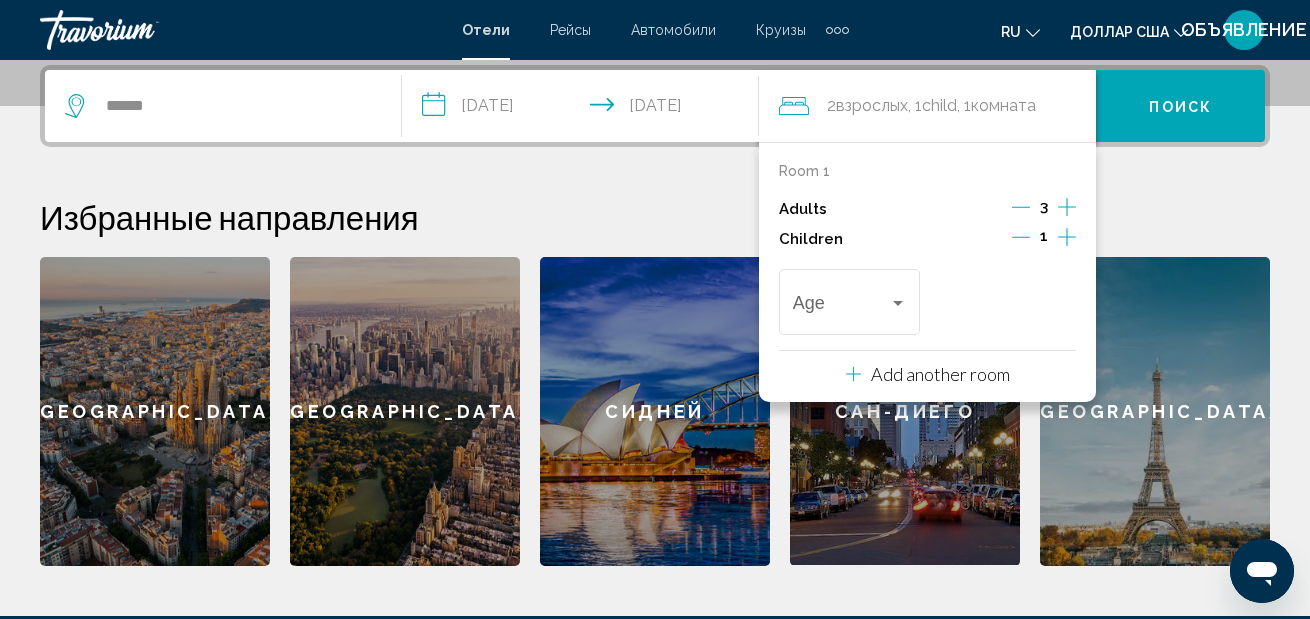 click 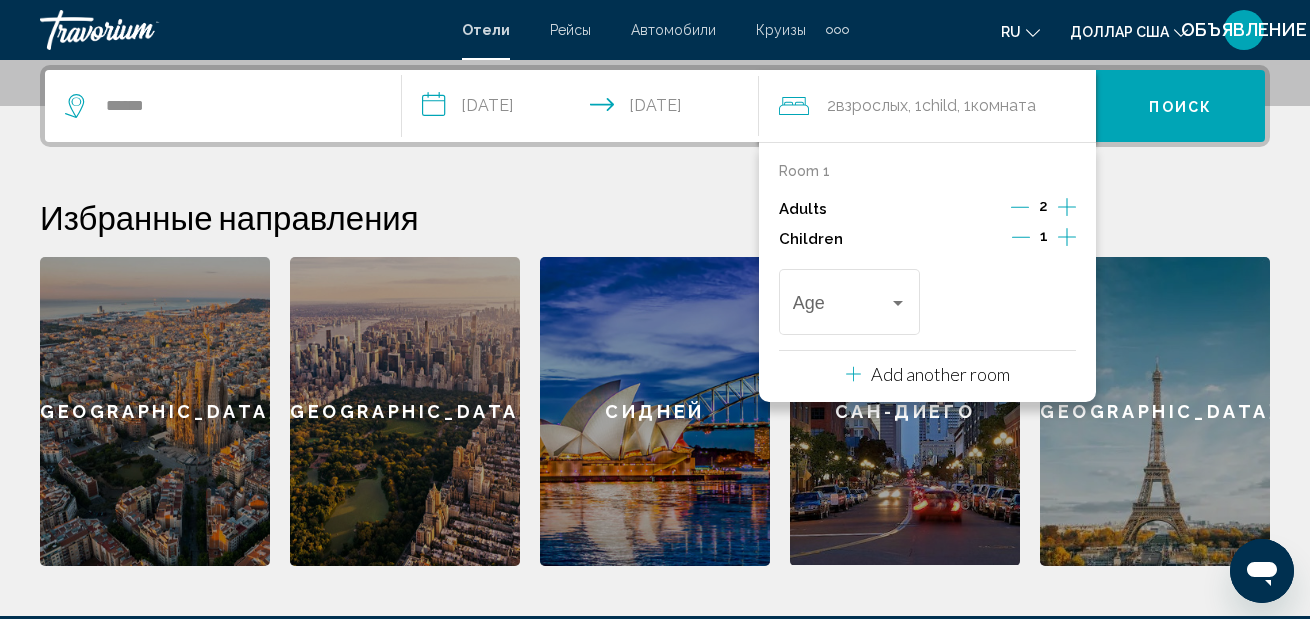 click 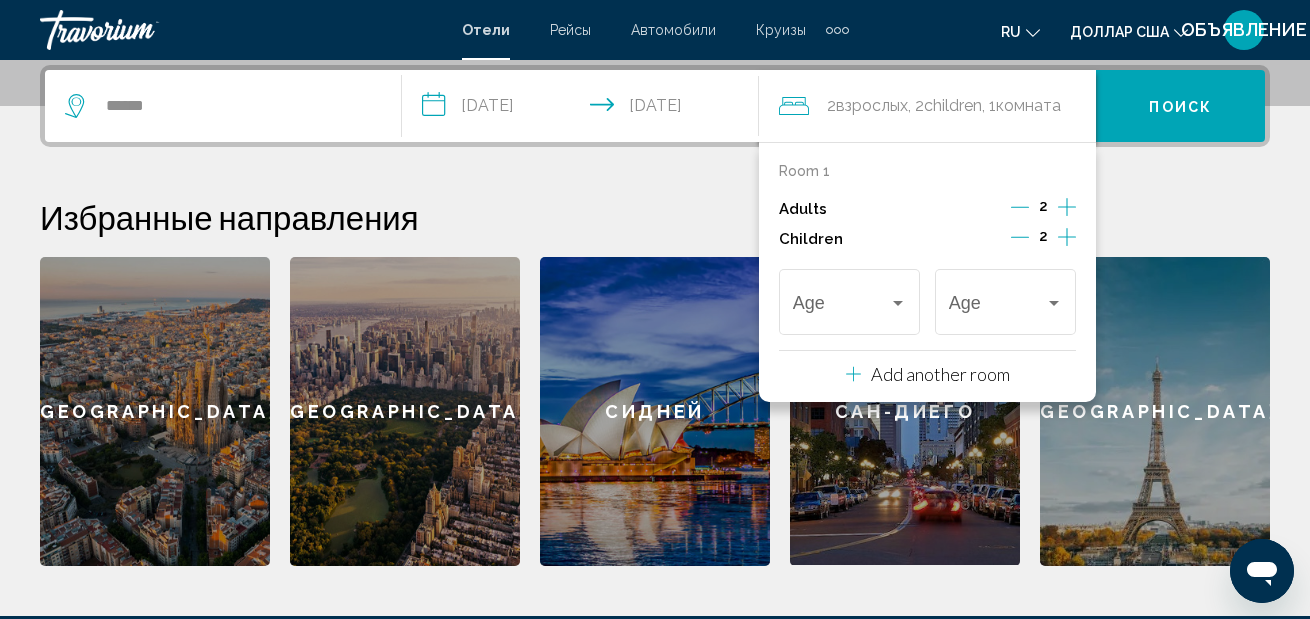 click 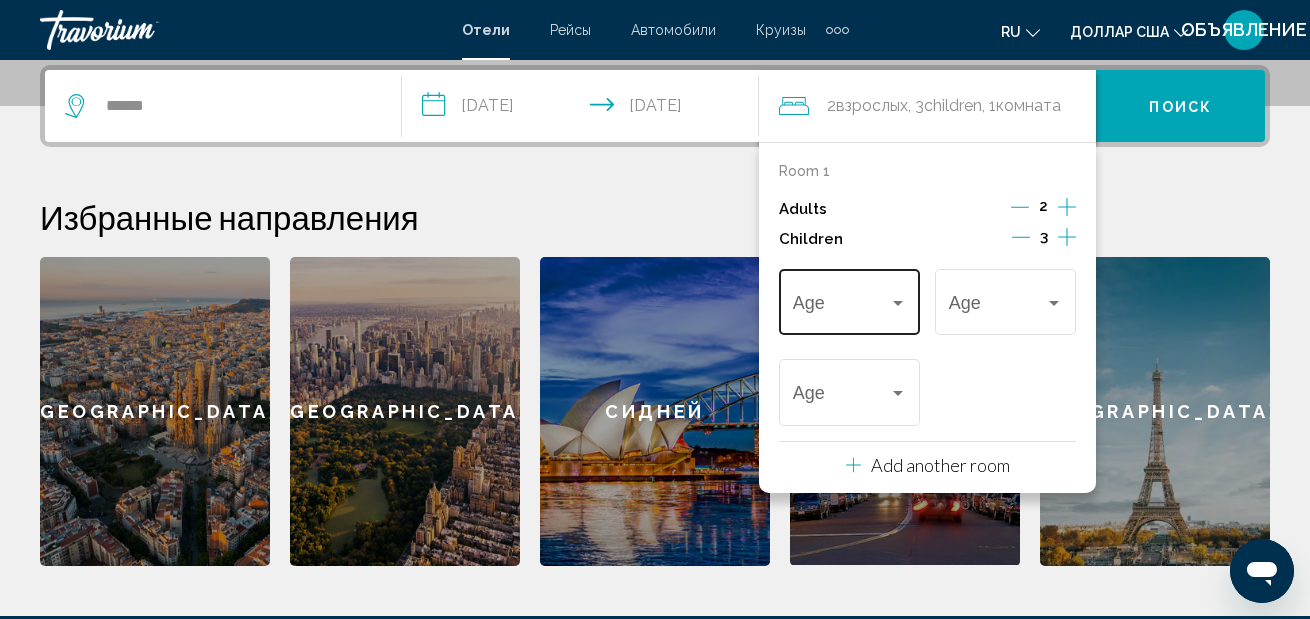 click on "Age" at bounding box center (850, 299) 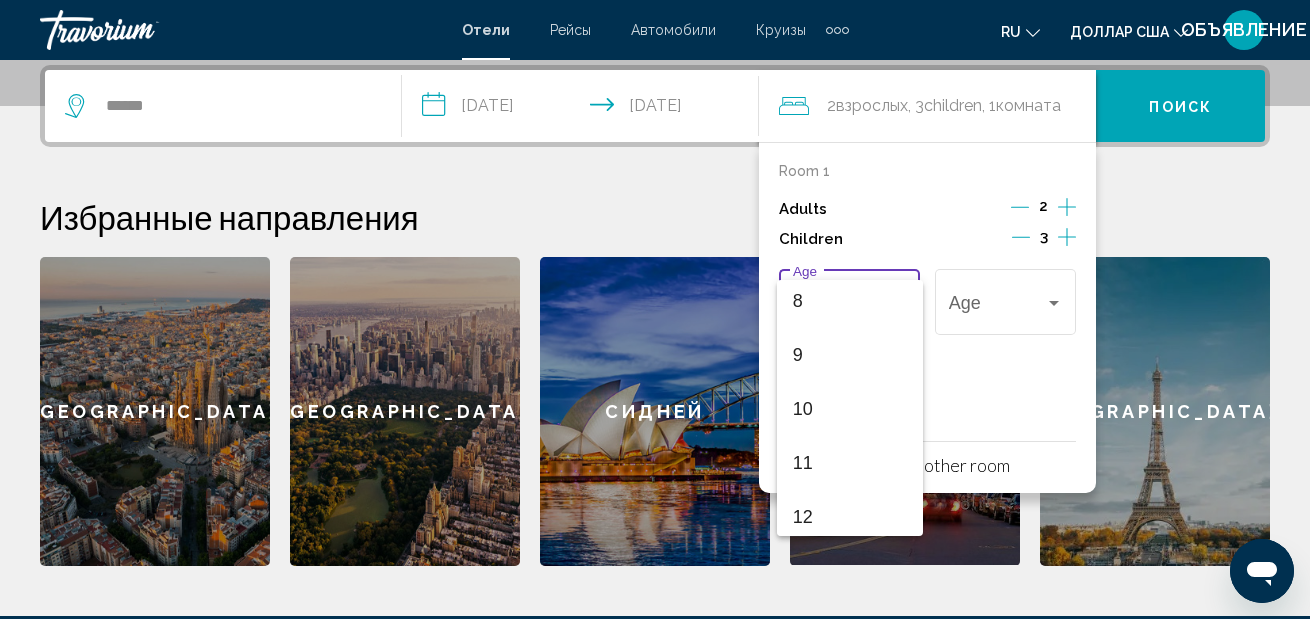 scroll, scrollTop: 446, scrollLeft: 0, axis: vertical 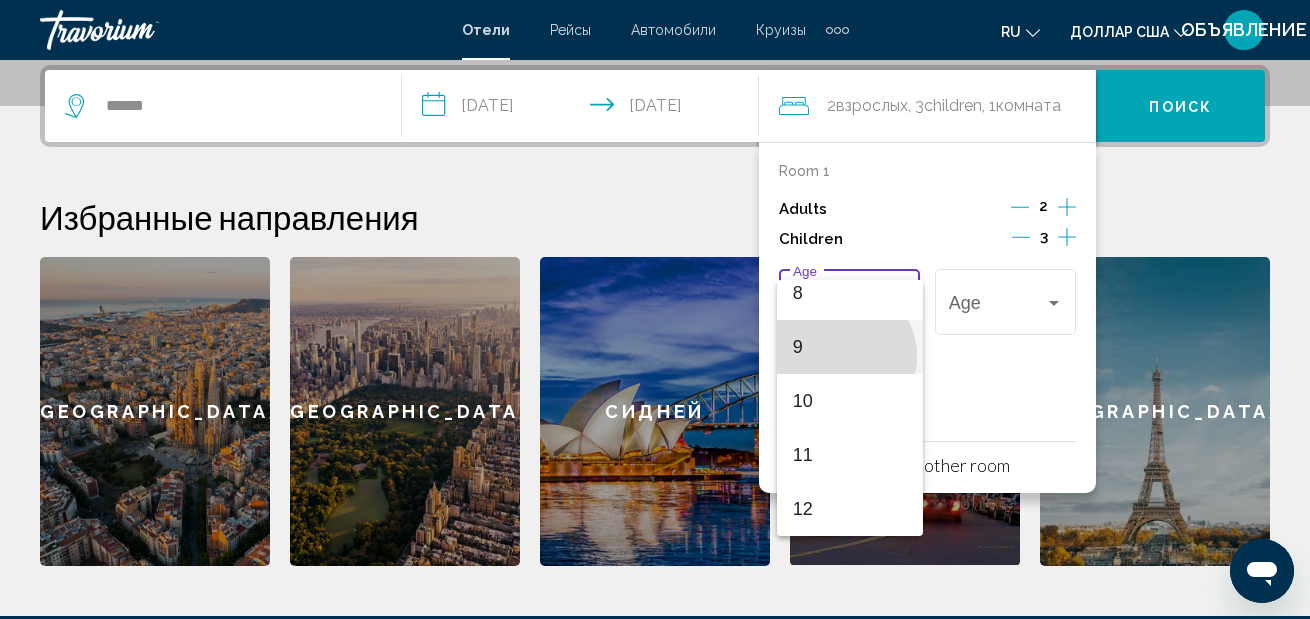 click on "9" at bounding box center [850, 347] 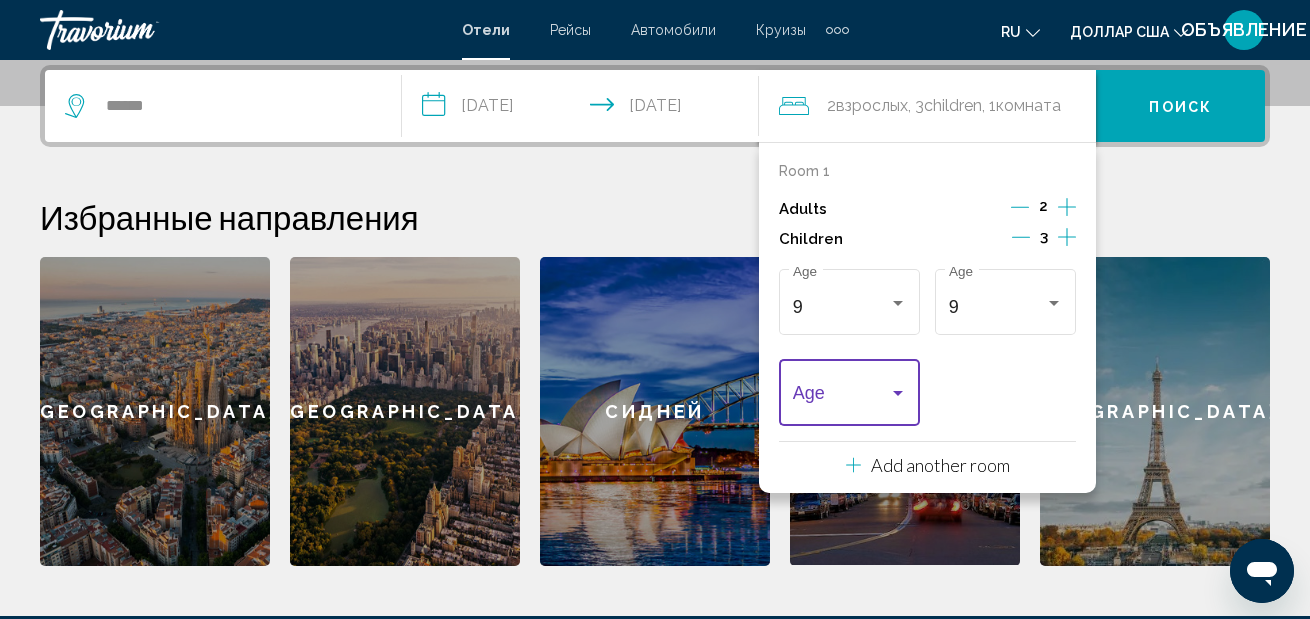 click at bounding box center (841, 398) 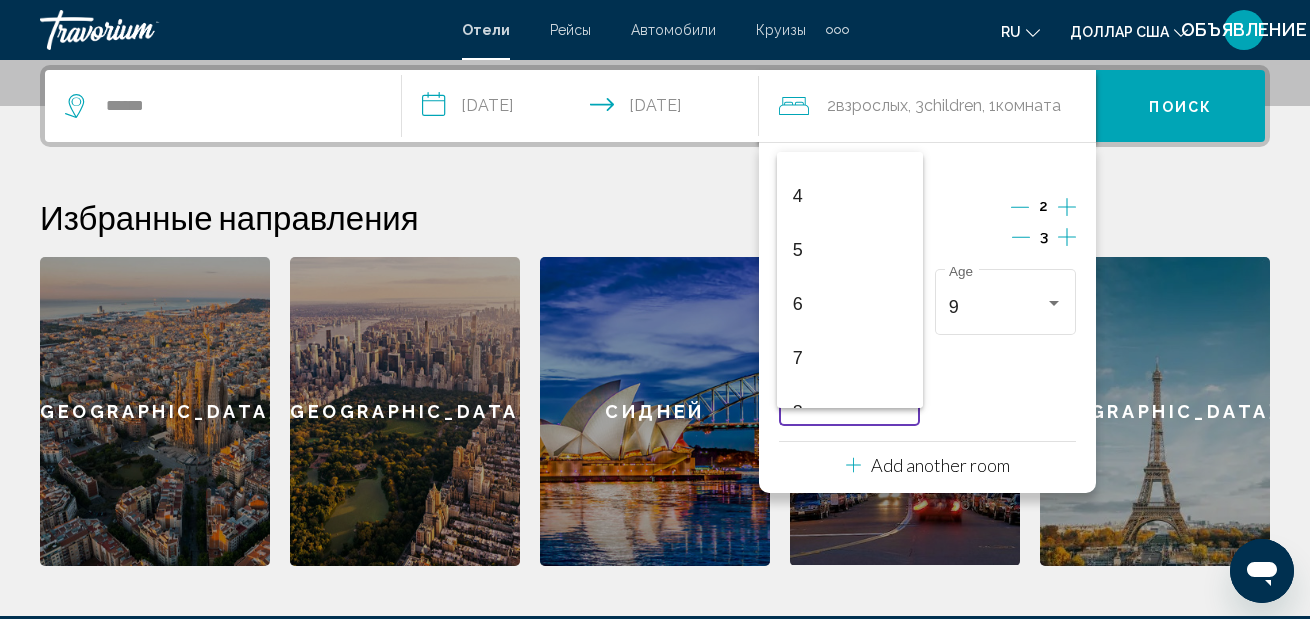 scroll, scrollTop: 331, scrollLeft: 0, axis: vertical 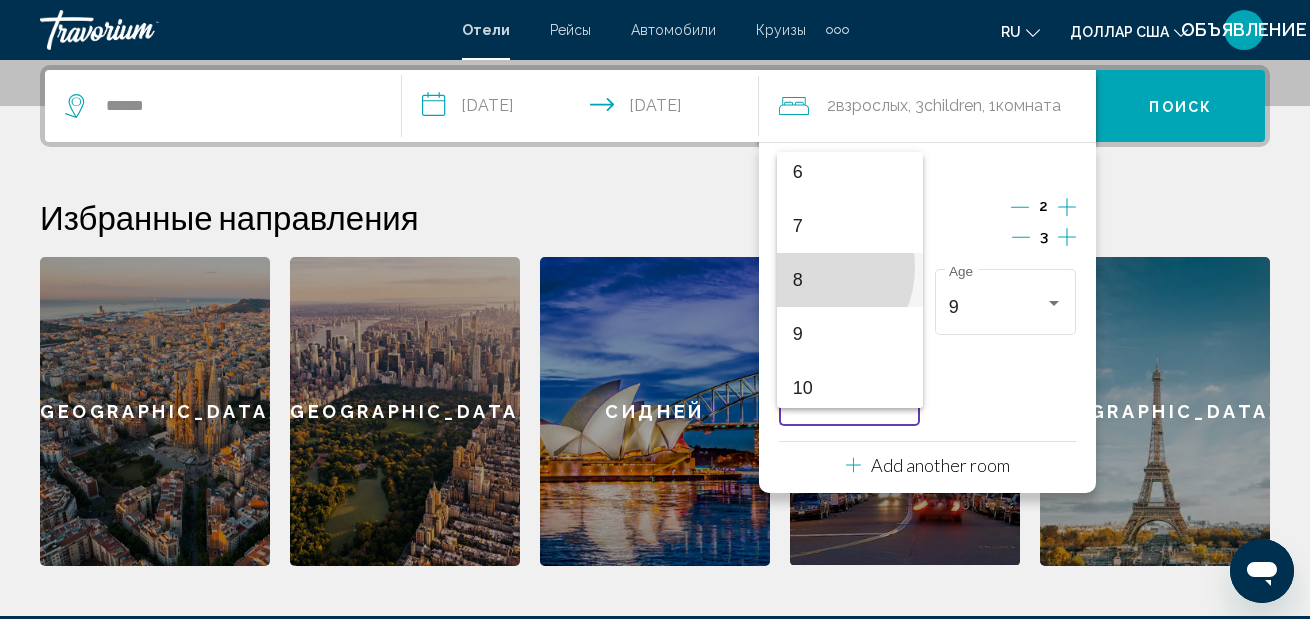 click on "8" at bounding box center (850, 280) 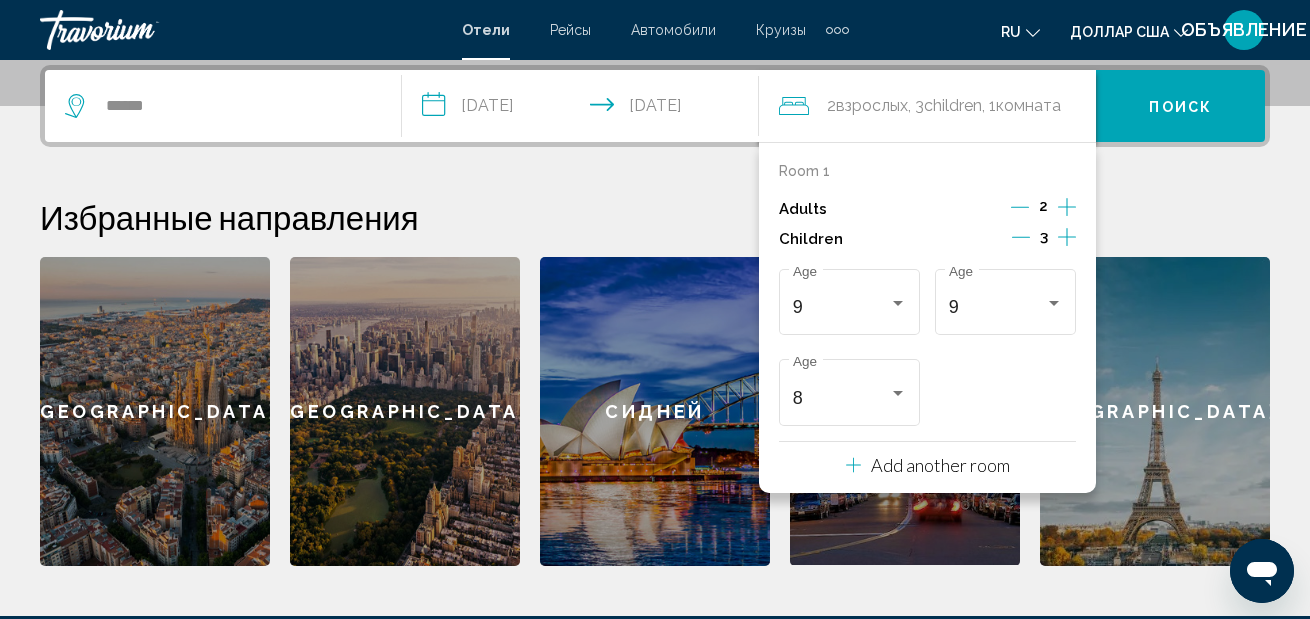 click on "9 Age 9 Age 8 Age" at bounding box center [927, 347] 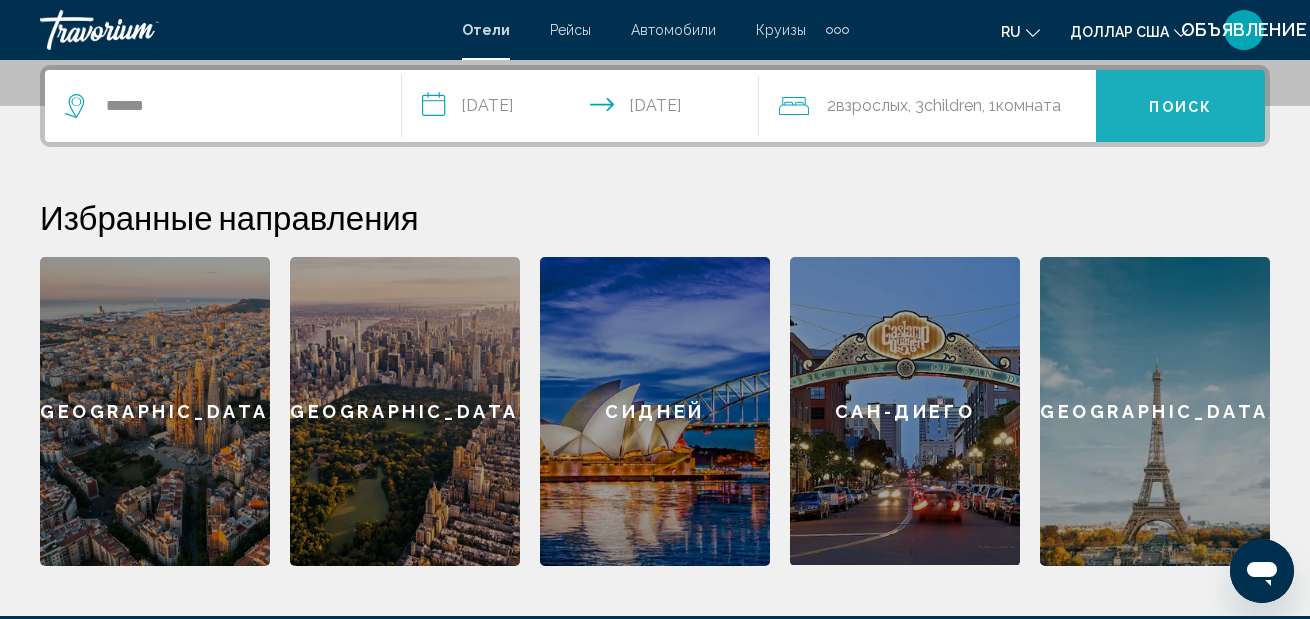 click on "Поиск" at bounding box center (1180, 107) 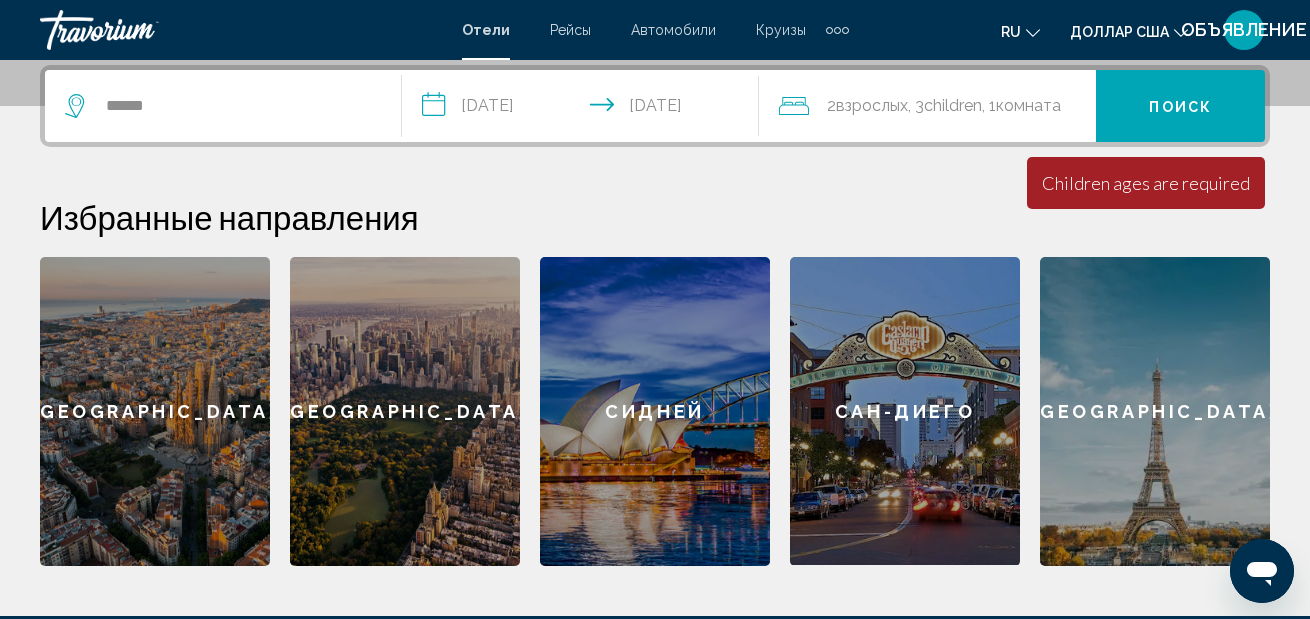 click on "комната" 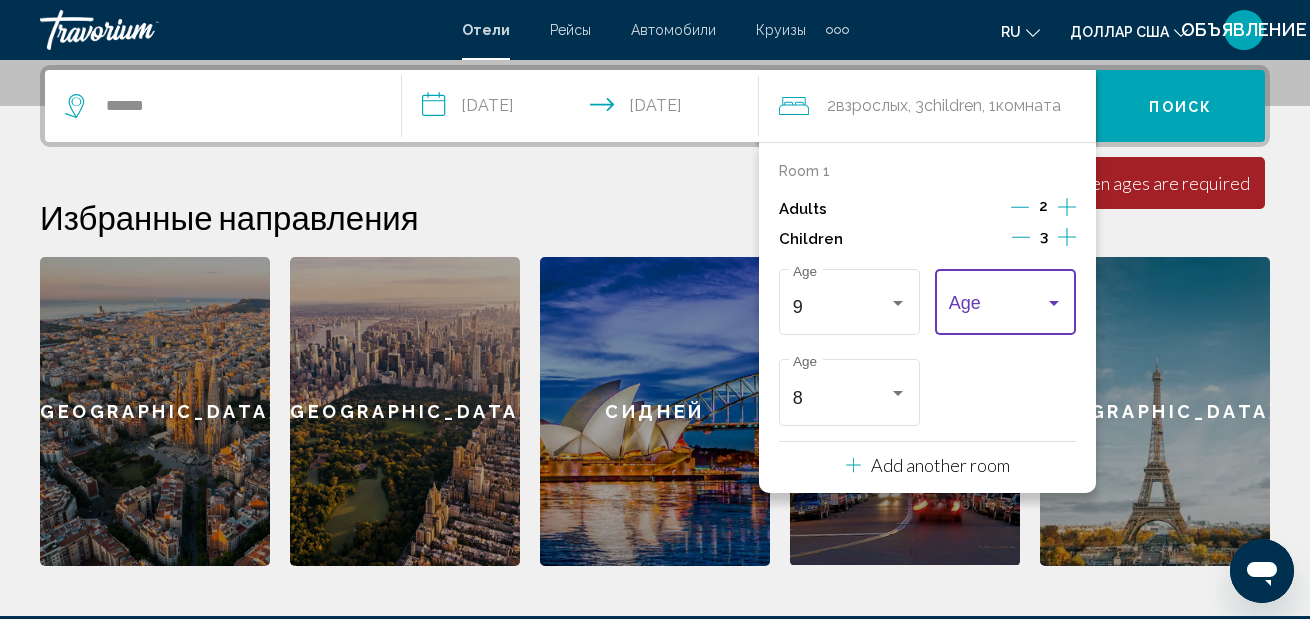 click at bounding box center (997, 307) 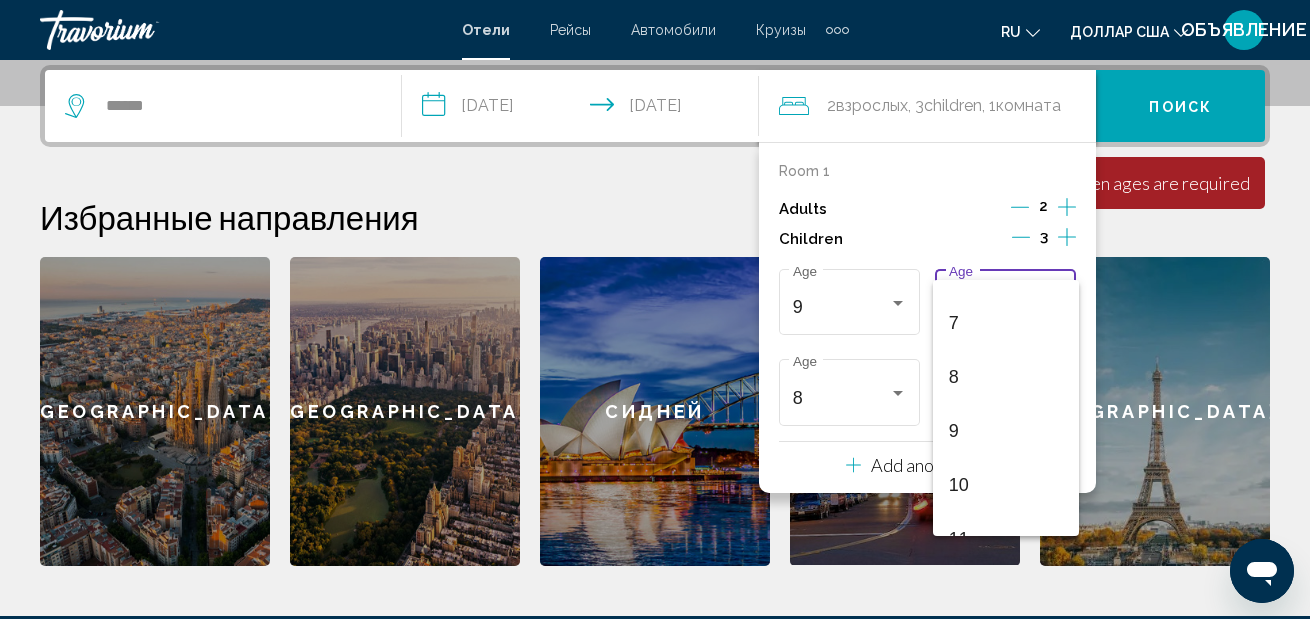 scroll, scrollTop: 376, scrollLeft: 0, axis: vertical 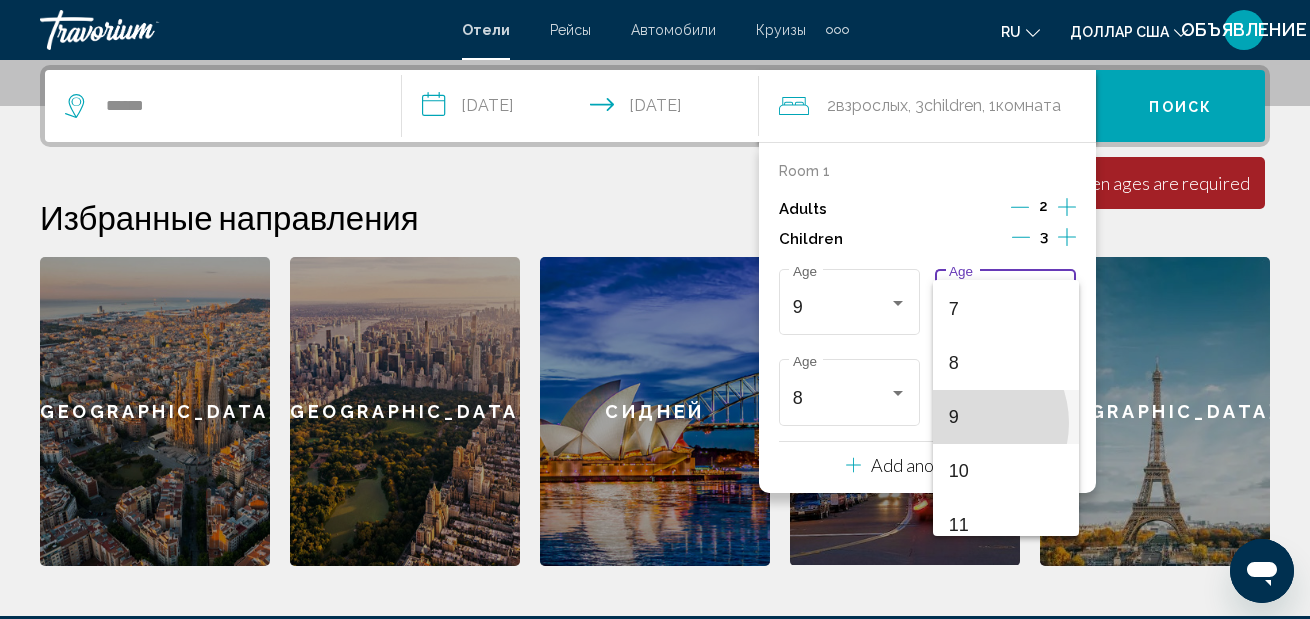 click on "9" at bounding box center (1006, 417) 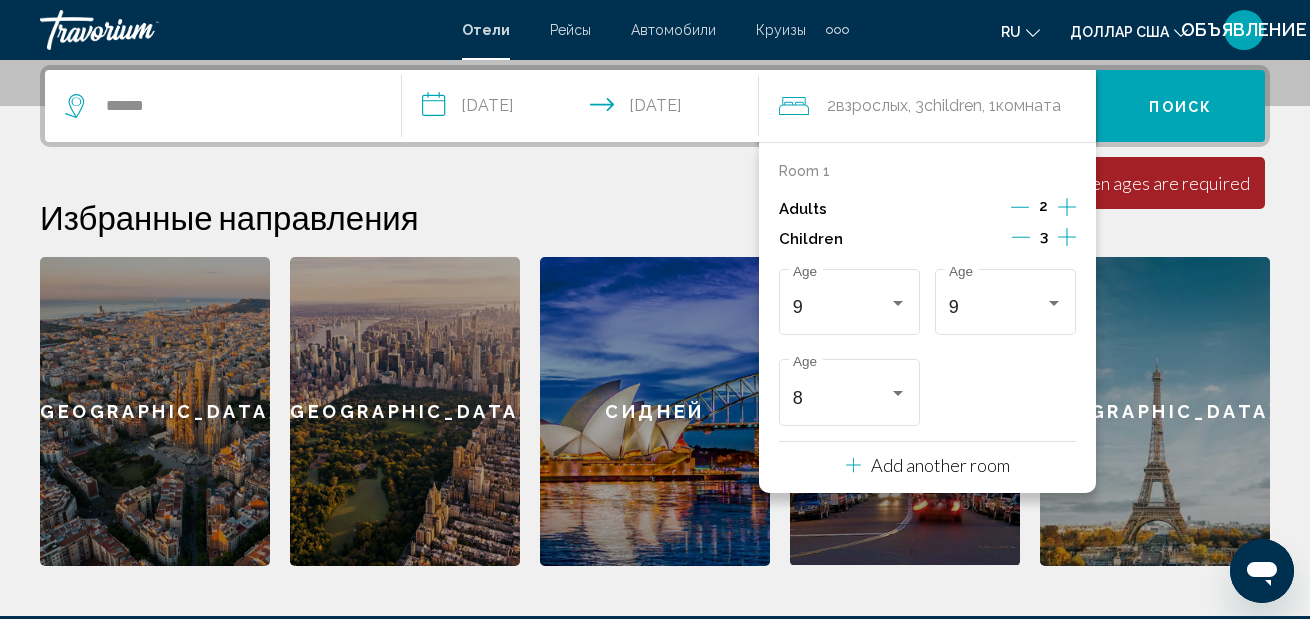 click on "Избранные направления" at bounding box center [655, 217] 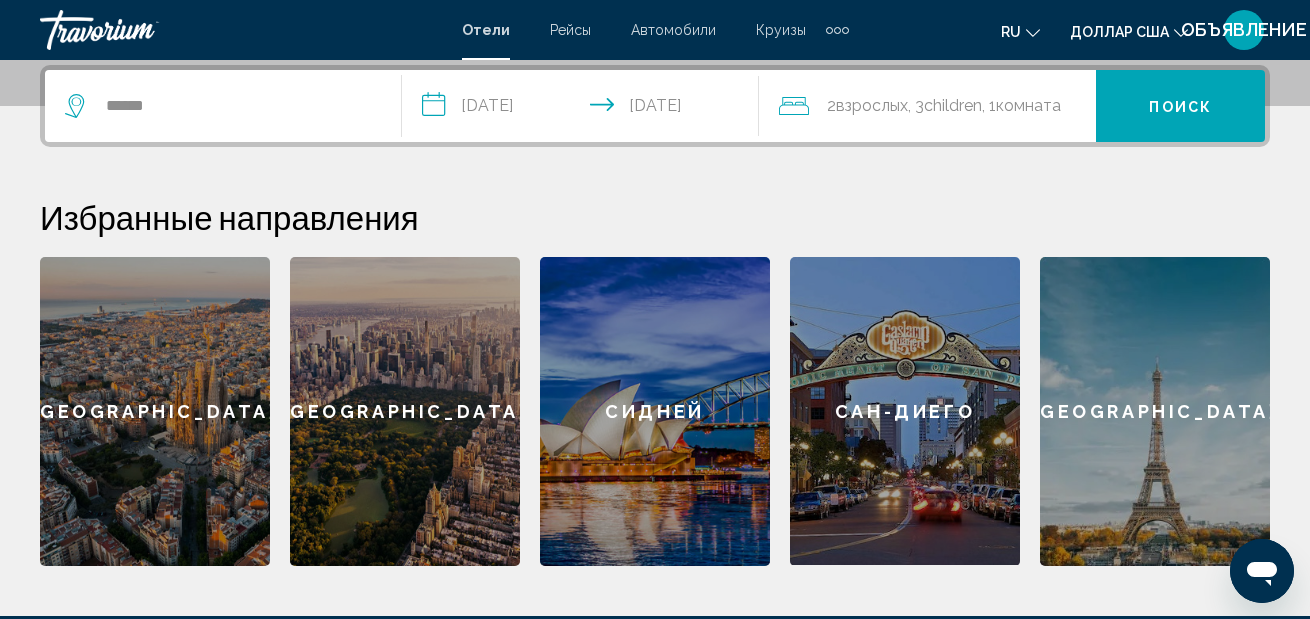 click on "Поиск" at bounding box center (1180, 106) 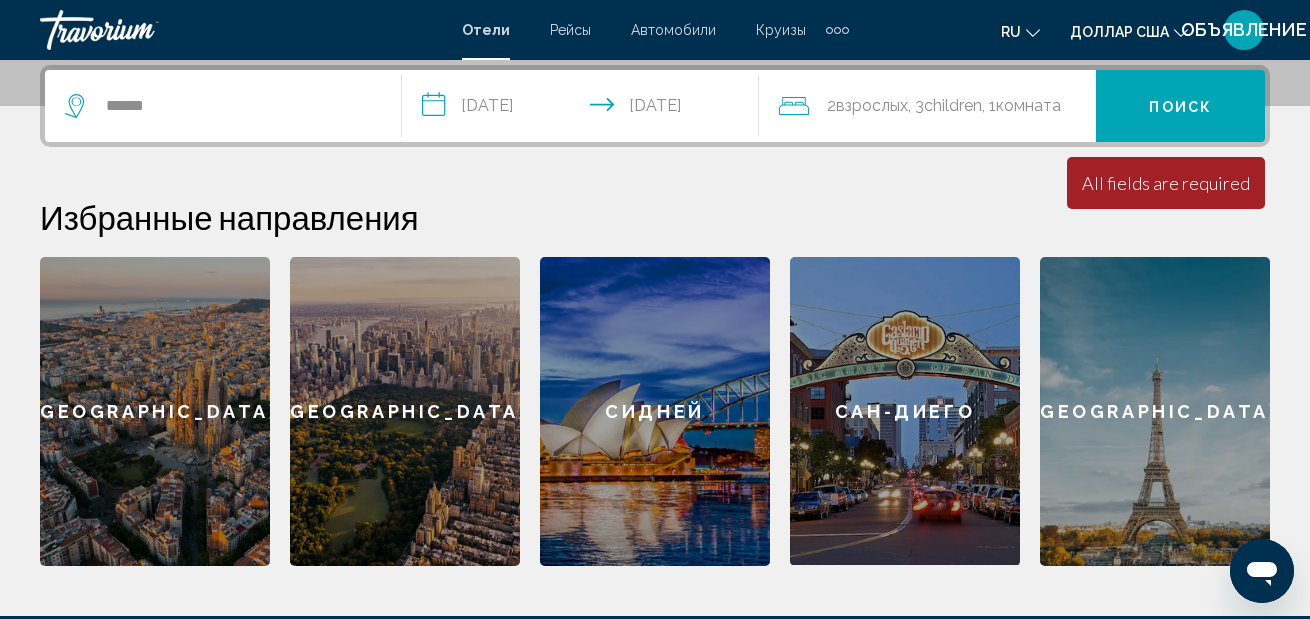 click on "комната" 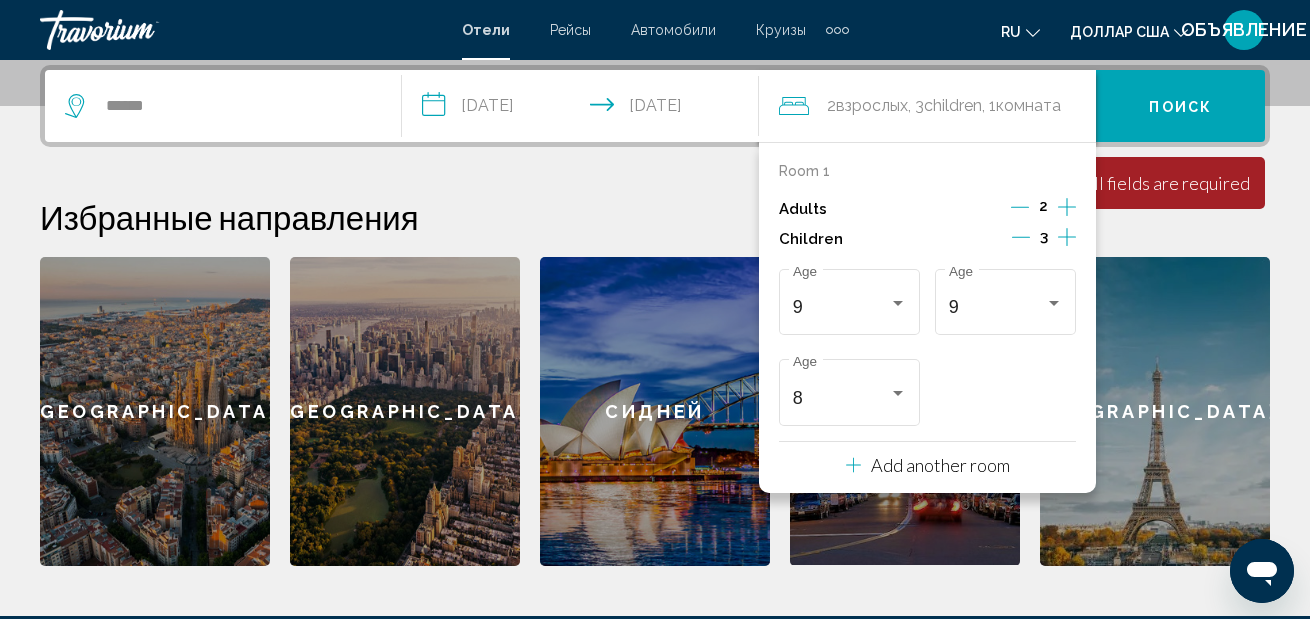 click on "Избранные направления" at bounding box center [655, 217] 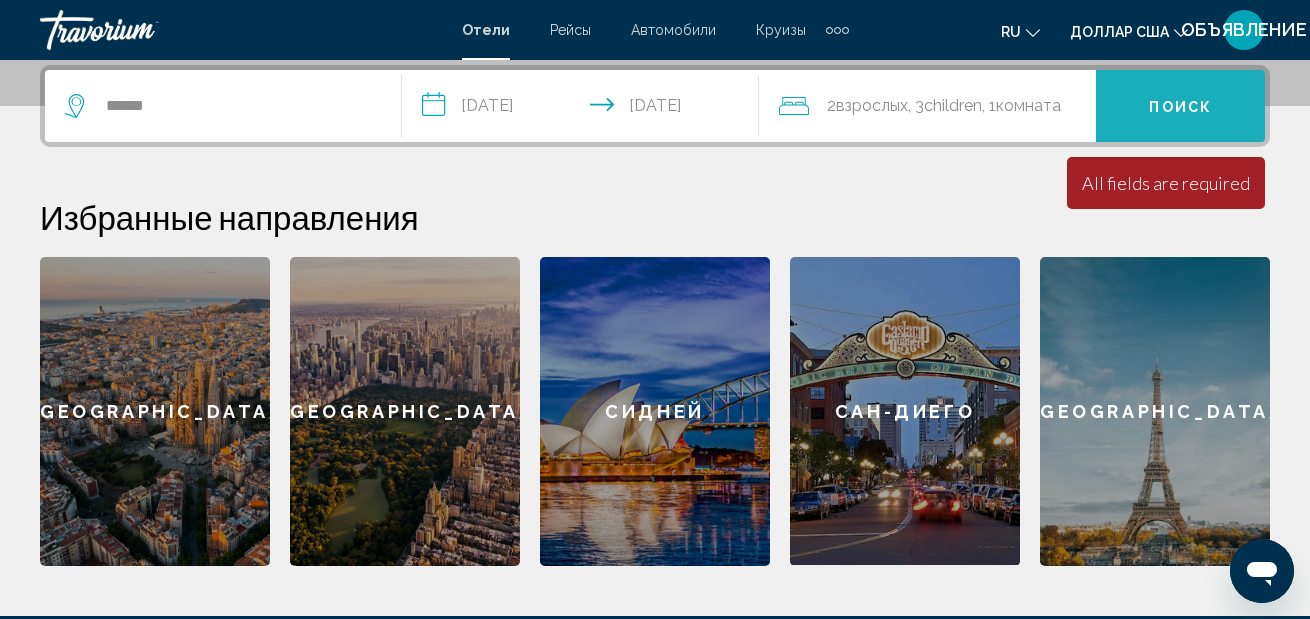 click on "Поиск" at bounding box center (1180, 106) 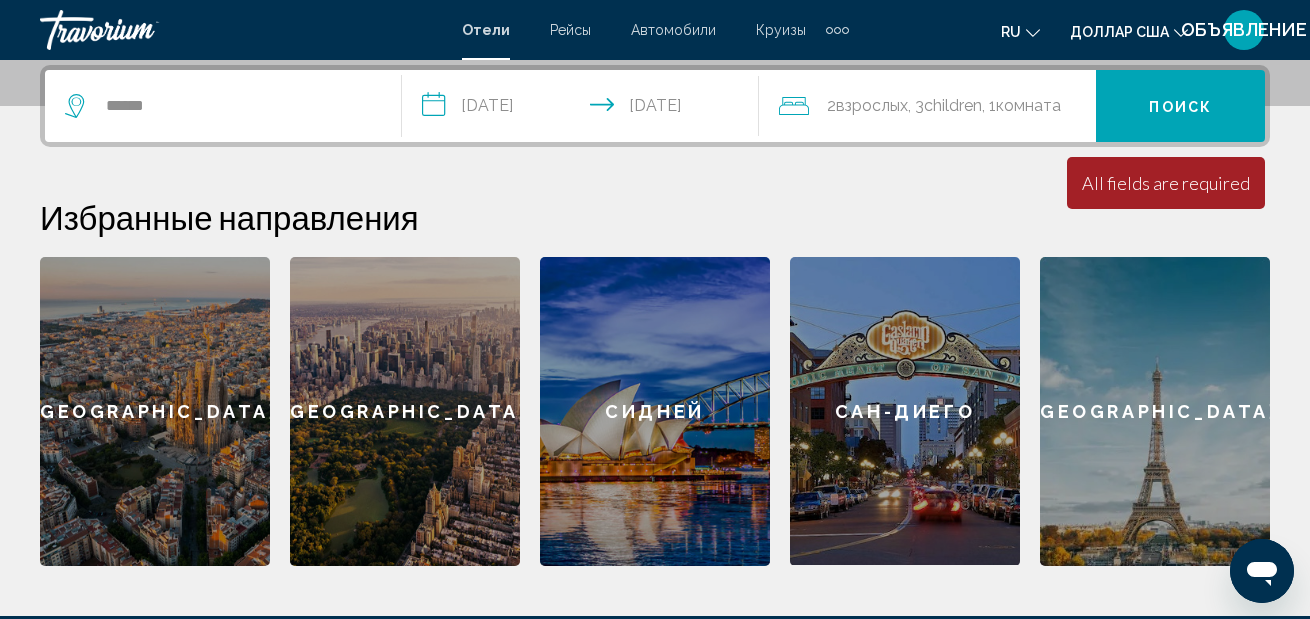 click on "All fields are required" at bounding box center [1166, 183] 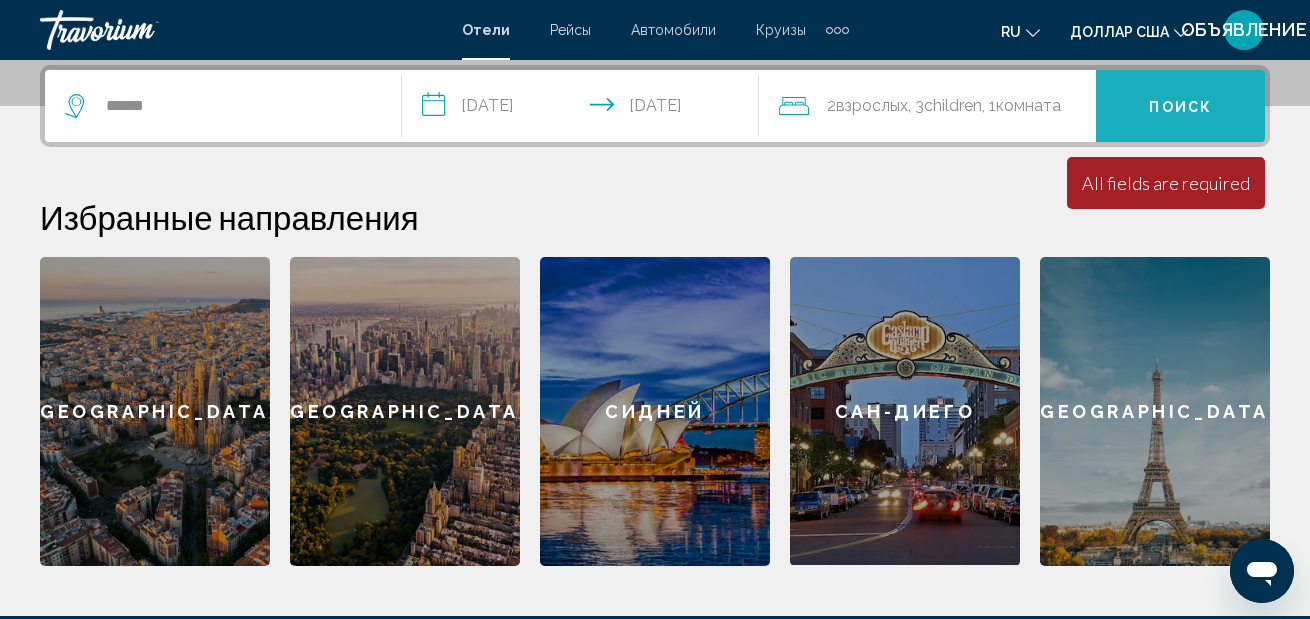 click on "Поиск" at bounding box center (1180, 107) 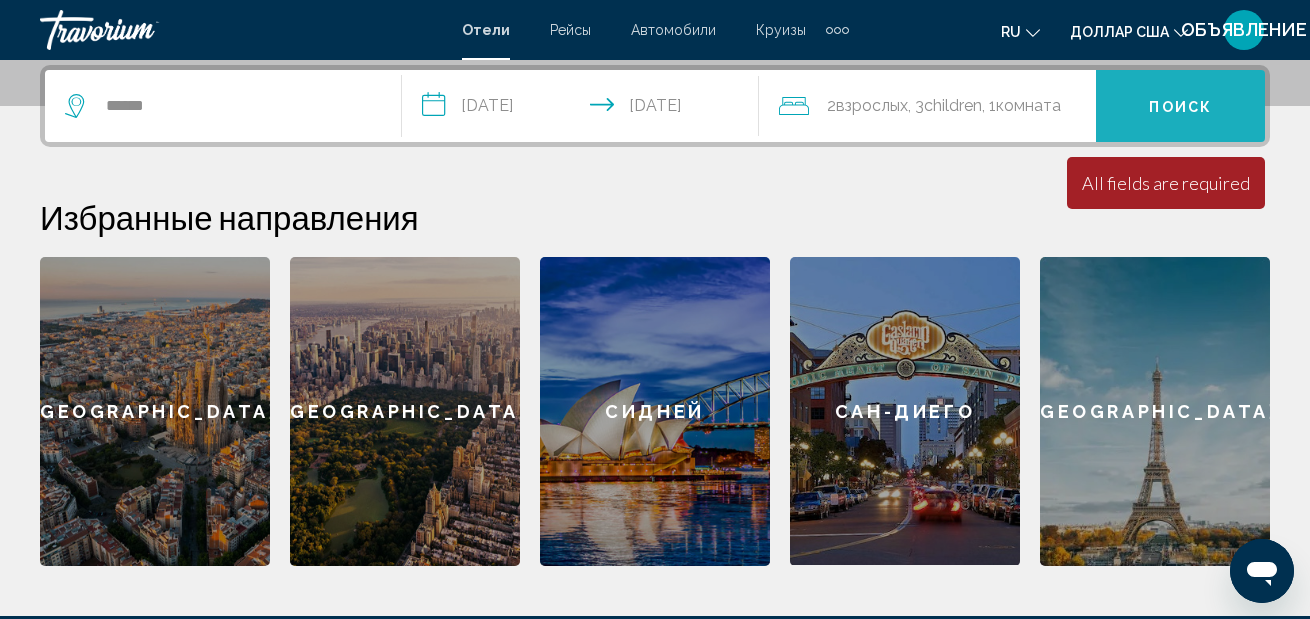 click on "Поиск" at bounding box center [1180, 107] 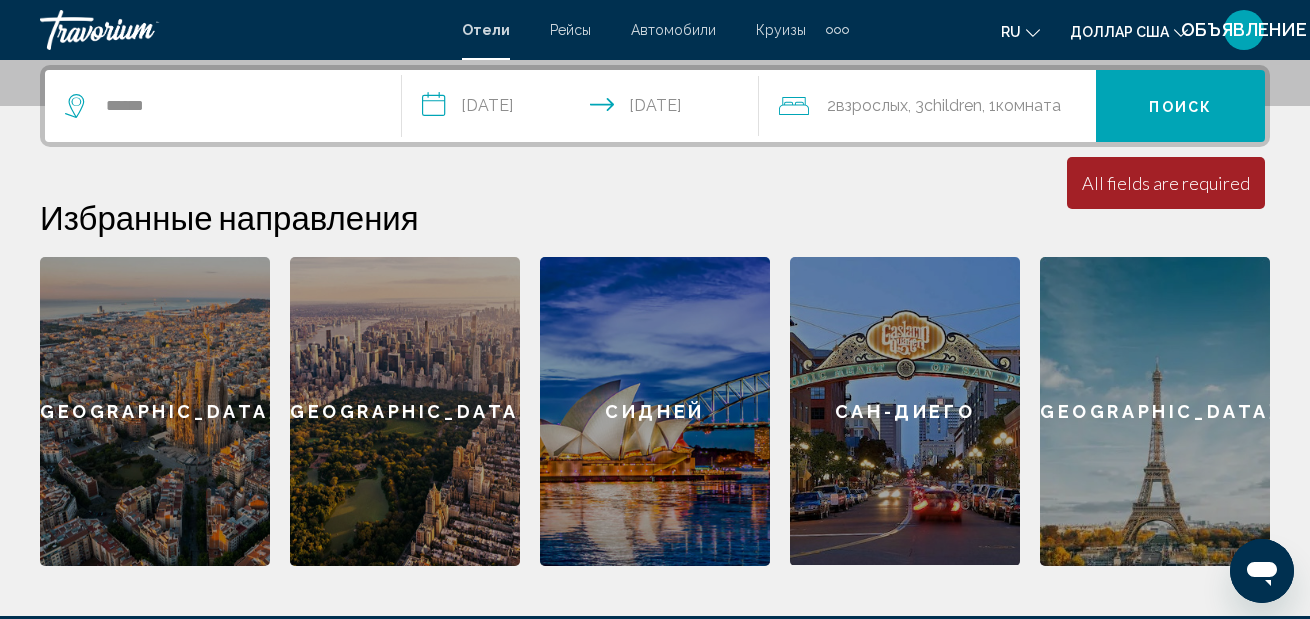 click on ", 1  комната комнаты" 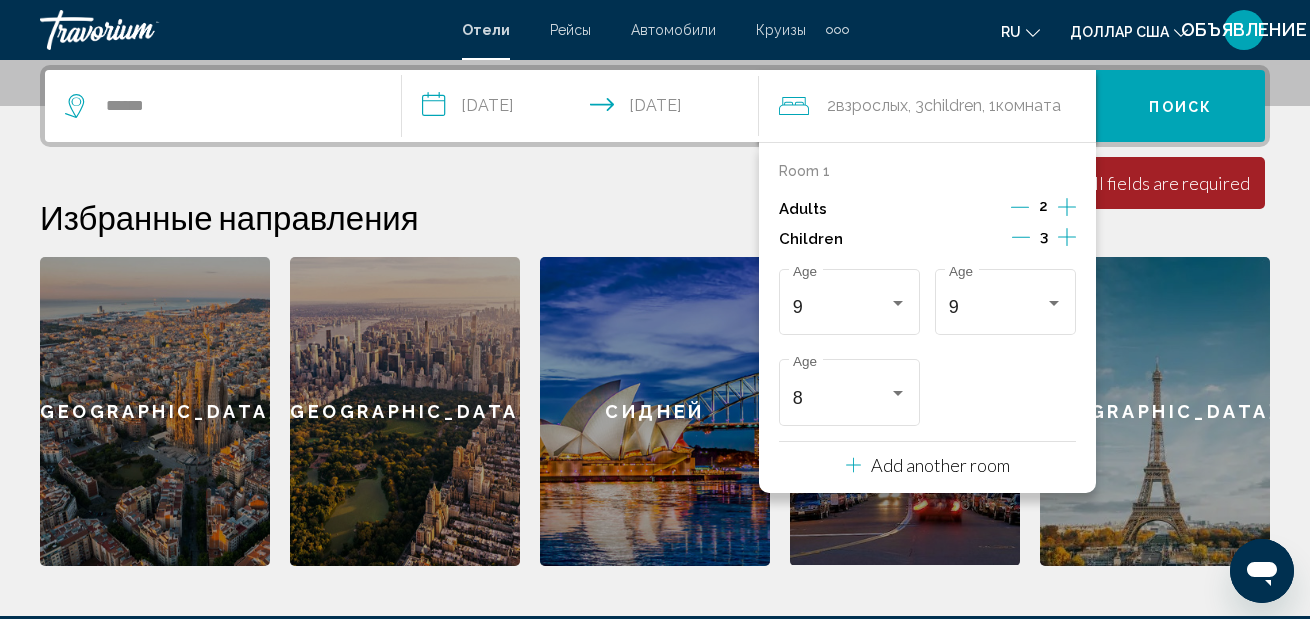 click on "Add another room" at bounding box center (940, 465) 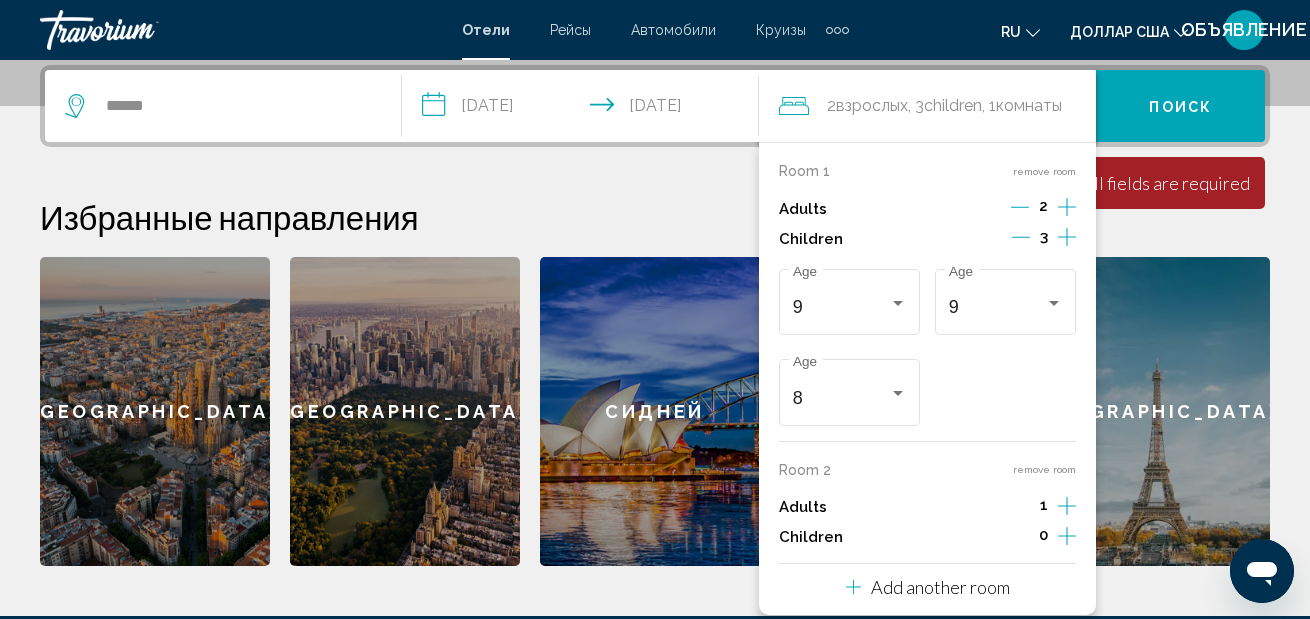 click on "Room 1  remove room  Adults
2
Children
3
9 Age 9 Age 8 Age Room 2  remove room  Adults
1
Children
0
Add another room" at bounding box center (927, 378) 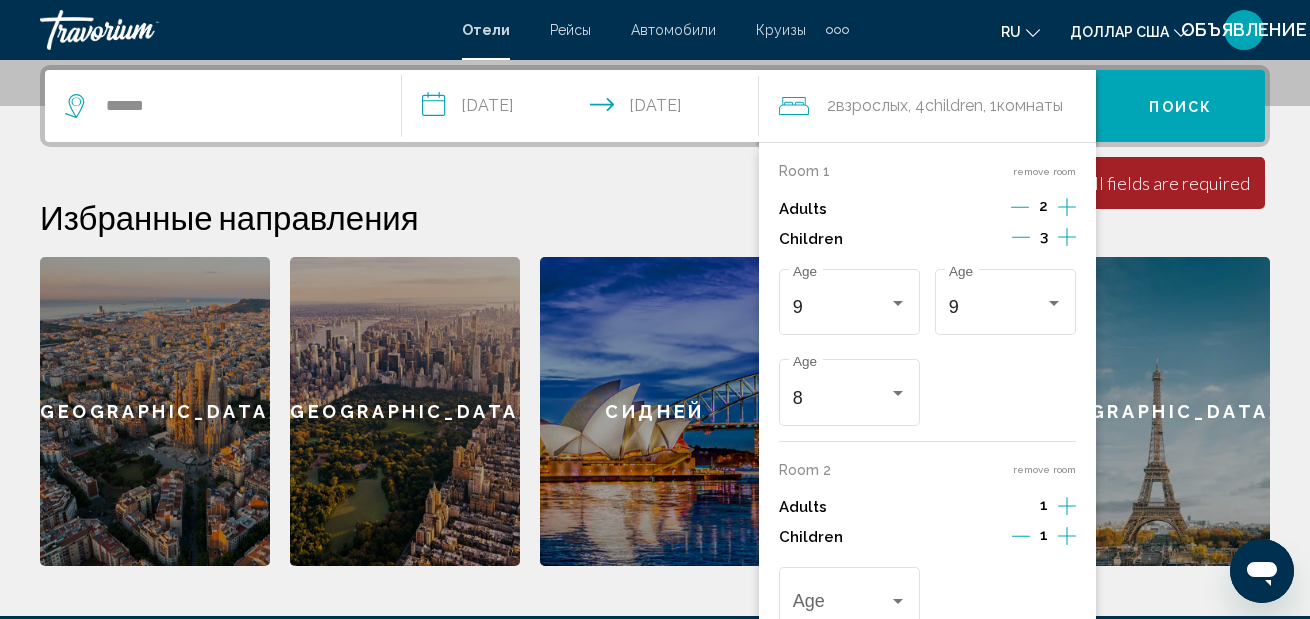 click 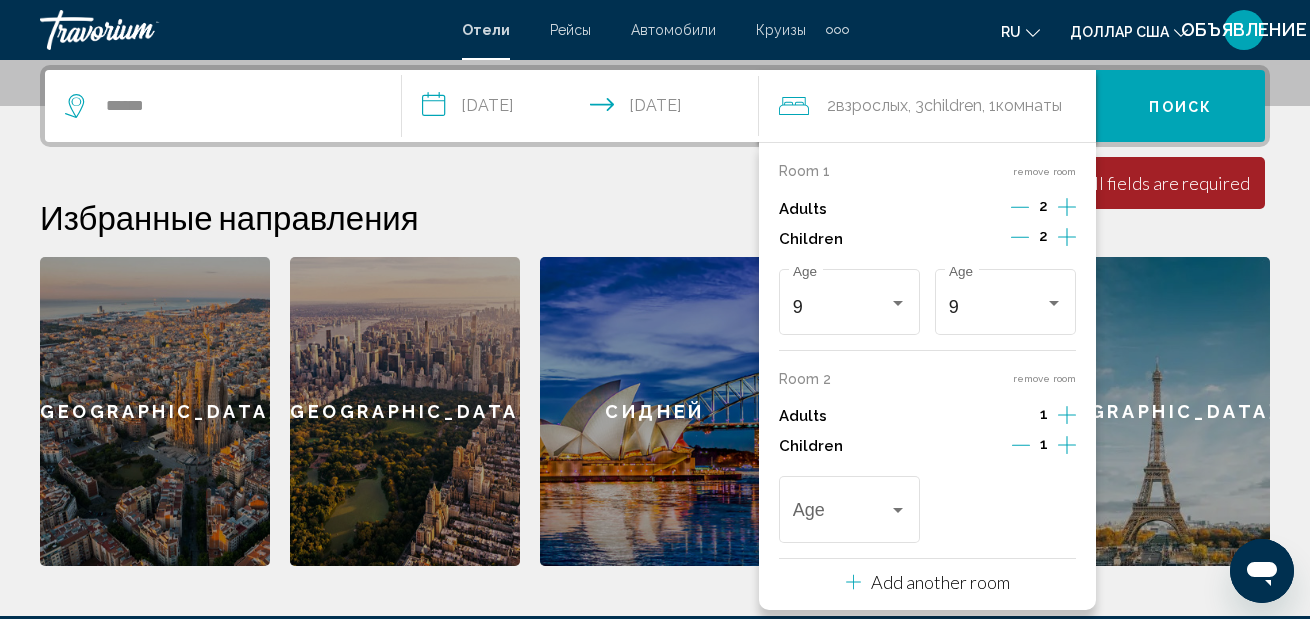 click 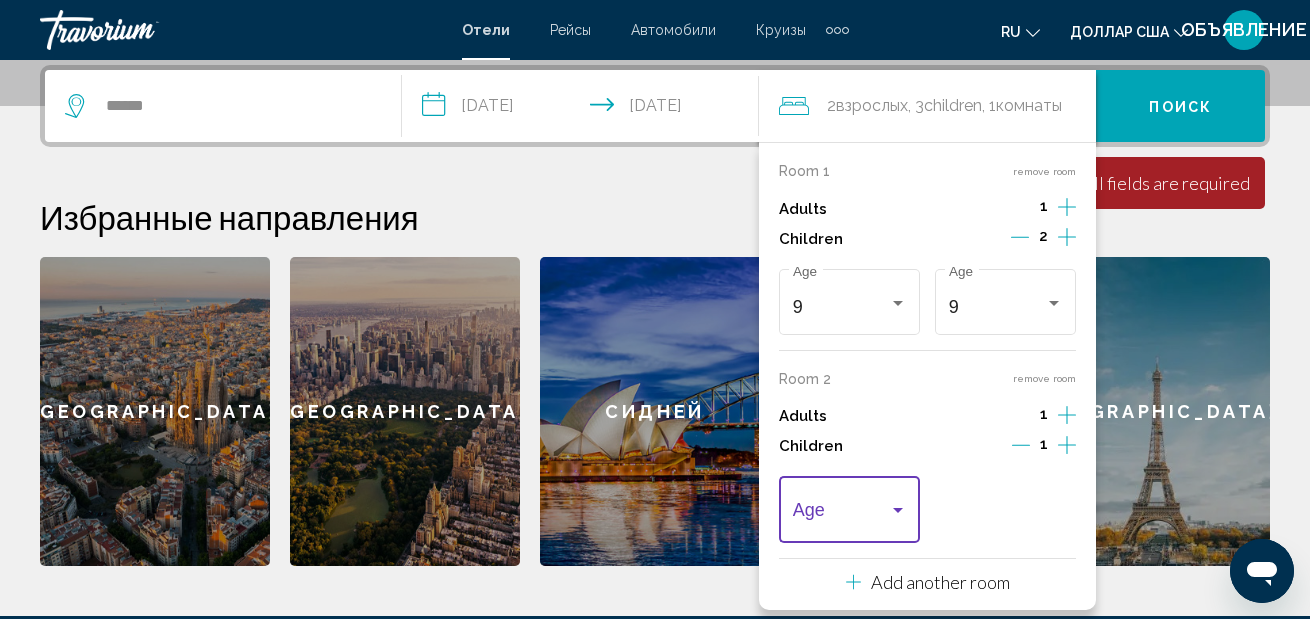 click at bounding box center [841, 515] 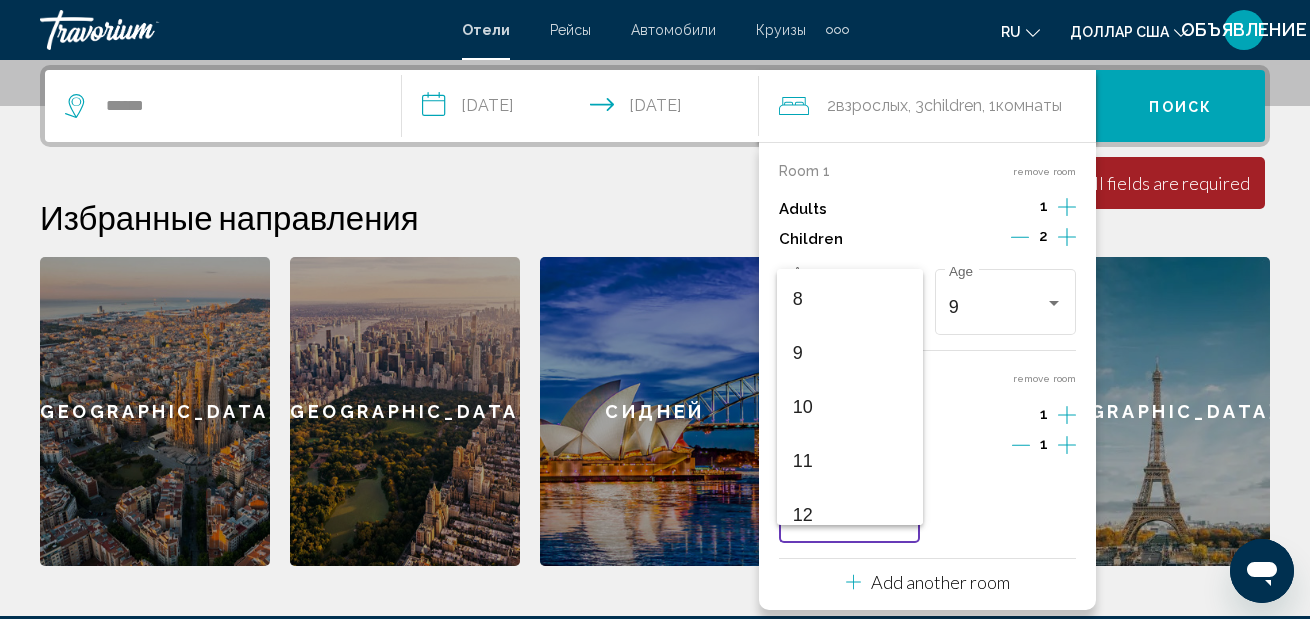 scroll, scrollTop: 433, scrollLeft: 0, axis: vertical 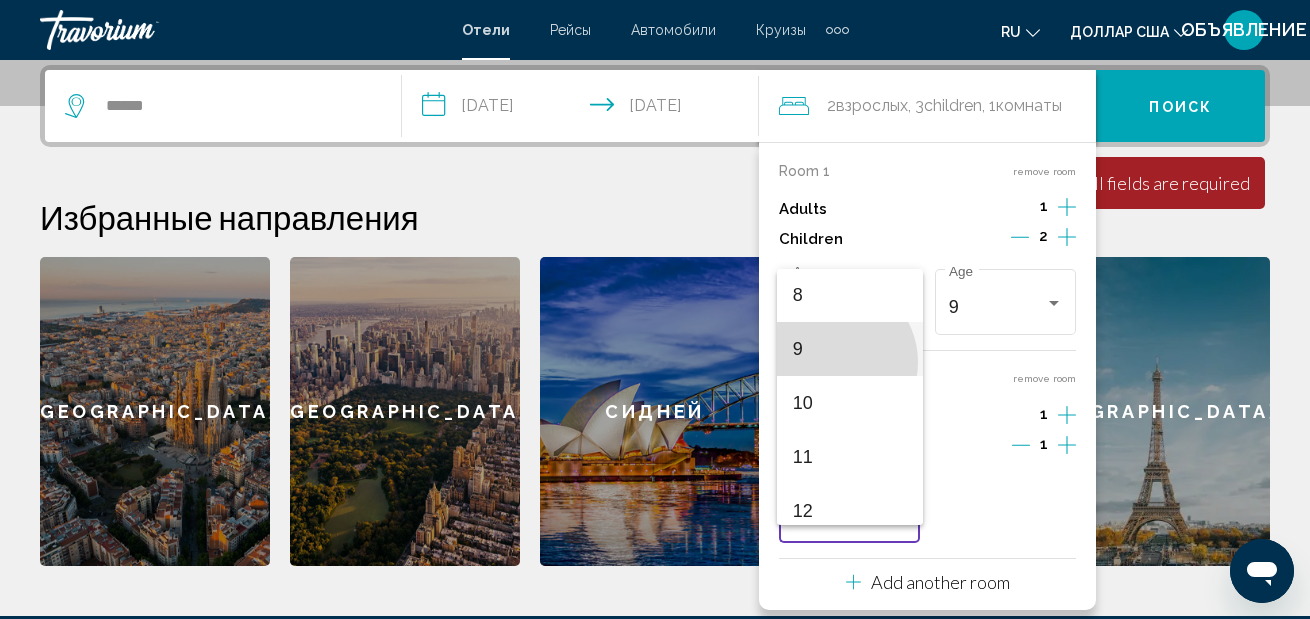 click on "9" at bounding box center (850, 349) 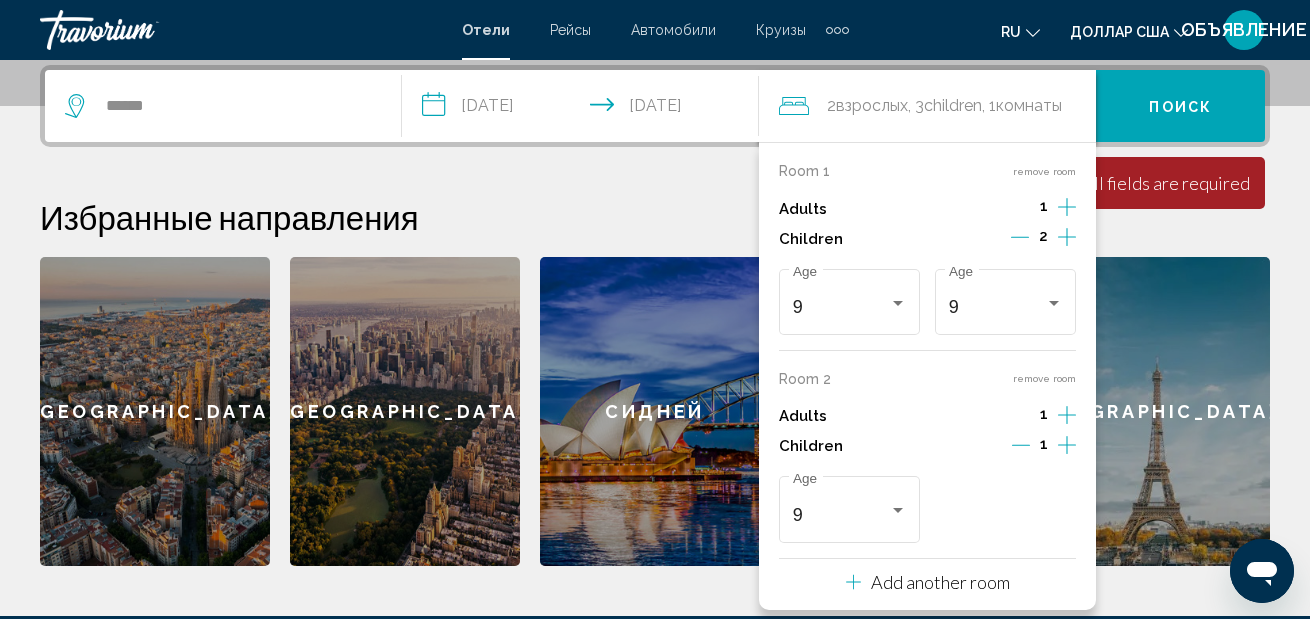 click on "[GEOGRAPHIC_DATA]" at bounding box center (1155, 411) 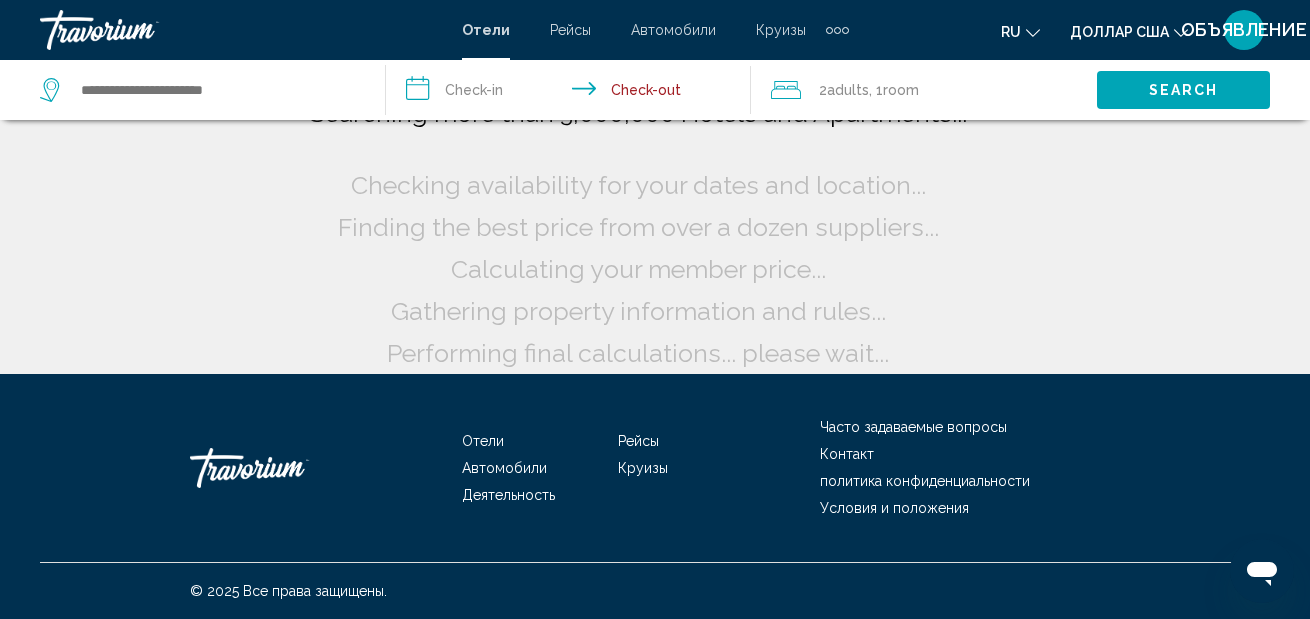 scroll, scrollTop: 0, scrollLeft: 0, axis: both 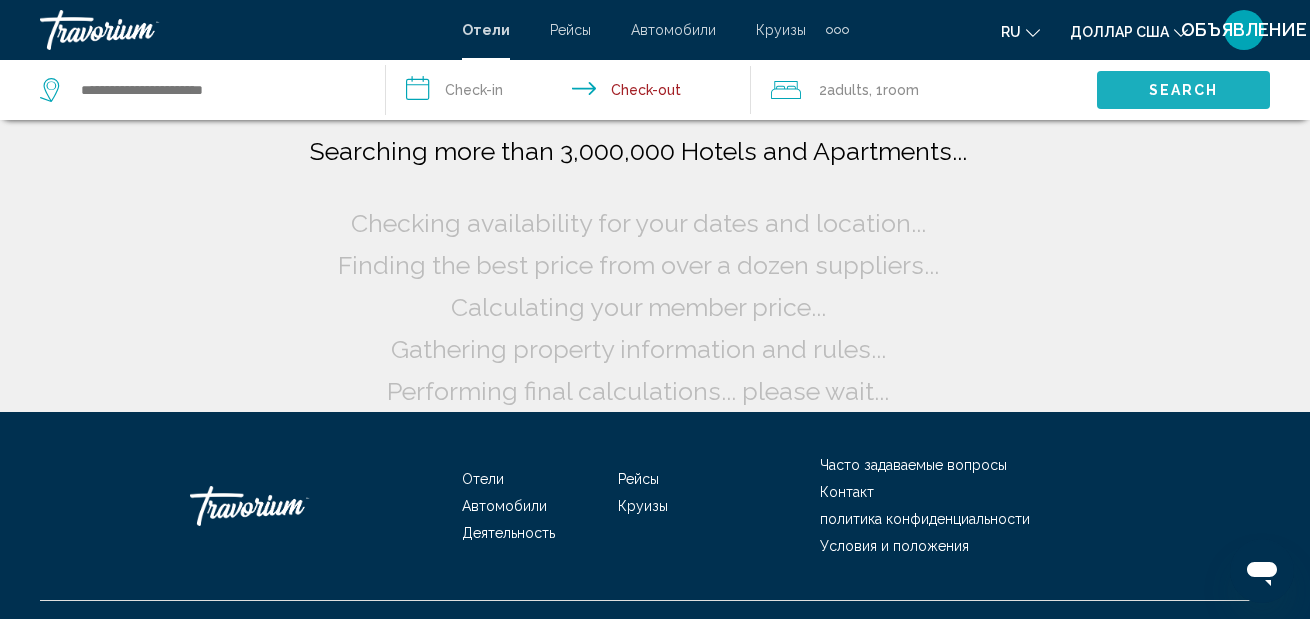 click on "Search" 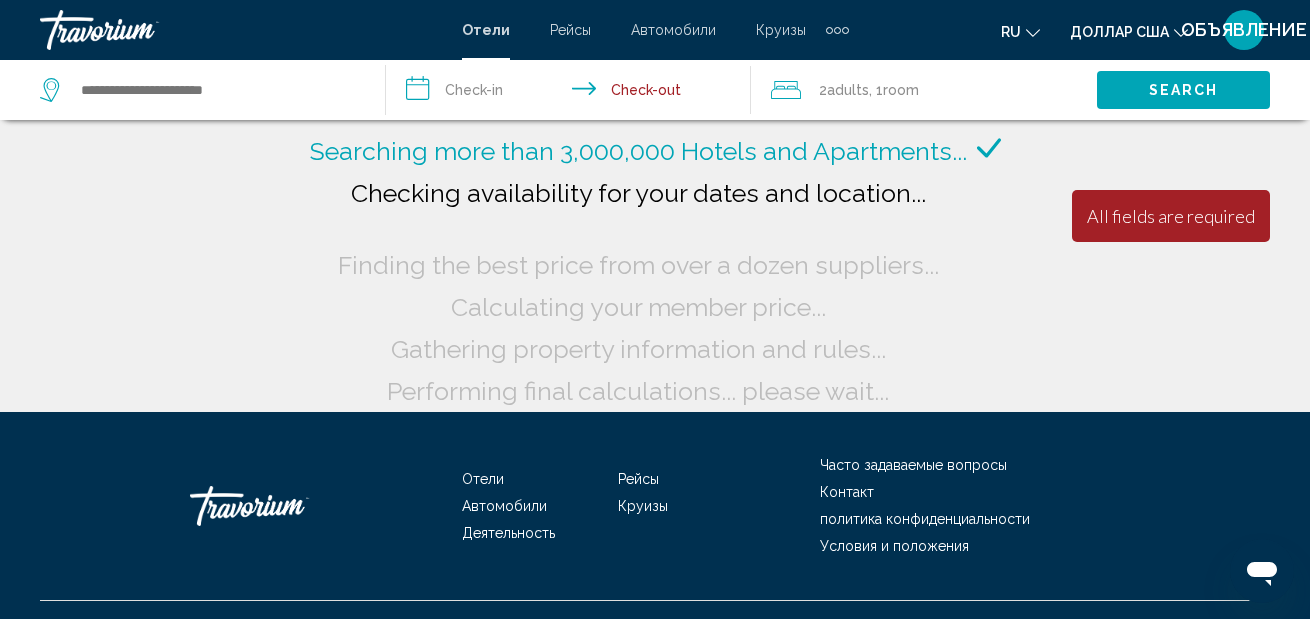 click on "2  Adult Adults , 1  Room rooms" 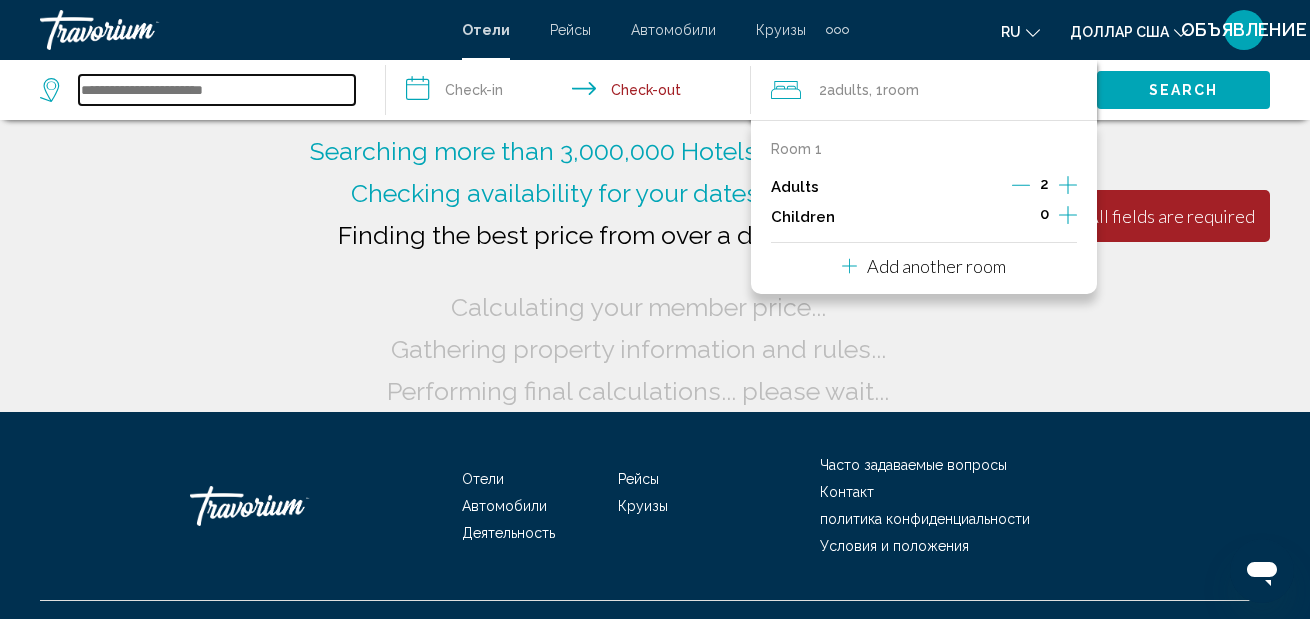 click at bounding box center [217, 90] 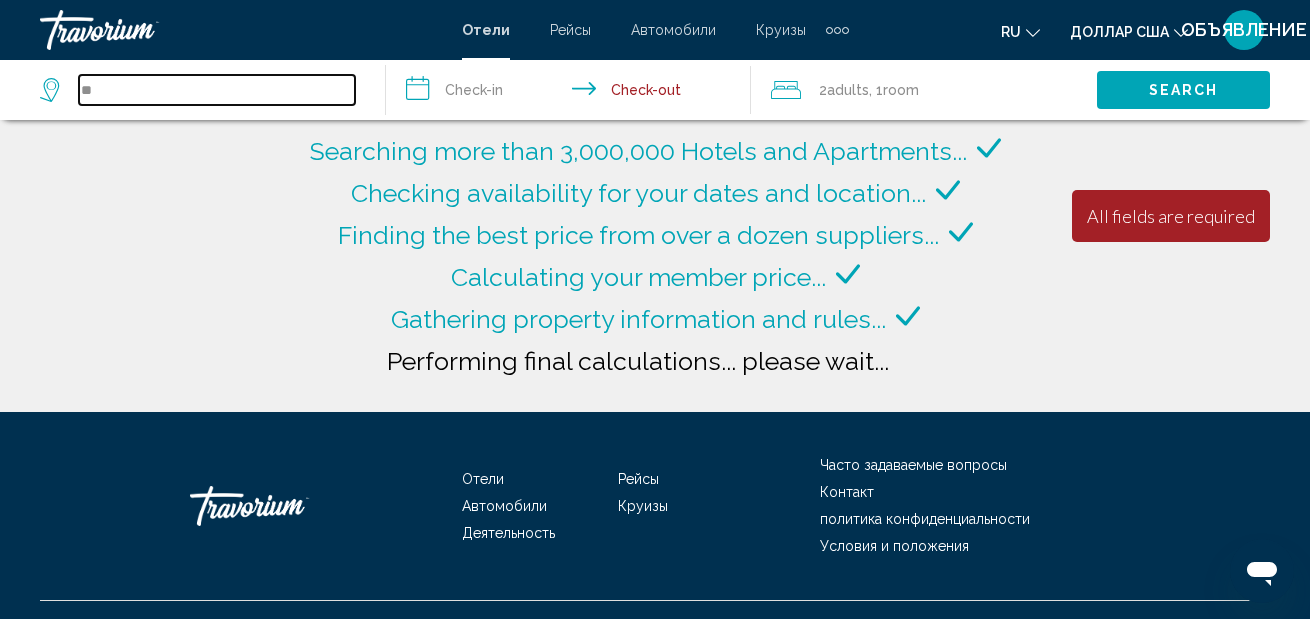 click on "**" at bounding box center [217, 90] 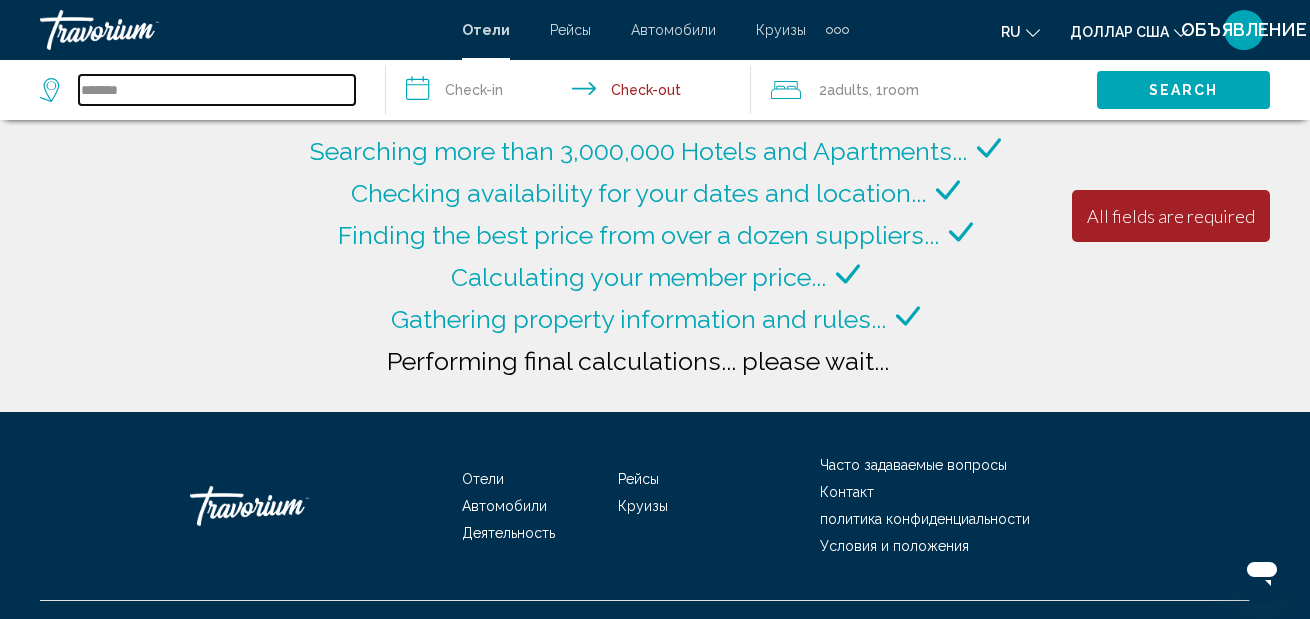 type on "******" 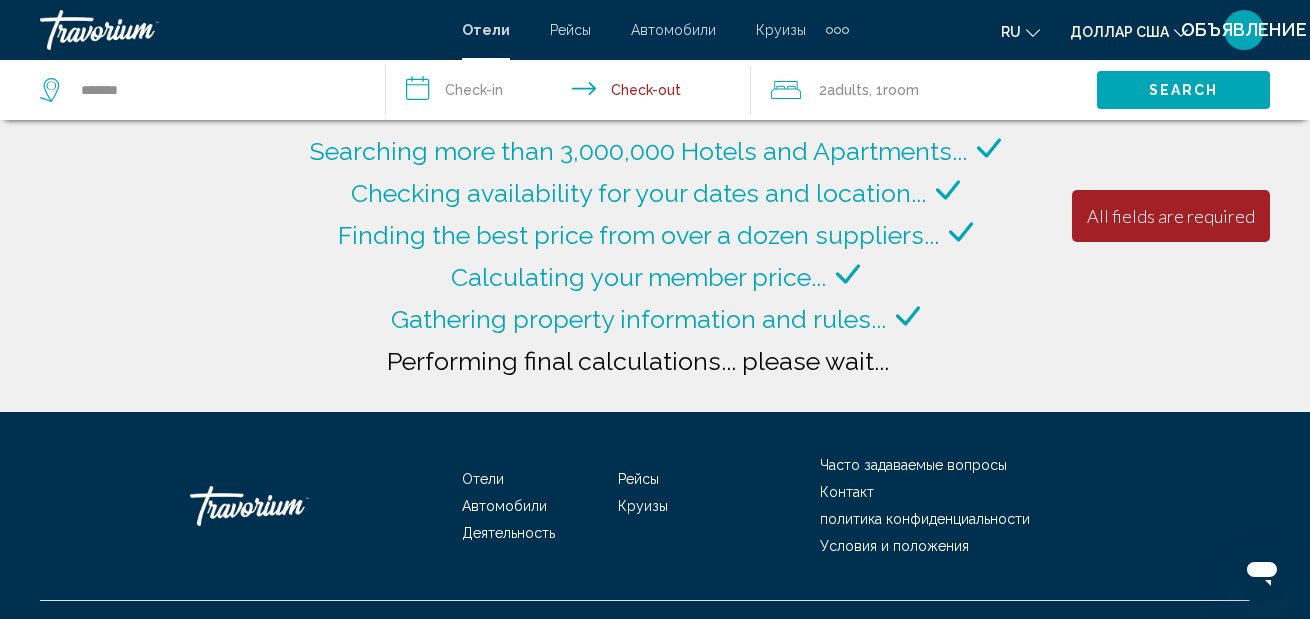 click on "**********" at bounding box center [573, 93] 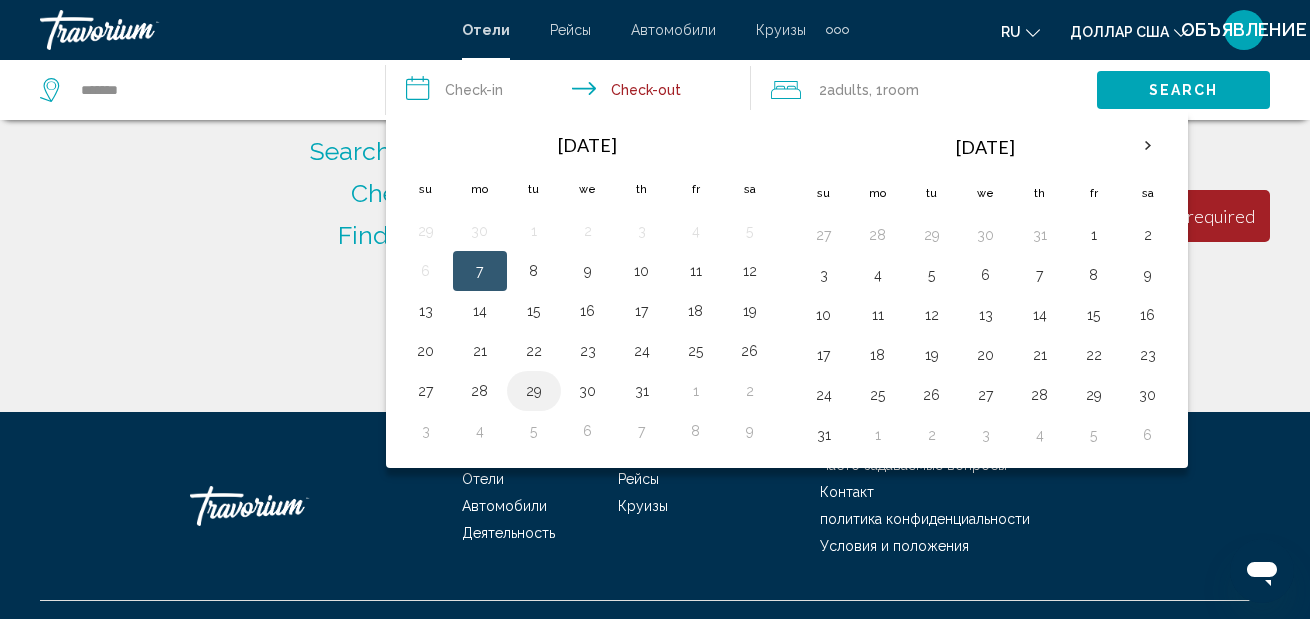 click on "29" at bounding box center (534, 391) 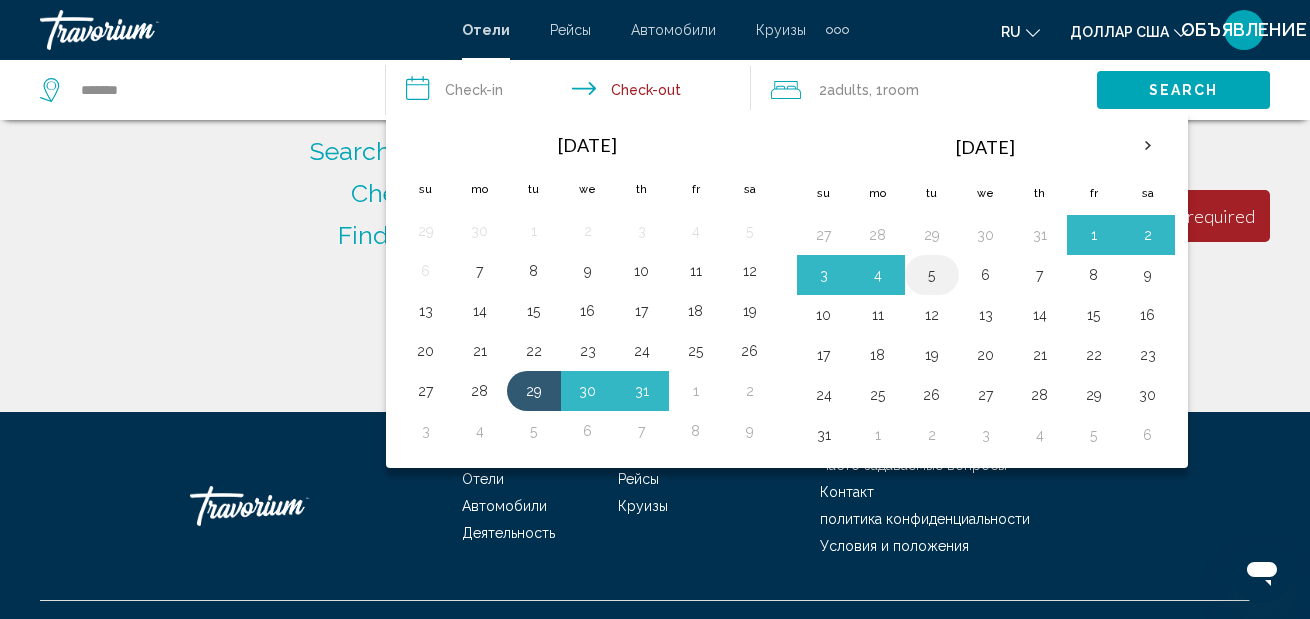 click on "5" at bounding box center [932, 275] 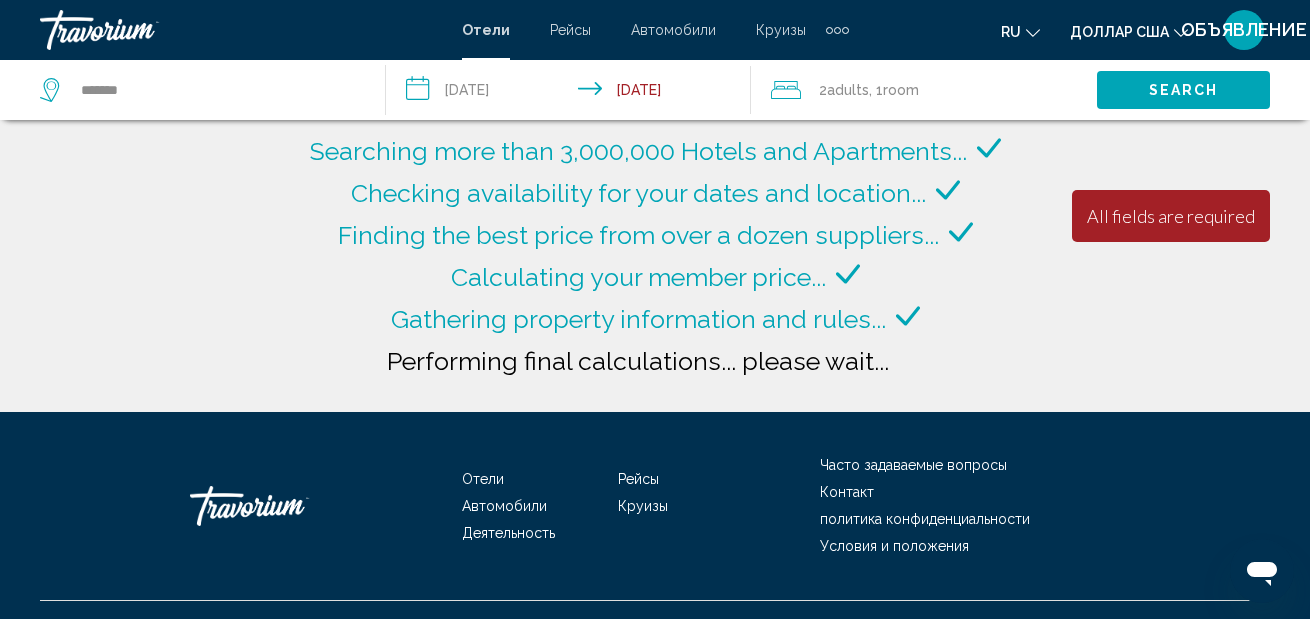 type on "**********" 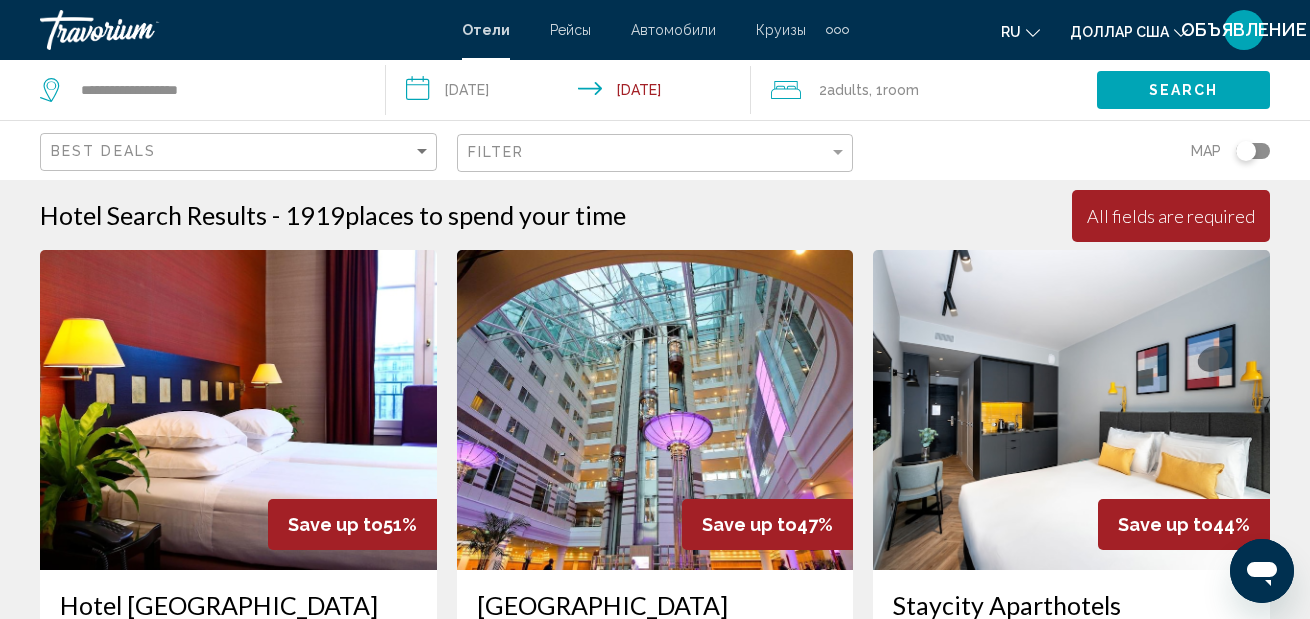 click on "Room" 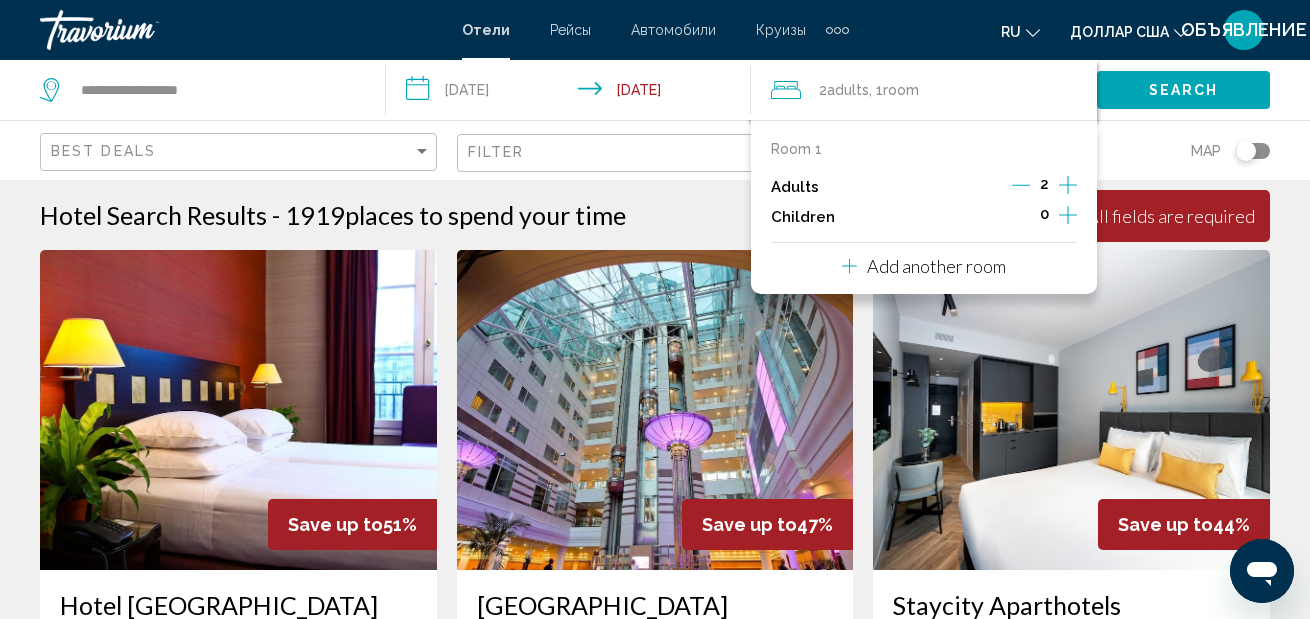 click 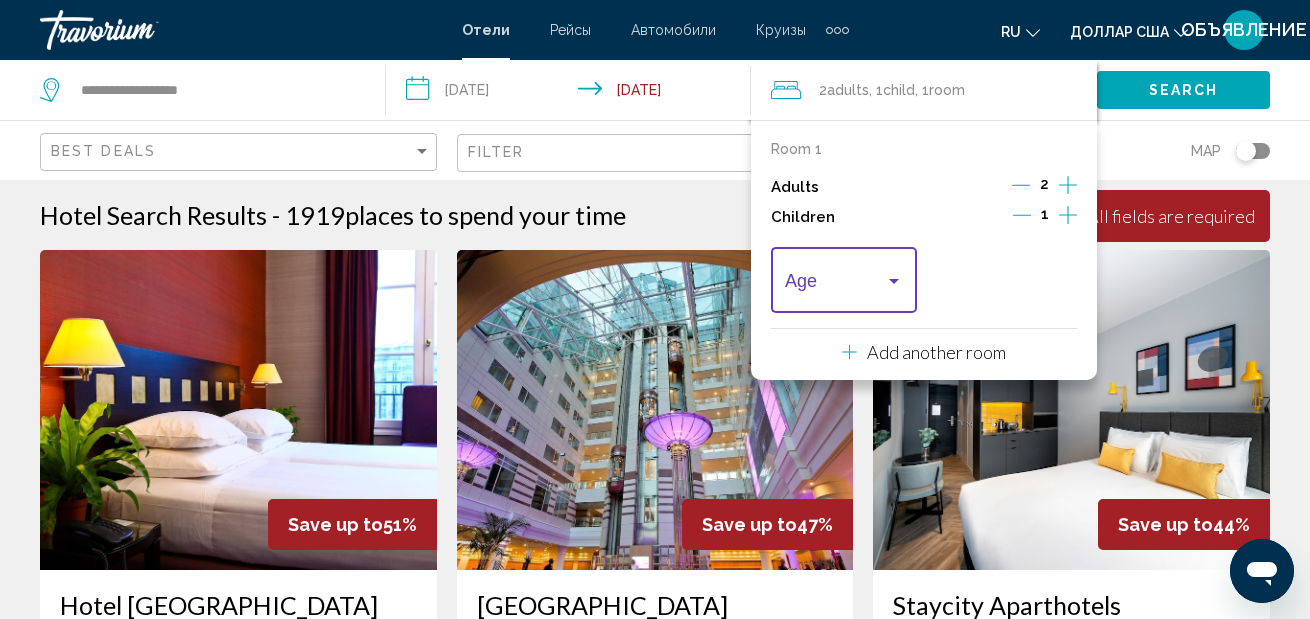 click at bounding box center (844, 285) 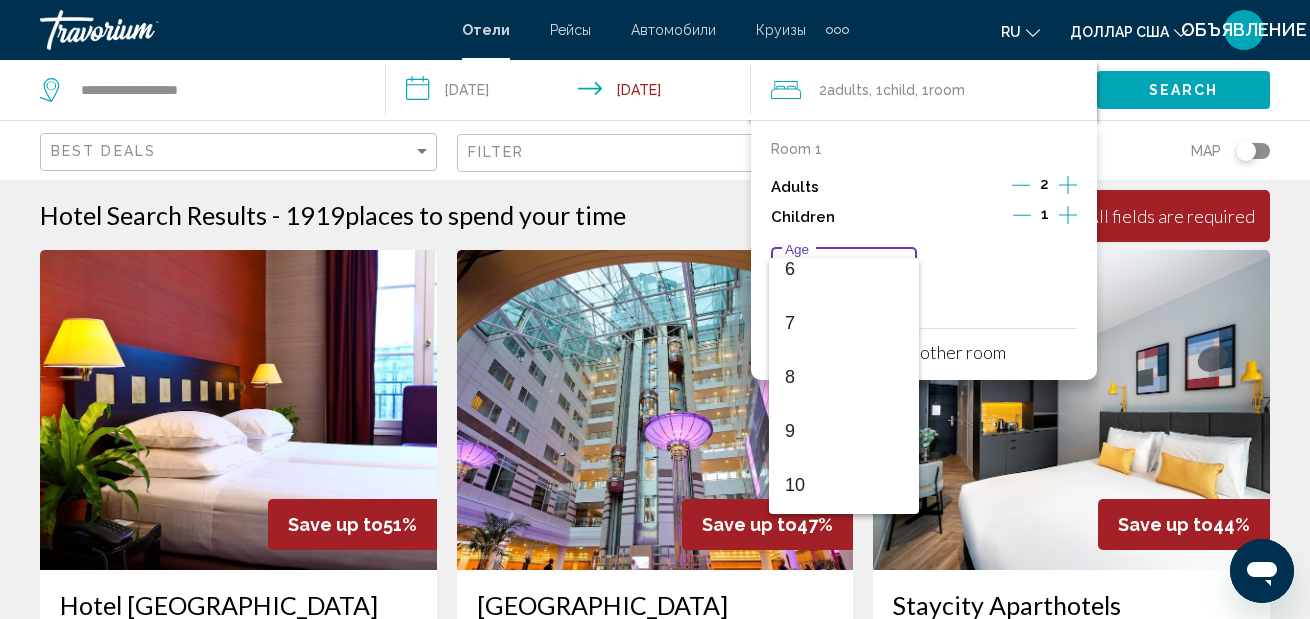 scroll, scrollTop: 354, scrollLeft: 0, axis: vertical 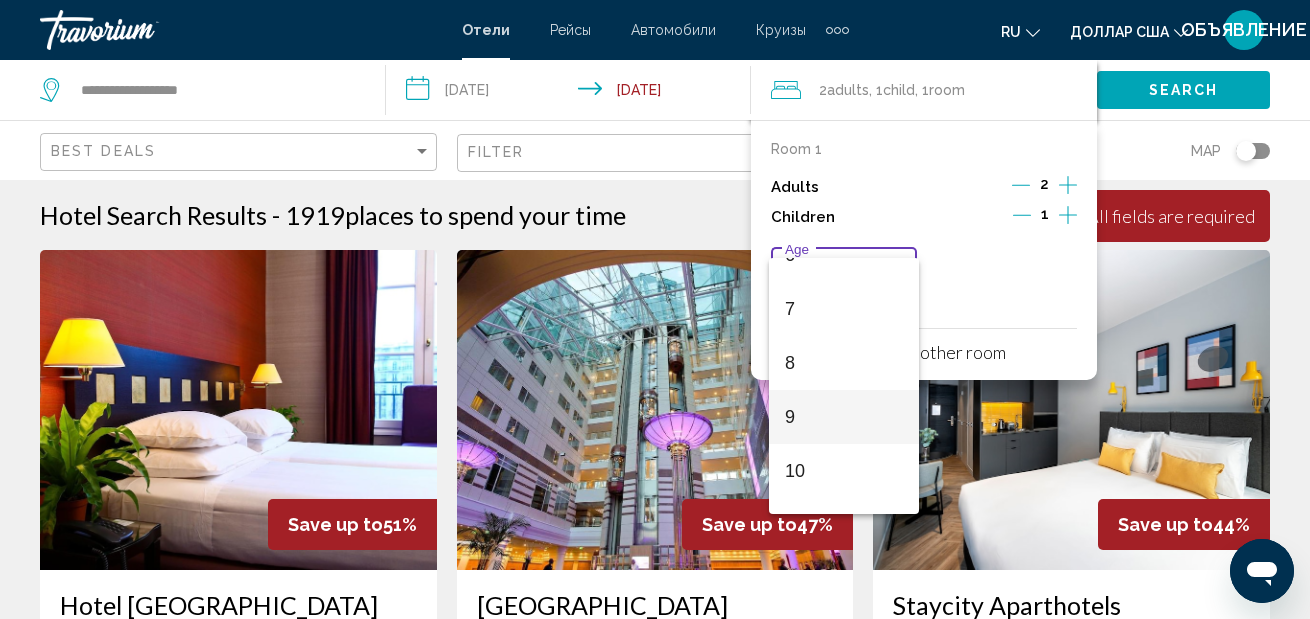 click on "9" at bounding box center [844, 417] 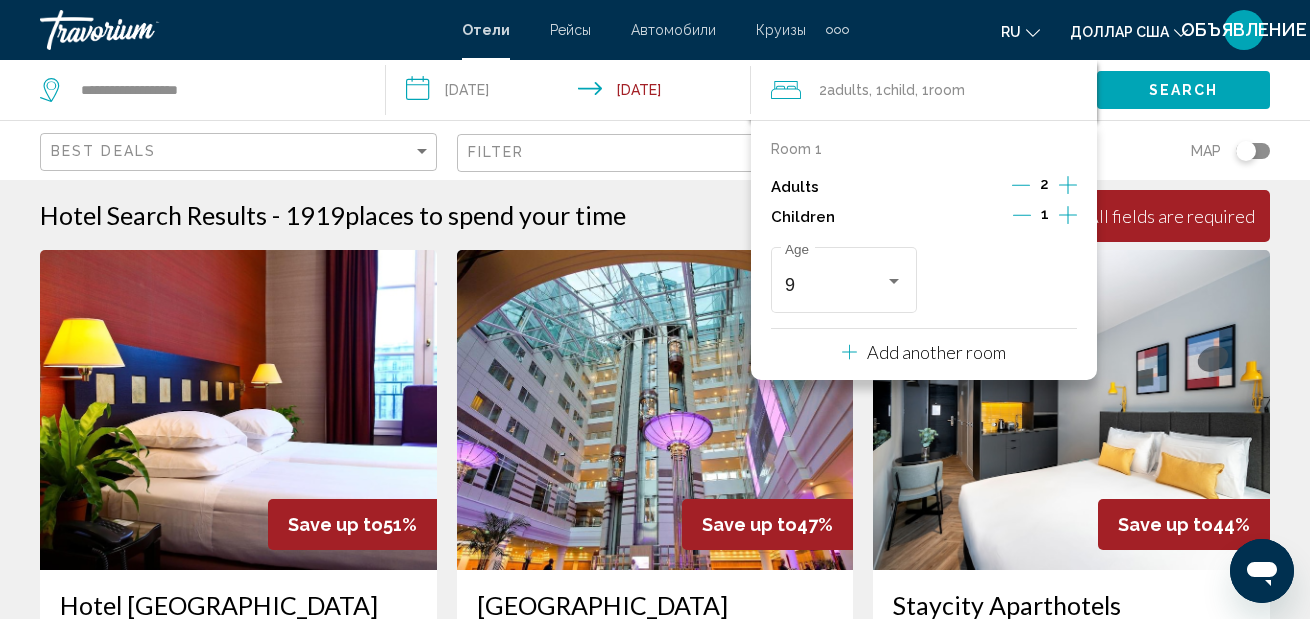 click on "Add another room" at bounding box center (936, 352) 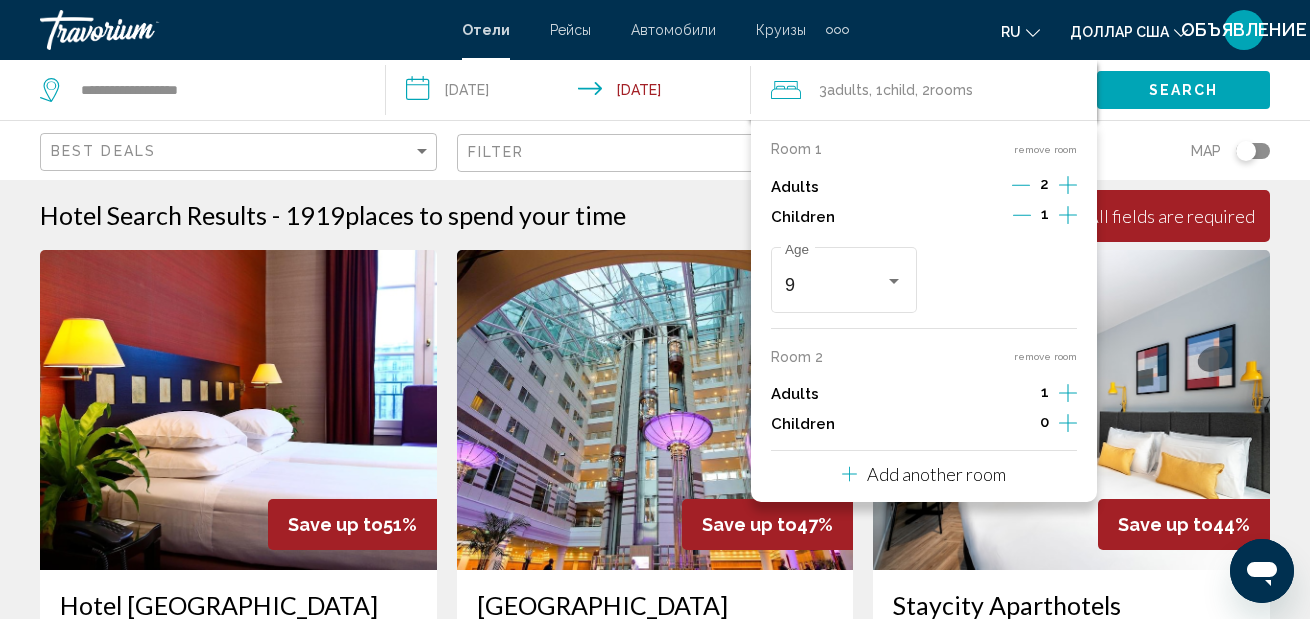 click 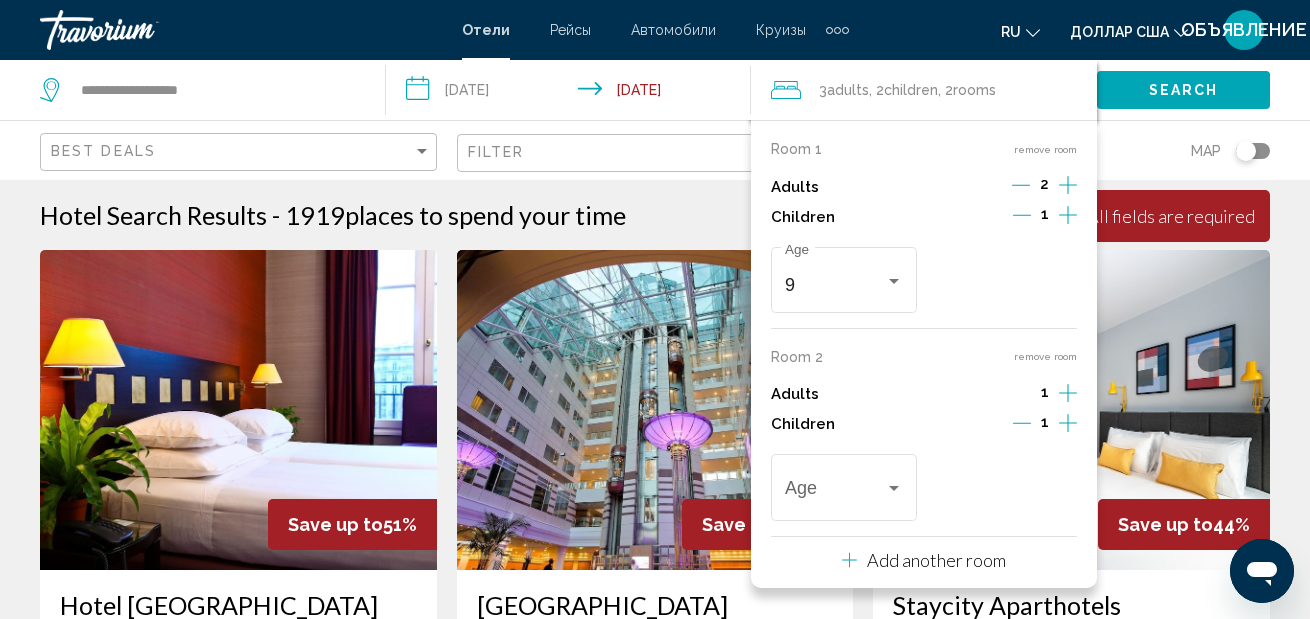 click on "1" at bounding box center (1045, 425) 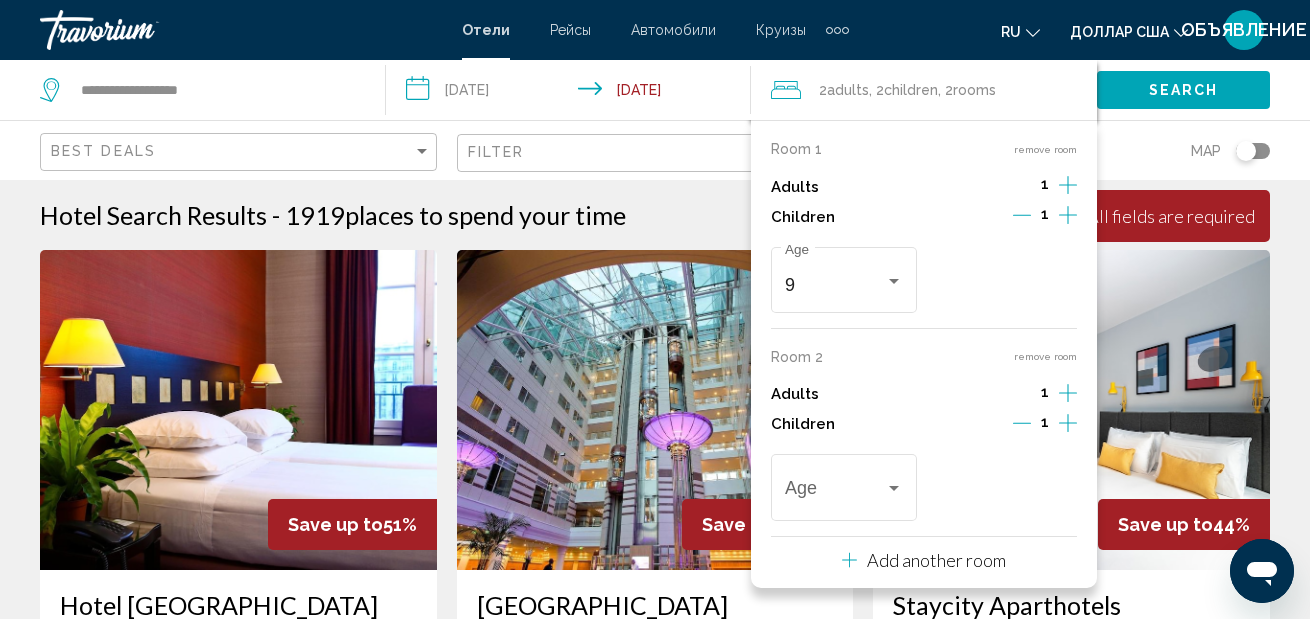 click 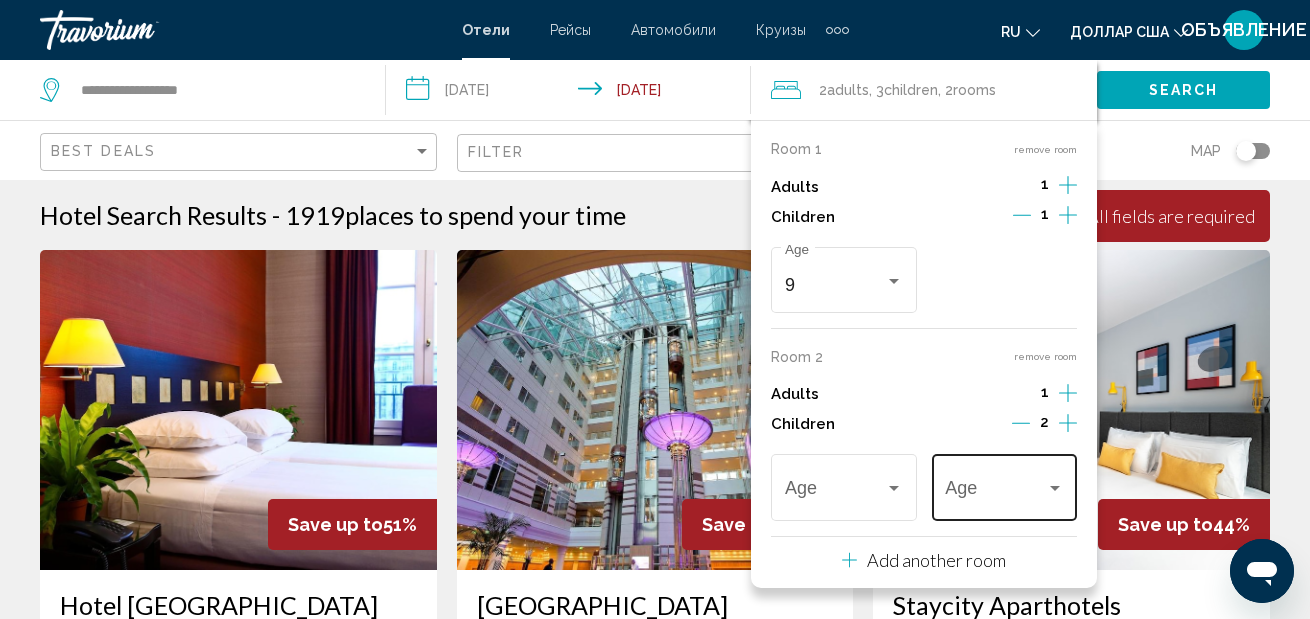 click on "Age" at bounding box center [1004, 485] 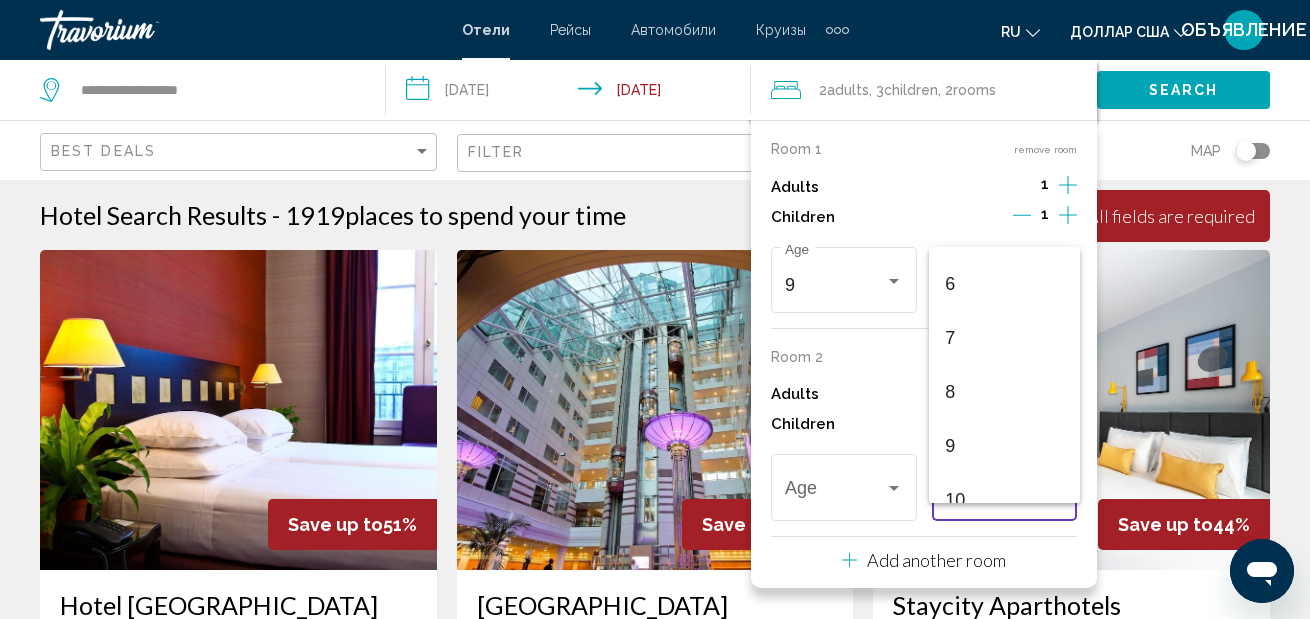 scroll, scrollTop: 331, scrollLeft: 0, axis: vertical 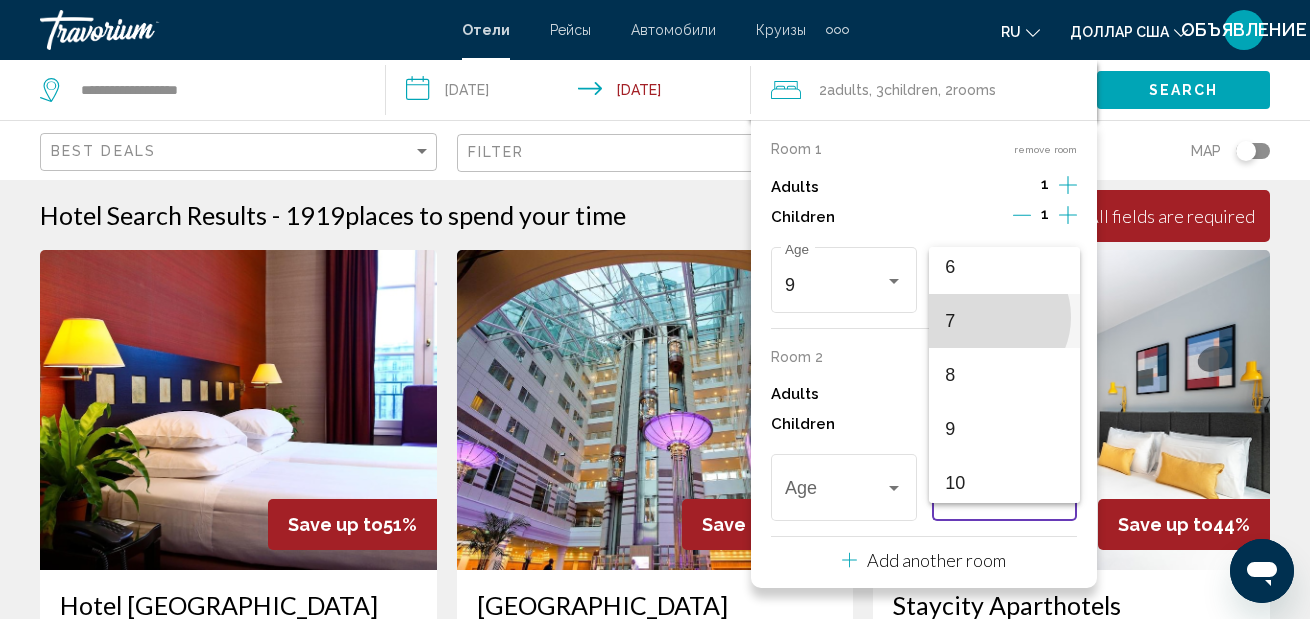 click on "7" at bounding box center [1004, 321] 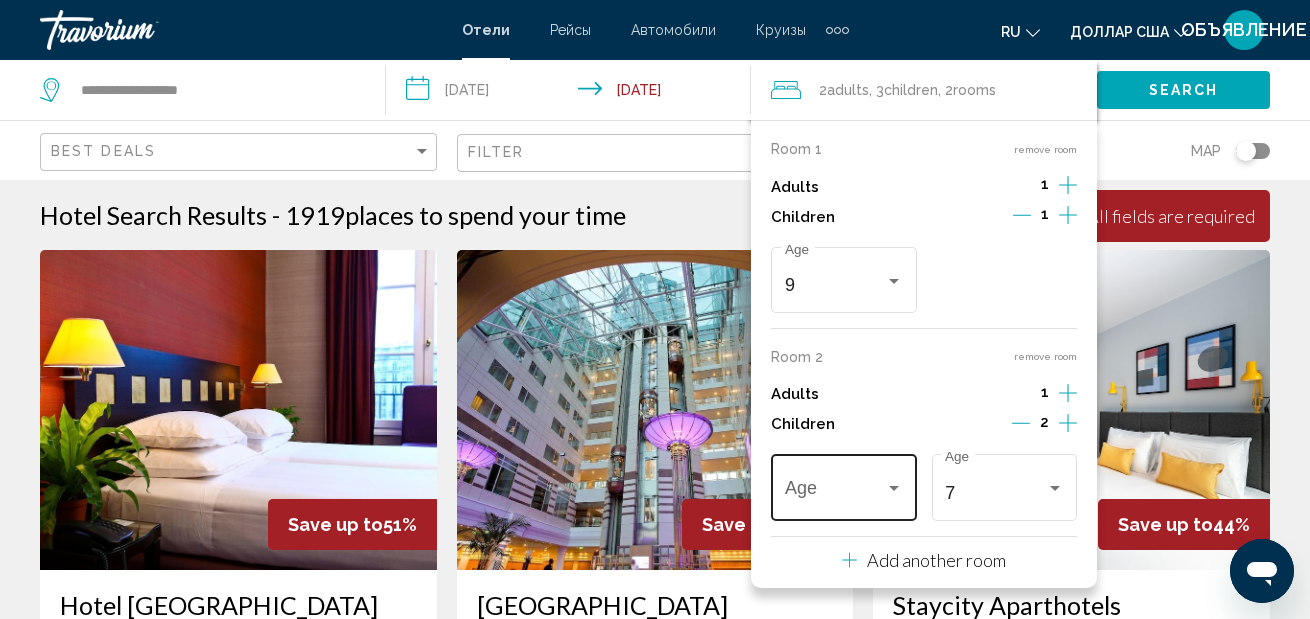click on "Age" at bounding box center (844, 485) 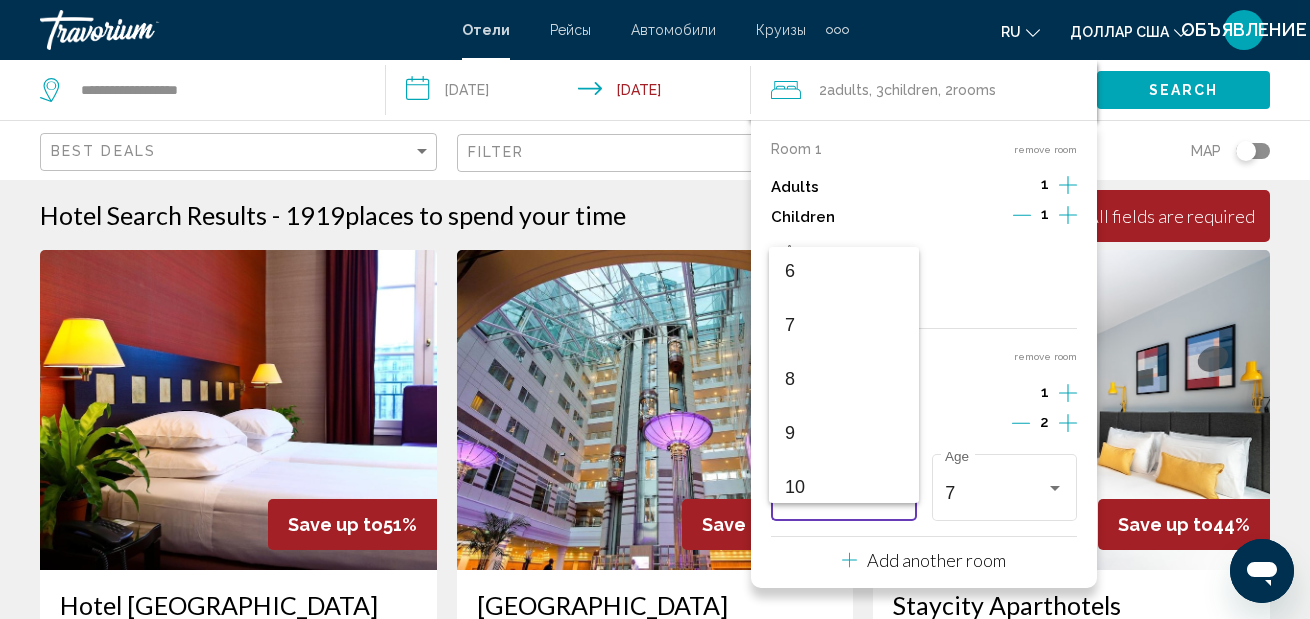 scroll, scrollTop: 331, scrollLeft: 0, axis: vertical 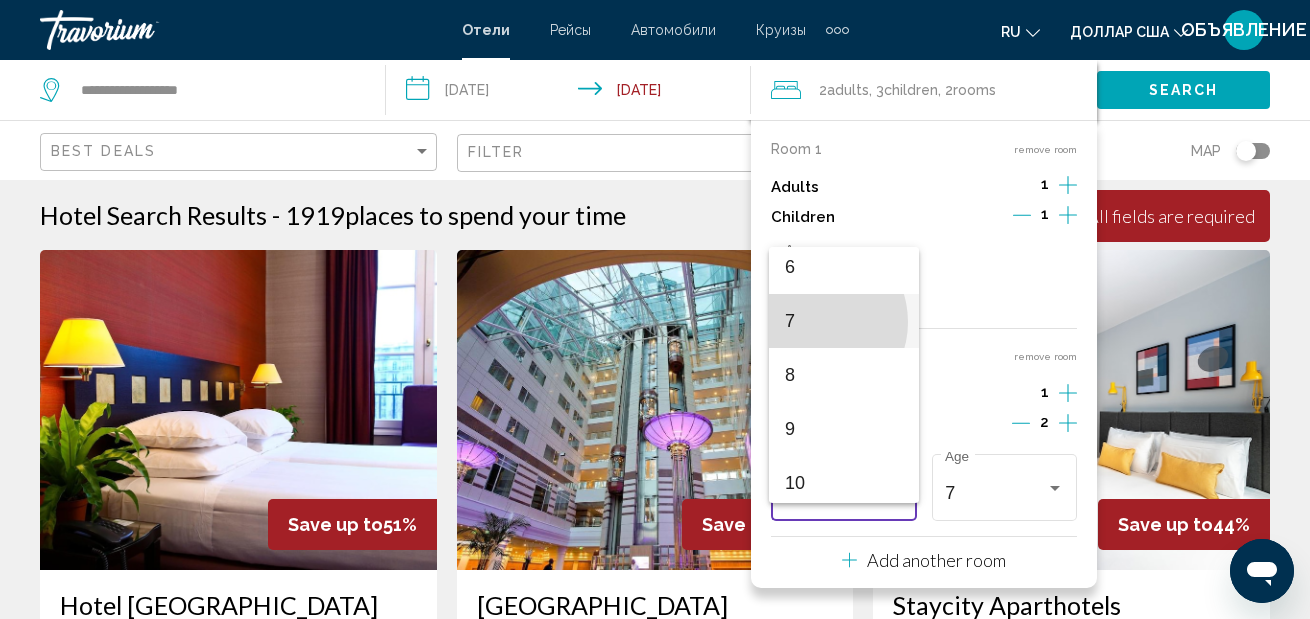 click on "7" at bounding box center [844, 321] 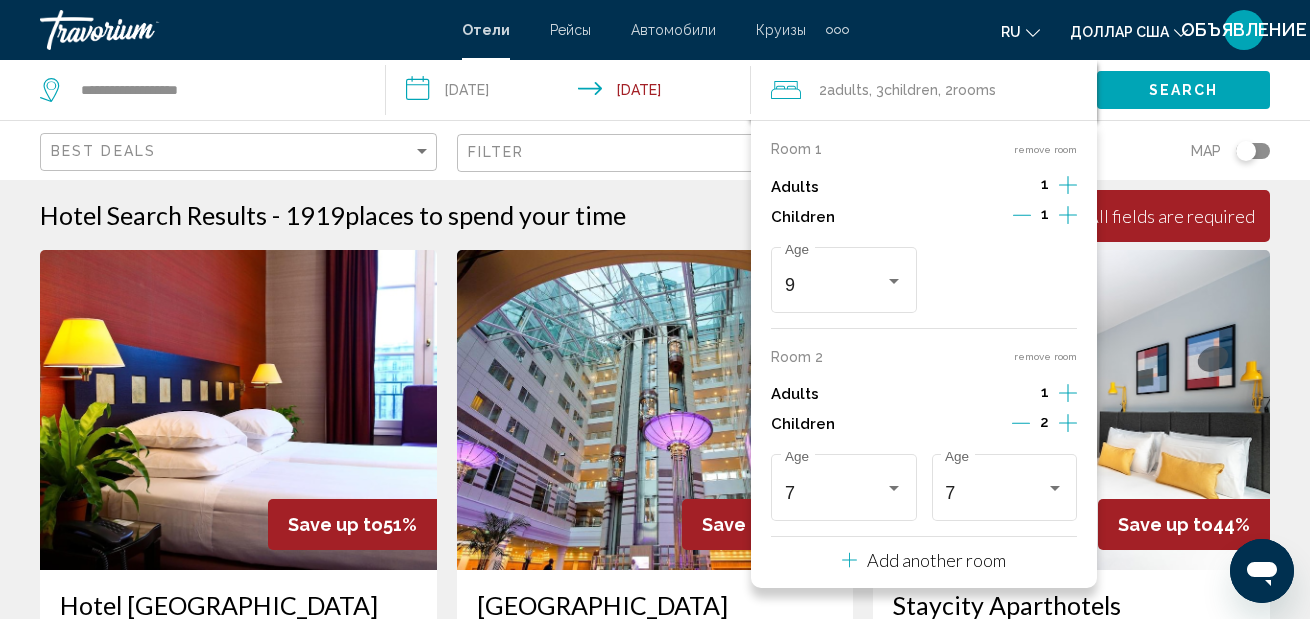 click at bounding box center [1071, 410] 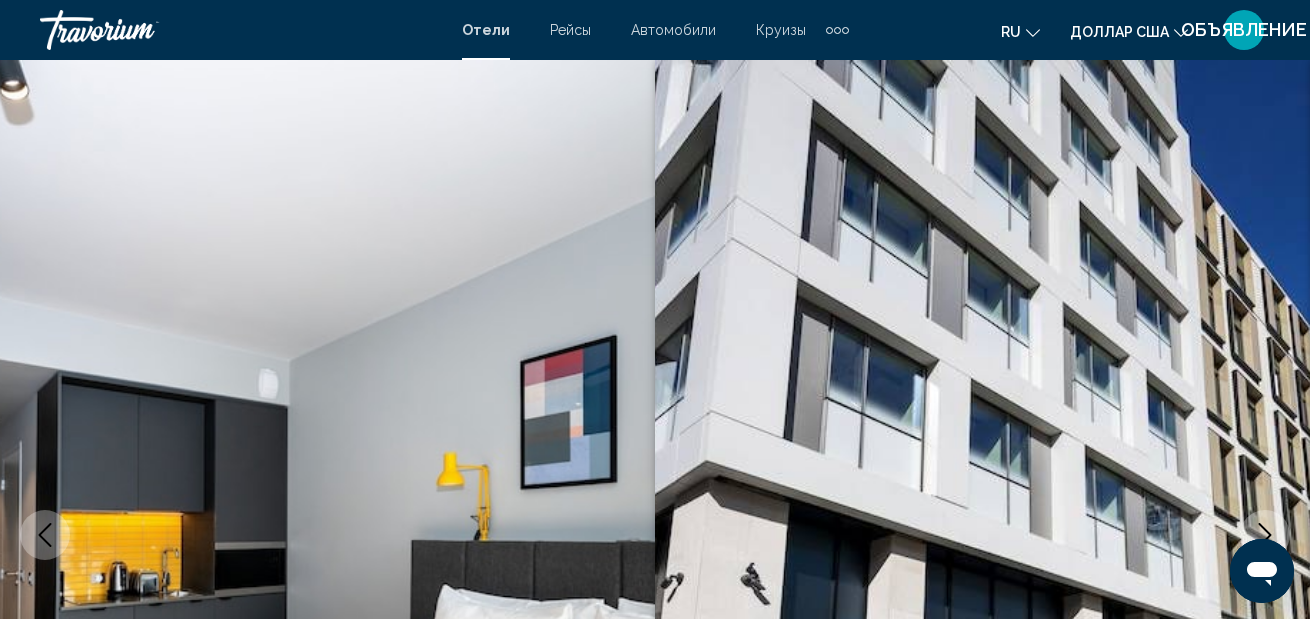 scroll, scrollTop: 225, scrollLeft: 0, axis: vertical 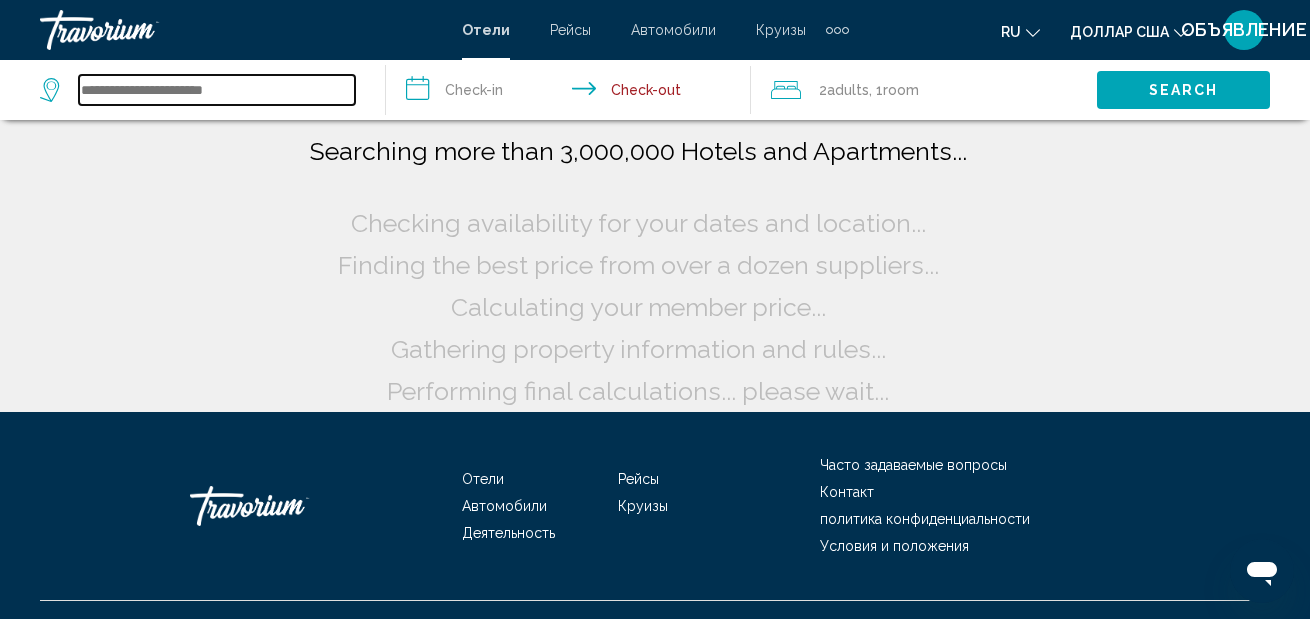 click at bounding box center (217, 90) 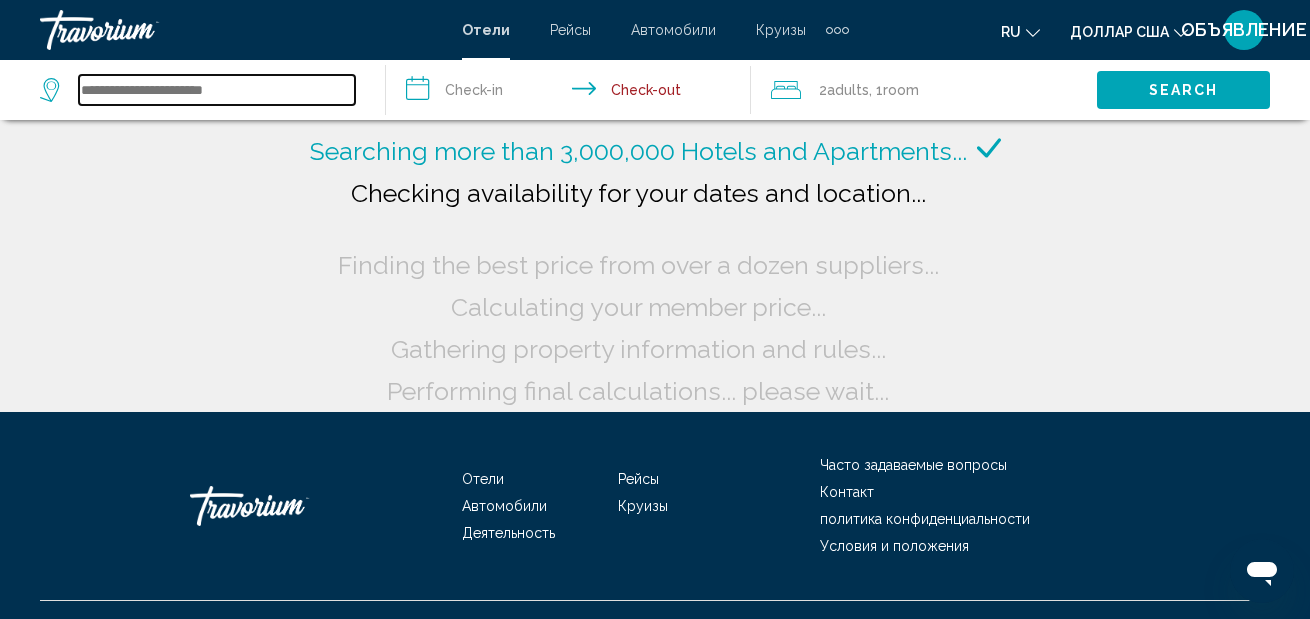 click at bounding box center (217, 90) 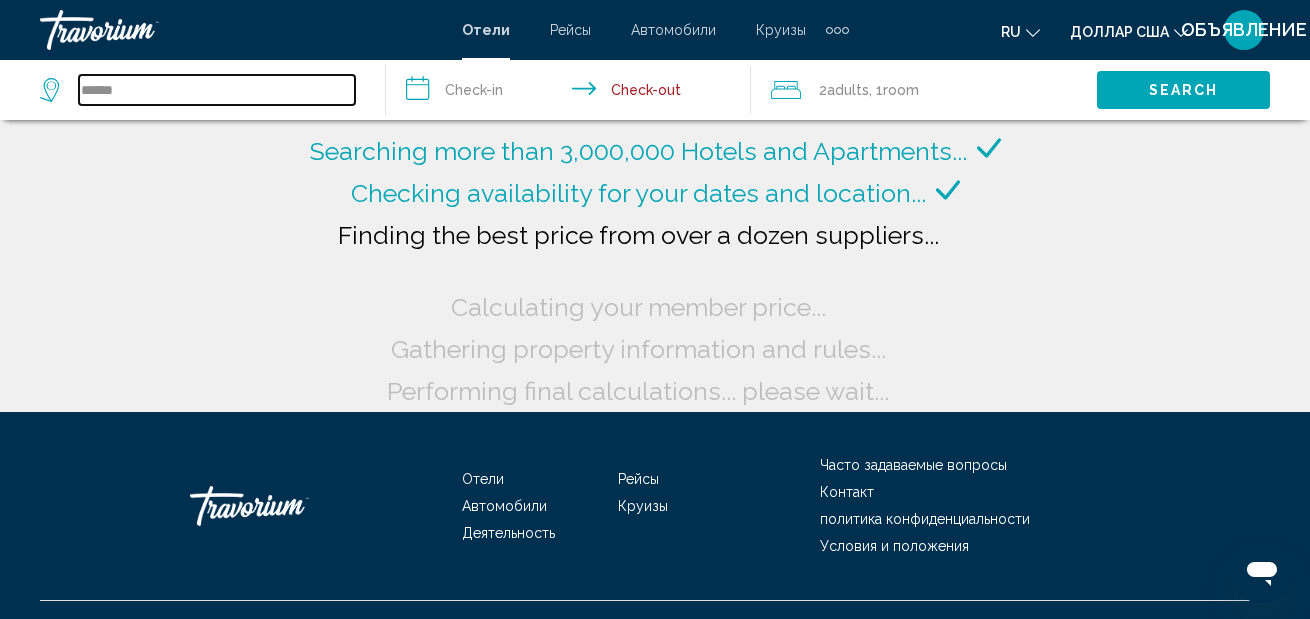 type on "******" 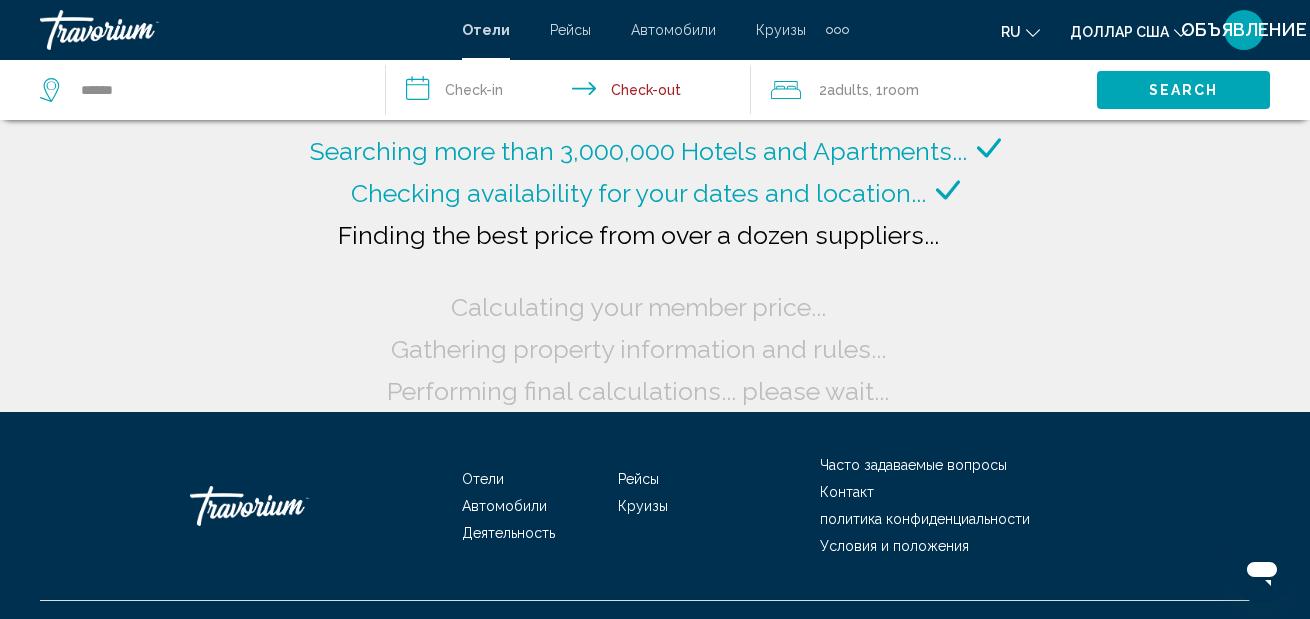 click on "Отели Рейсы Автомобили Круизы Деятельность Отели Рейсы Автомобили Круизы Деятельность ru
Английский Español французский Итальяно португальский русский доллар США
Доллары США ($) MXN (мексиканский доллар) Канадский доллар (C$) Фунт стерлингов (£) евро (€) Австралийский доллар (A$) Новозеландский доллар (NZ$) Китайский юань (CN¥) ОБЪЯВЛЕНИЕ Авторизоваться" at bounding box center [655, 30] 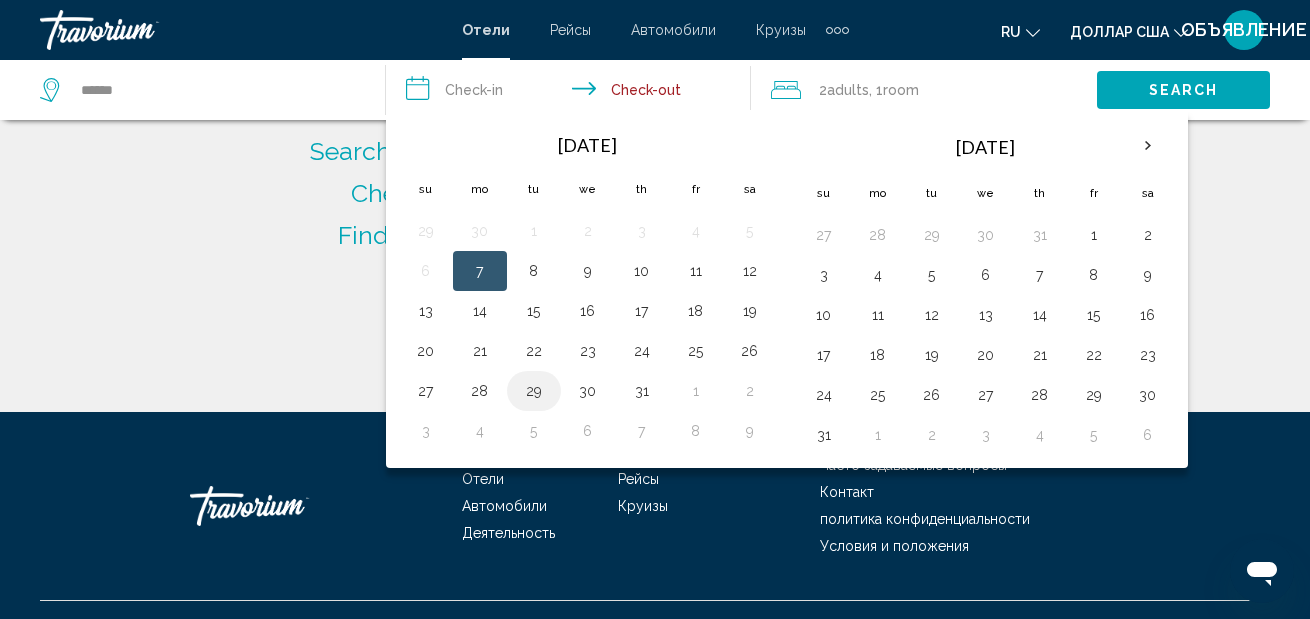 click on "29" at bounding box center [534, 391] 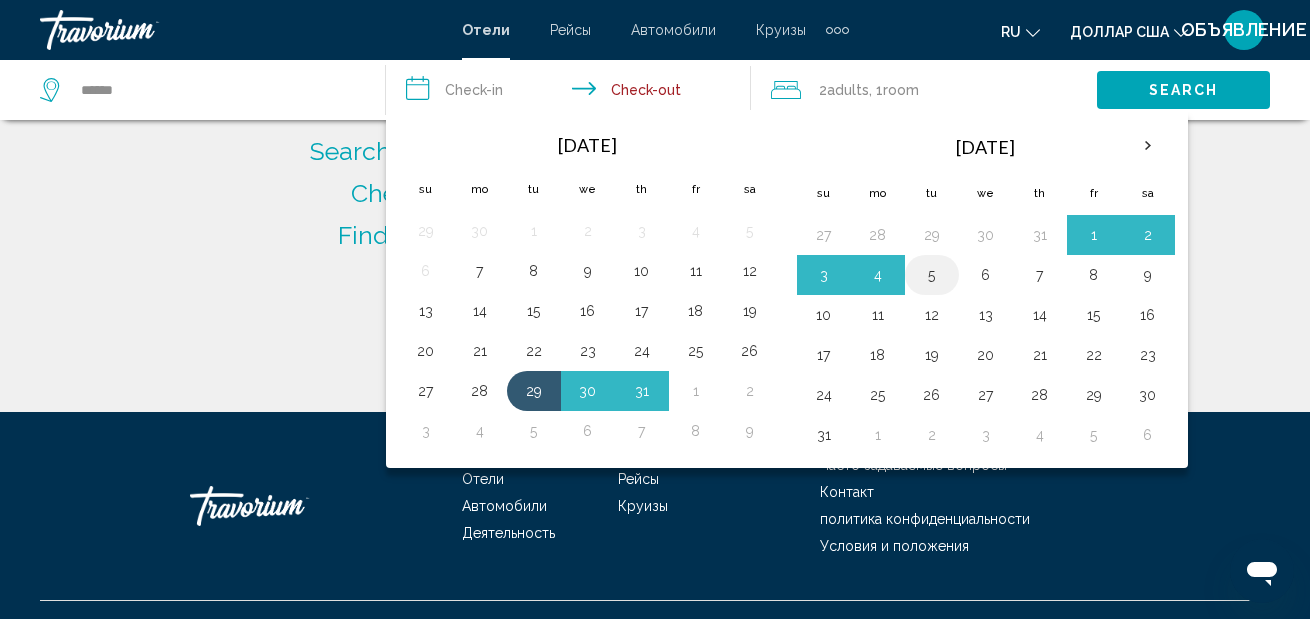 click on "5" at bounding box center [932, 275] 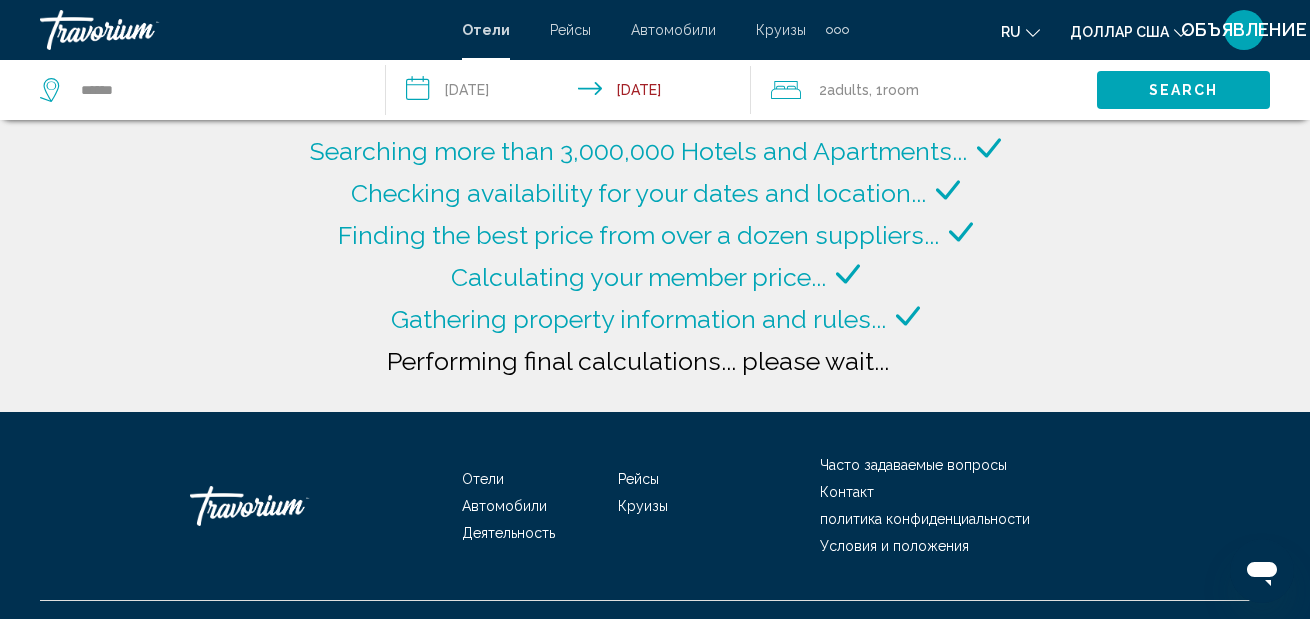 click on "Adults" 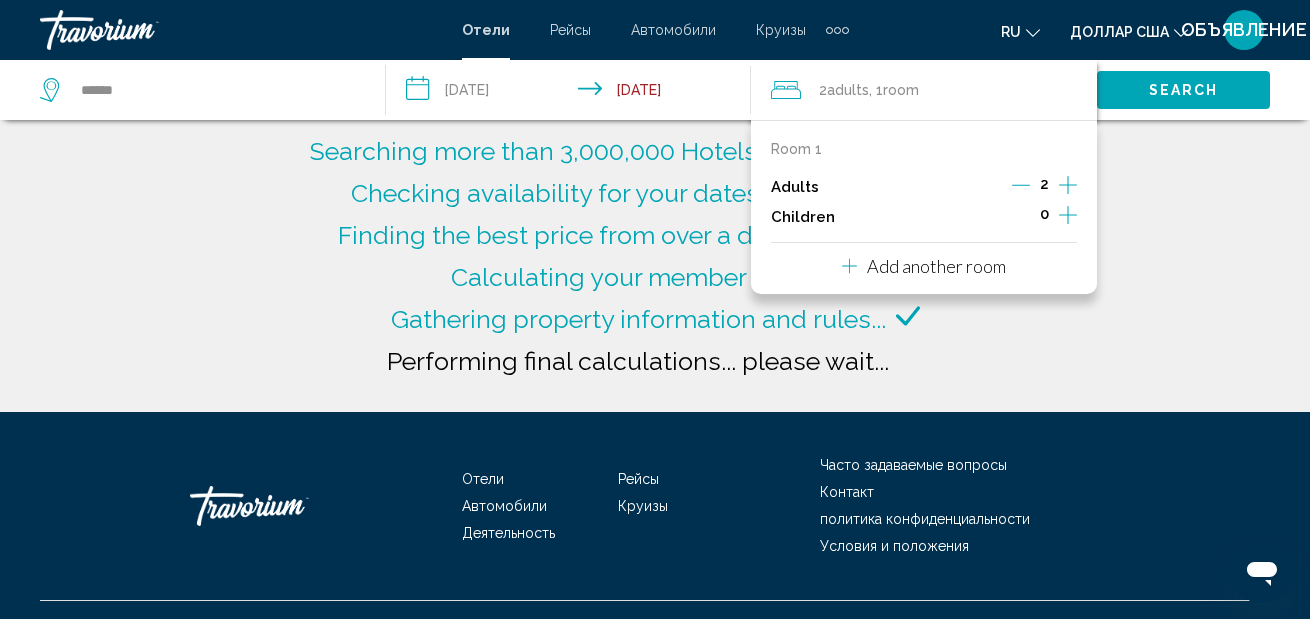 click 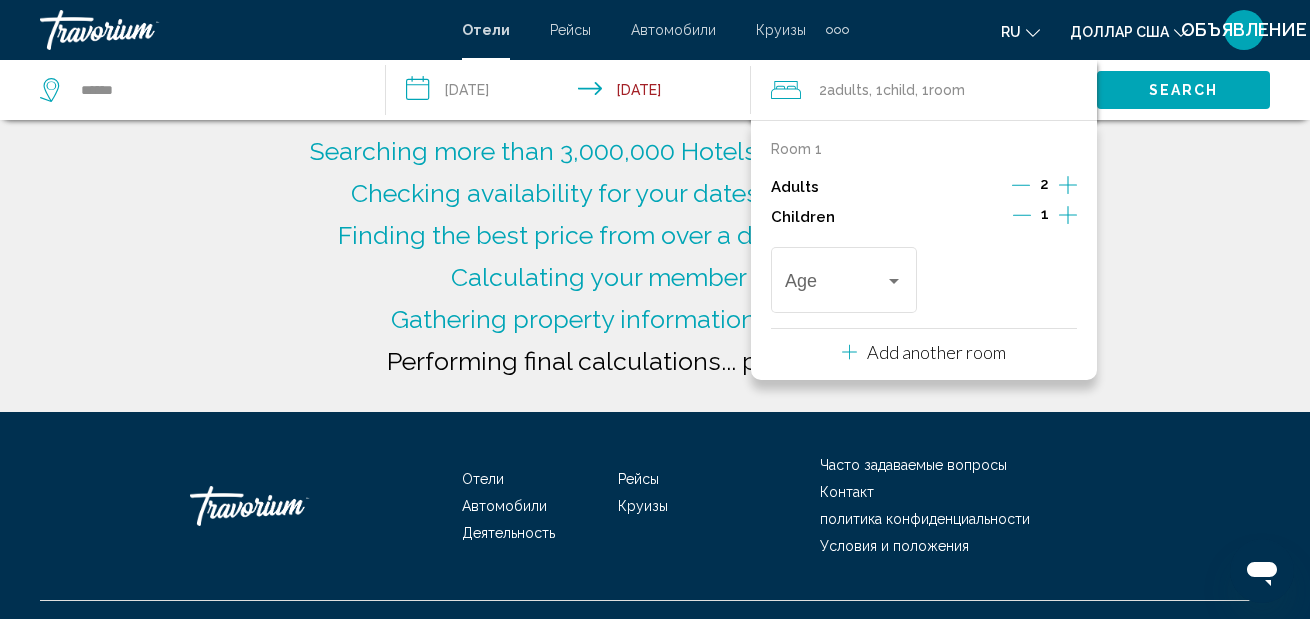 click 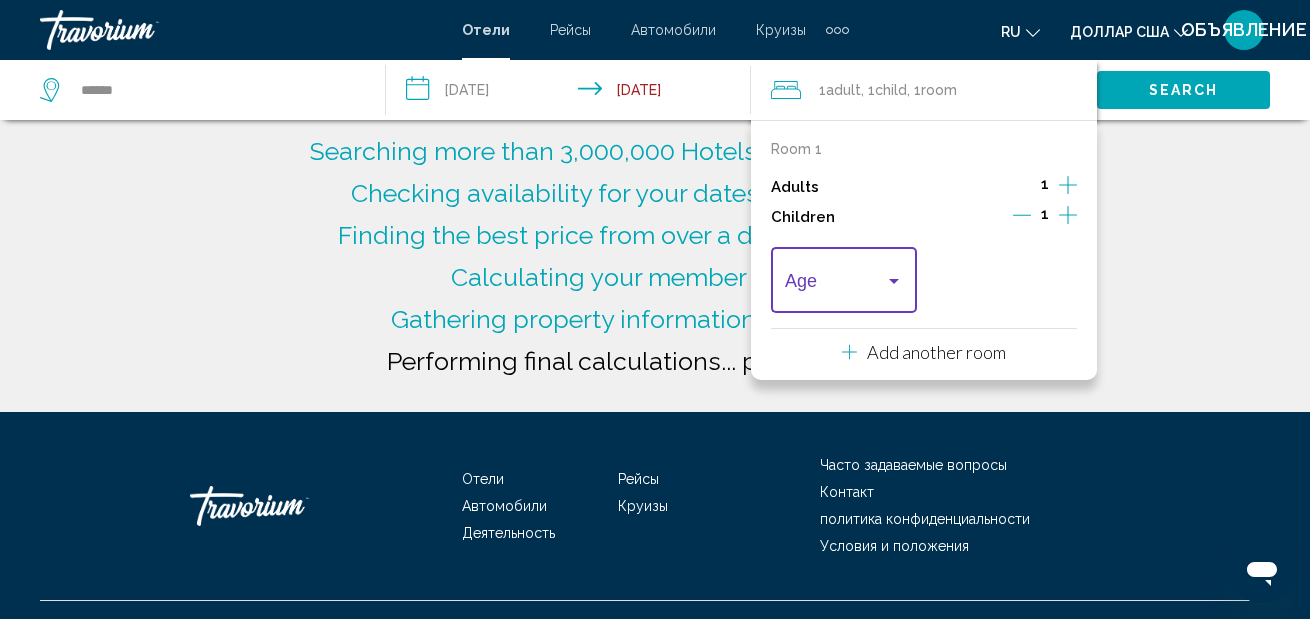 click at bounding box center (844, 285) 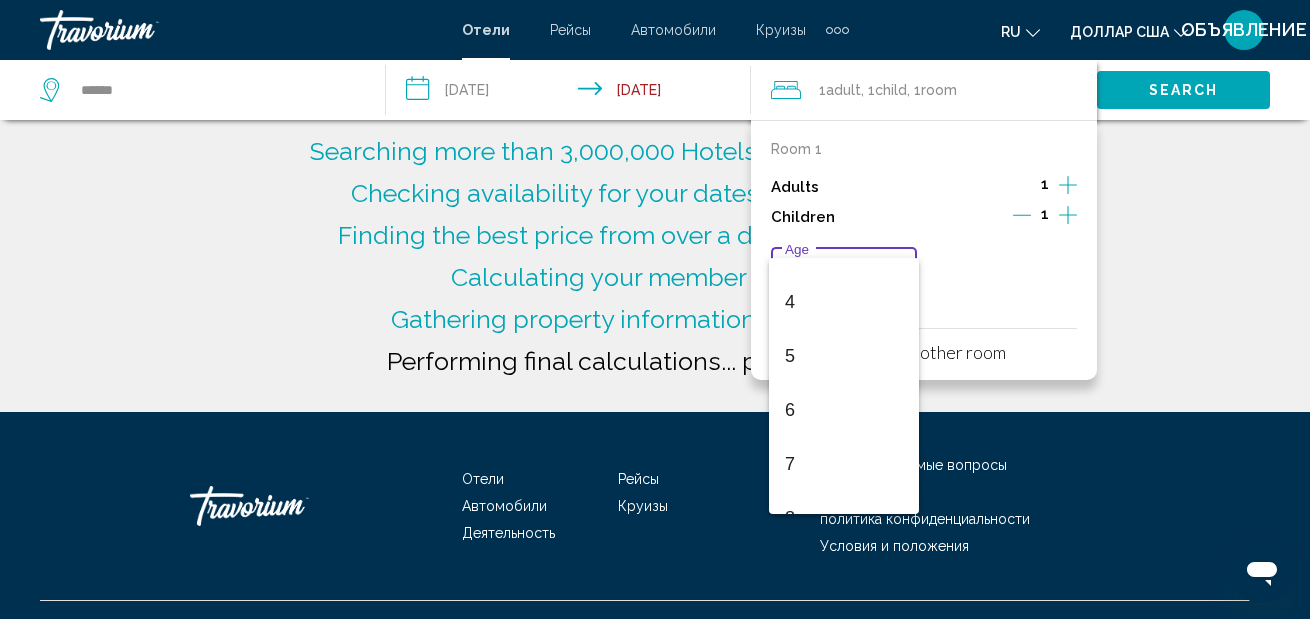 scroll, scrollTop: 203, scrollLeft: 0, axis: vertical 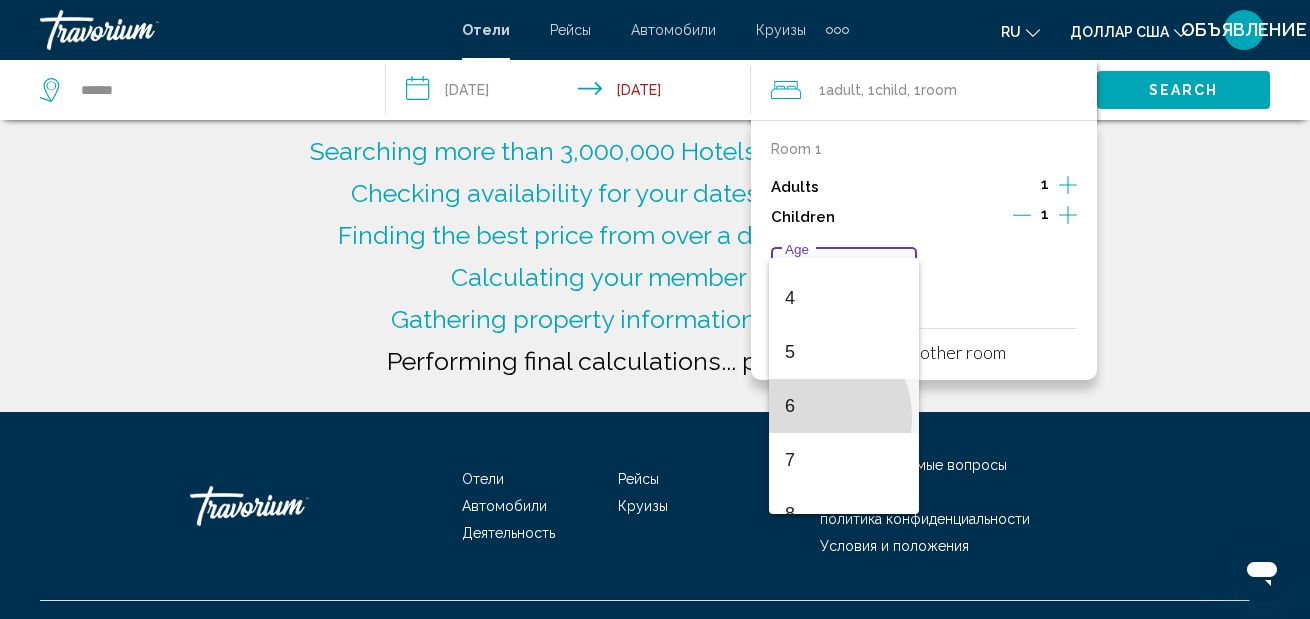 click on "6" at bounding box center [844, 406] 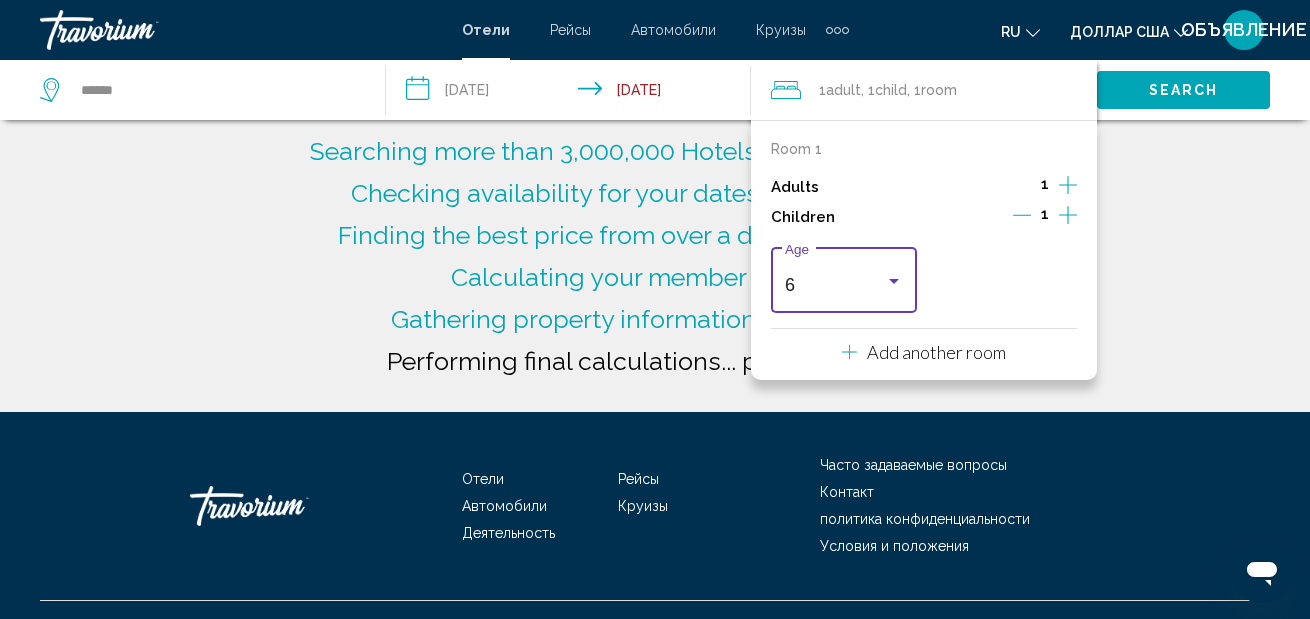 click on "6" at bounding box center (835, 285) 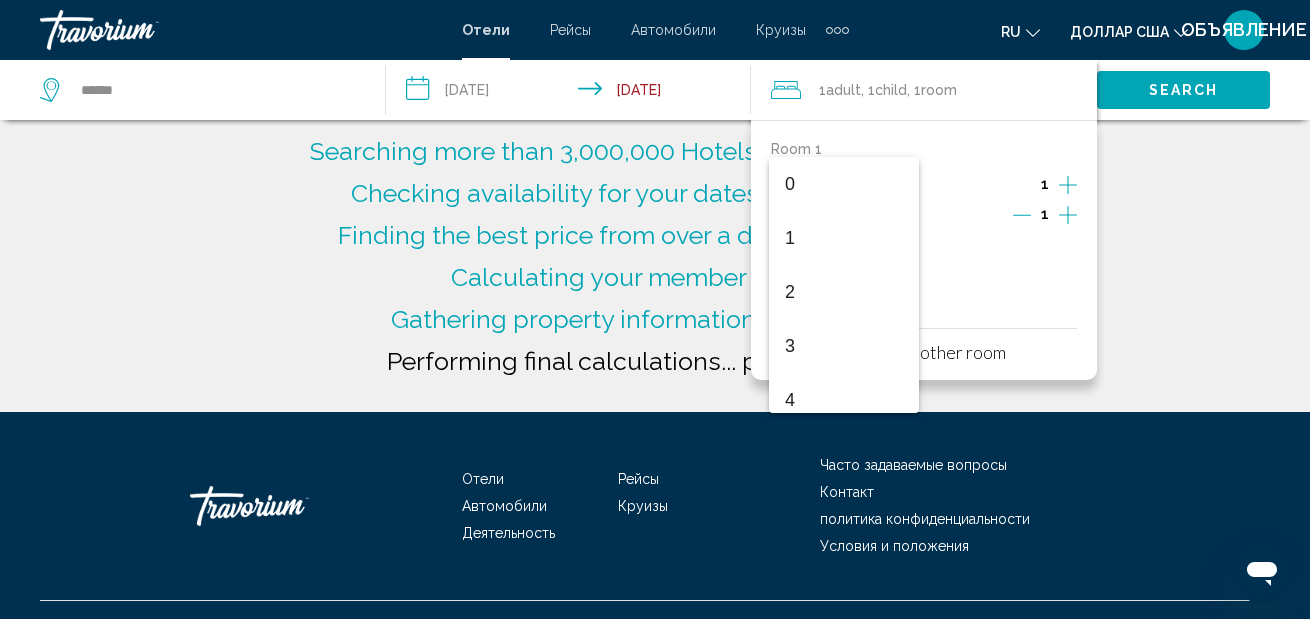 scroll, scrollTop: 223, scrollLeft: 0, axis: vertical 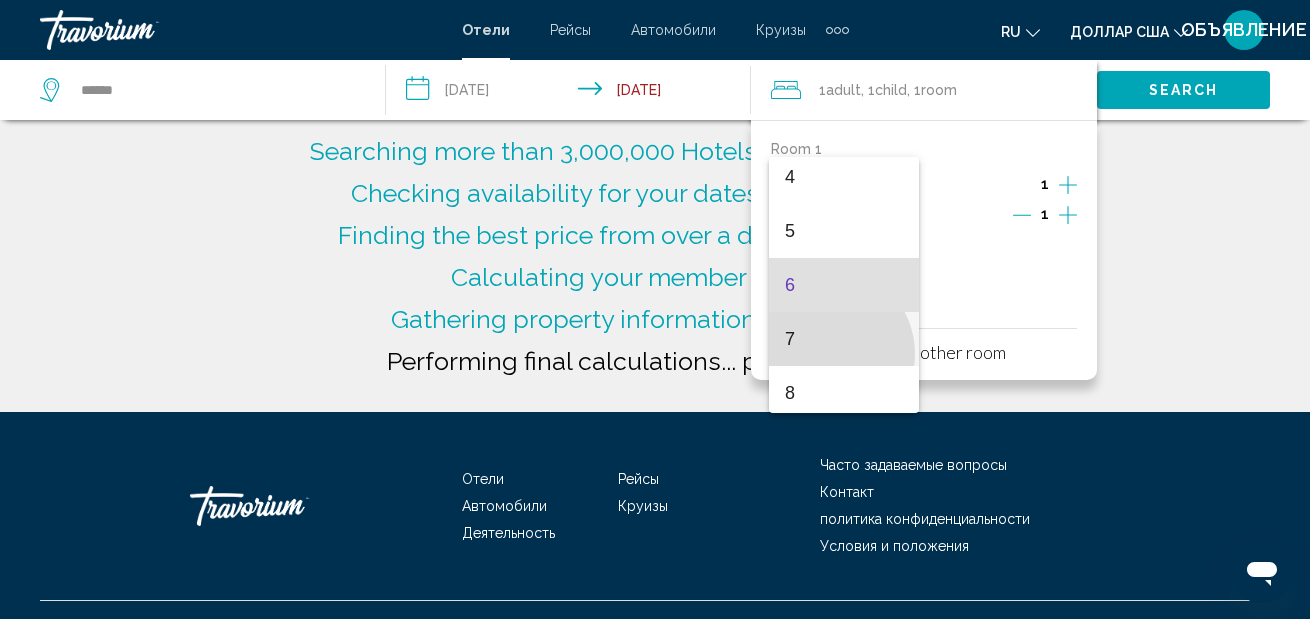 click on "7" at bounding box center (844, 339) 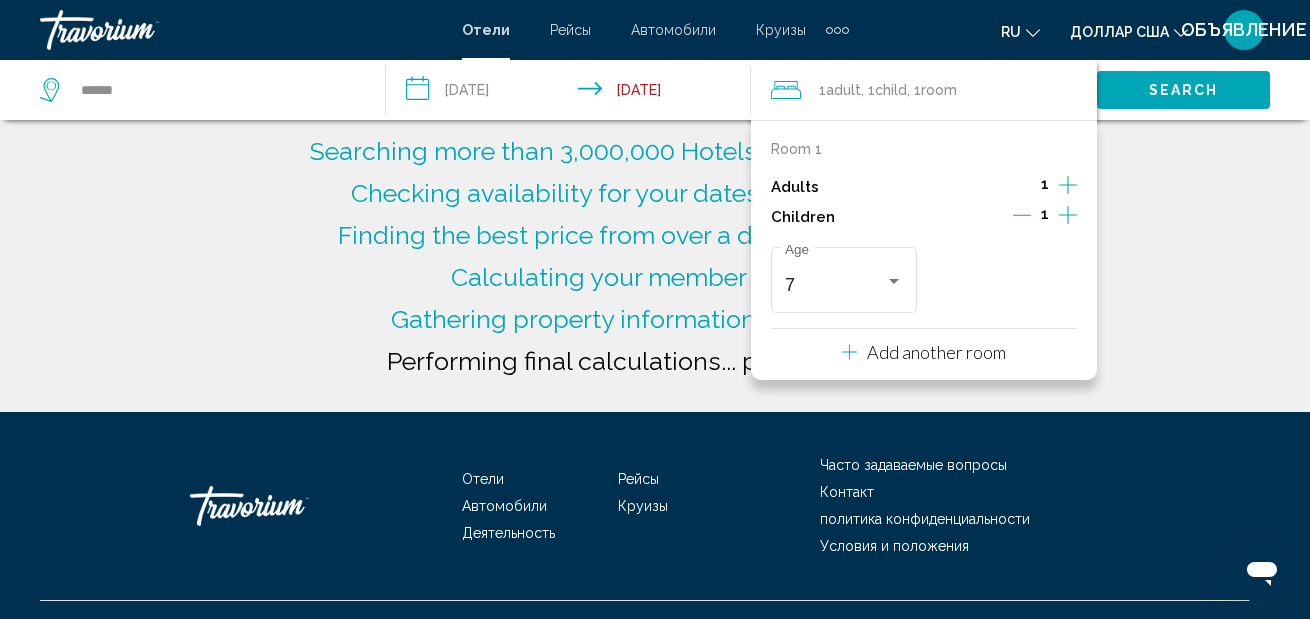 click on "Room 1 Adults
1
Children
1
7 Age
Add another room" at bounding box center [924, 250] 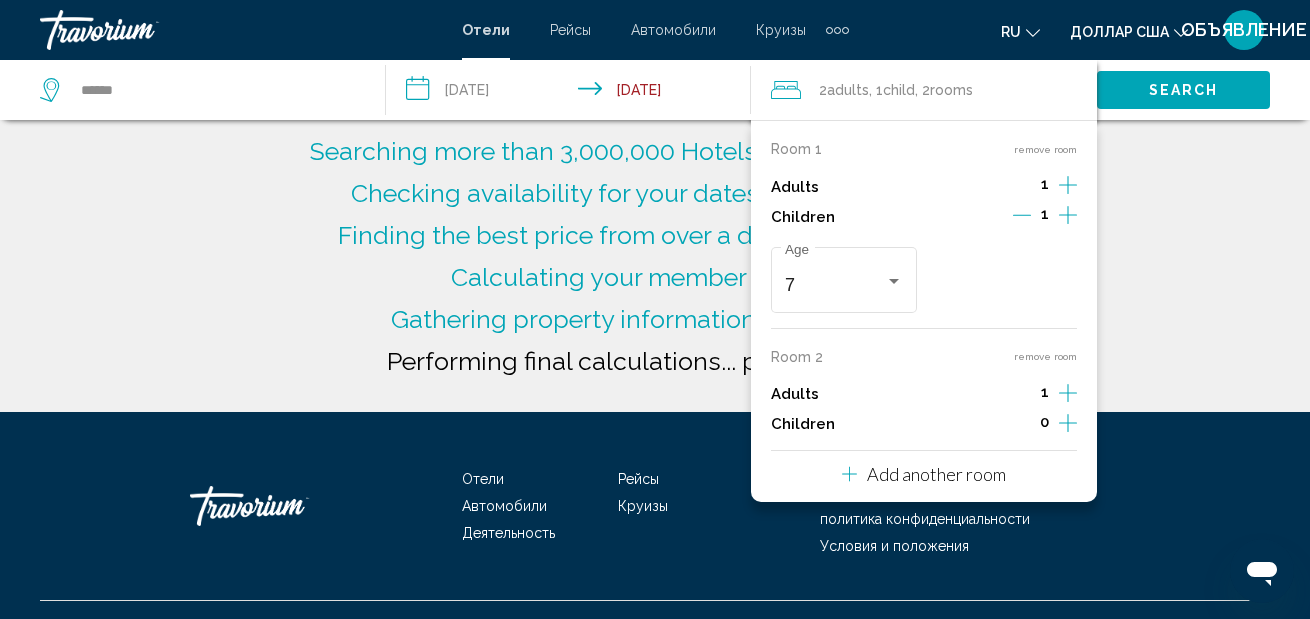 click 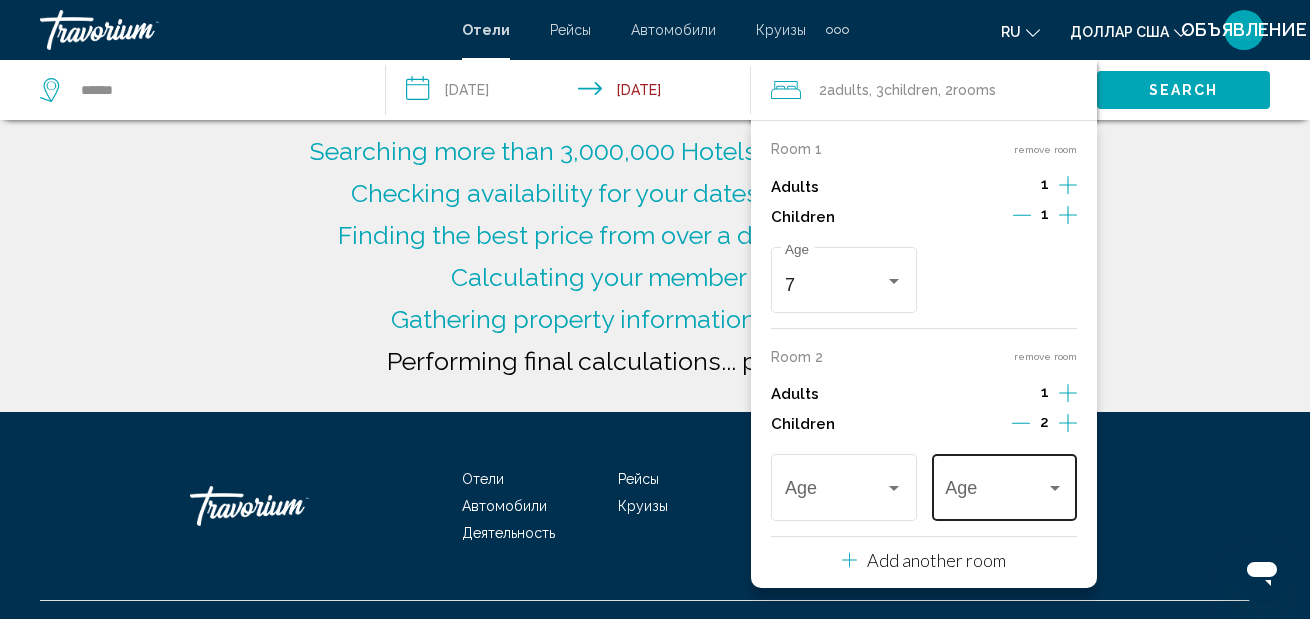 type on "**********" 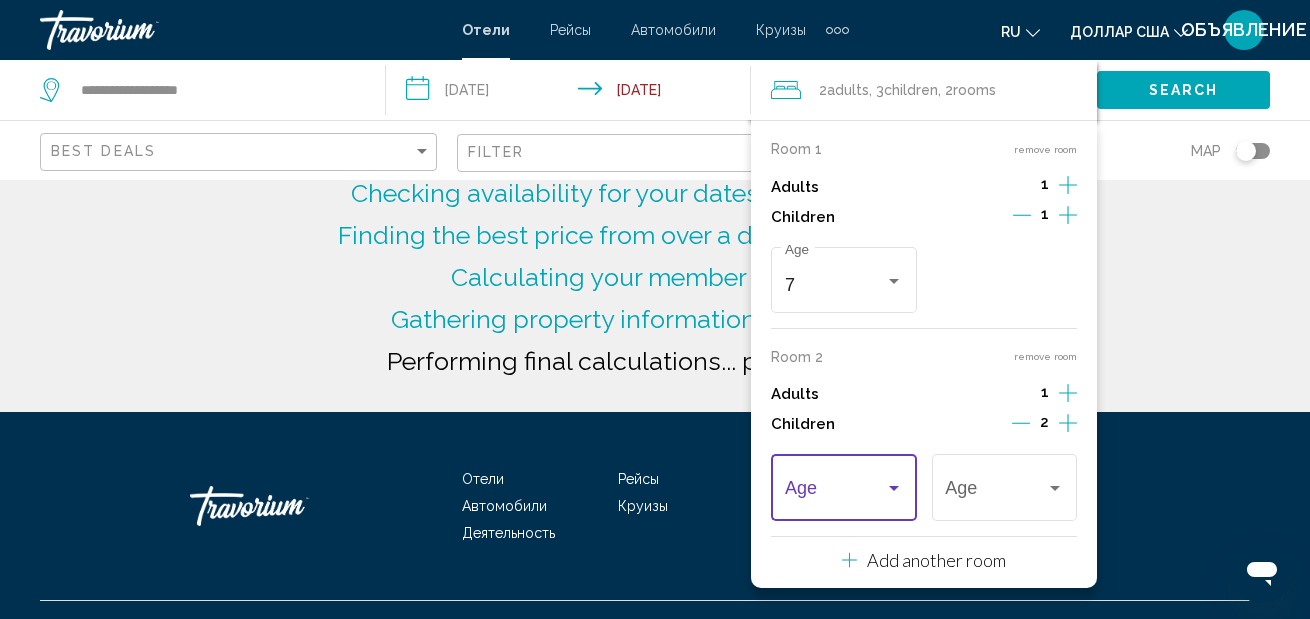 click at bounding box center [835, 493] 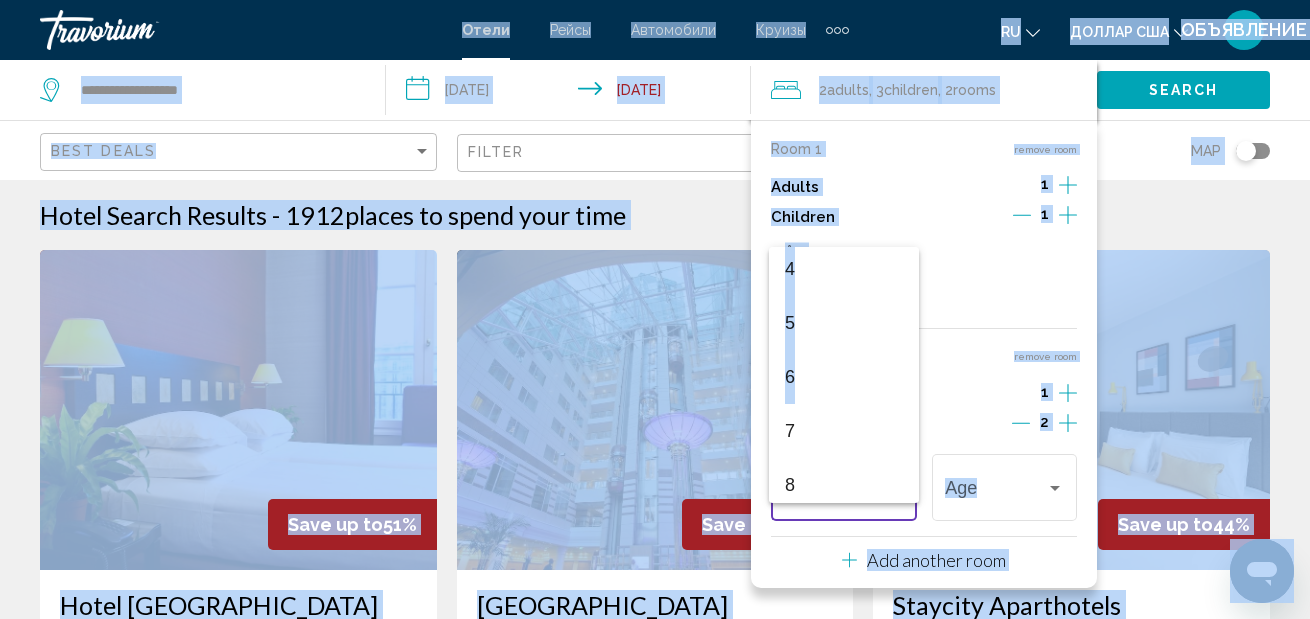 scroll, scrollTop: 243, scrollLeft: 0, axis: vertical 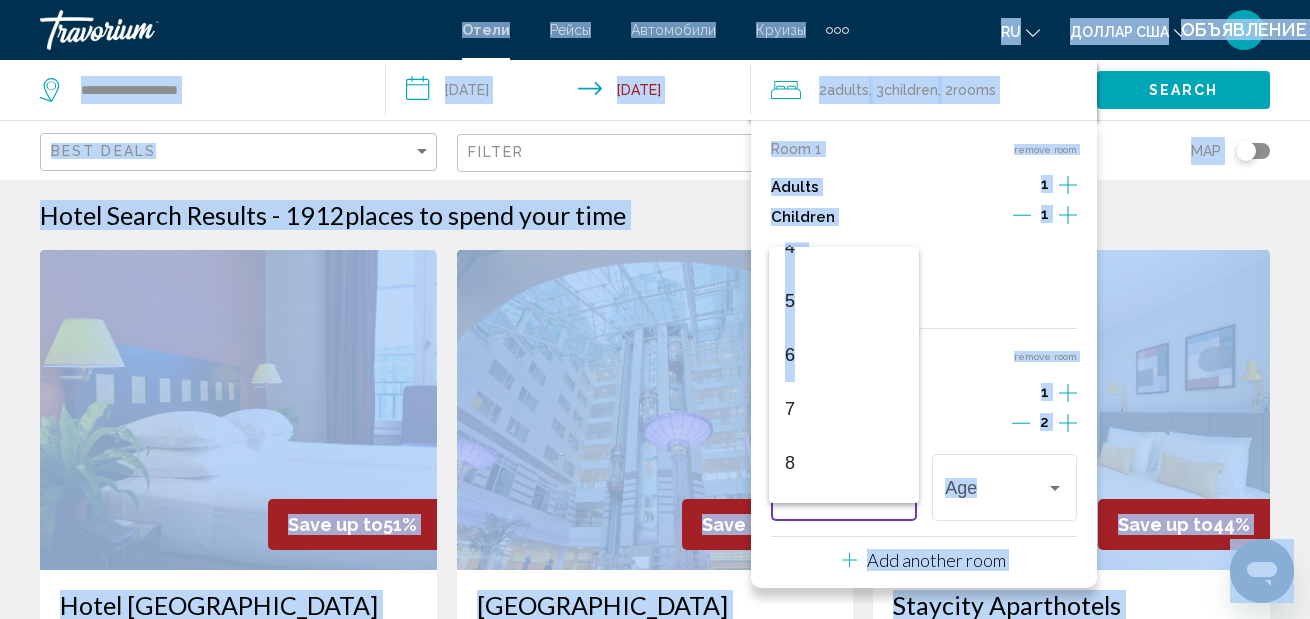 drag, startPoint x: 917, startPoint y: 306, endPoint x: 915, endPoint y: 361, distance: 55.03635 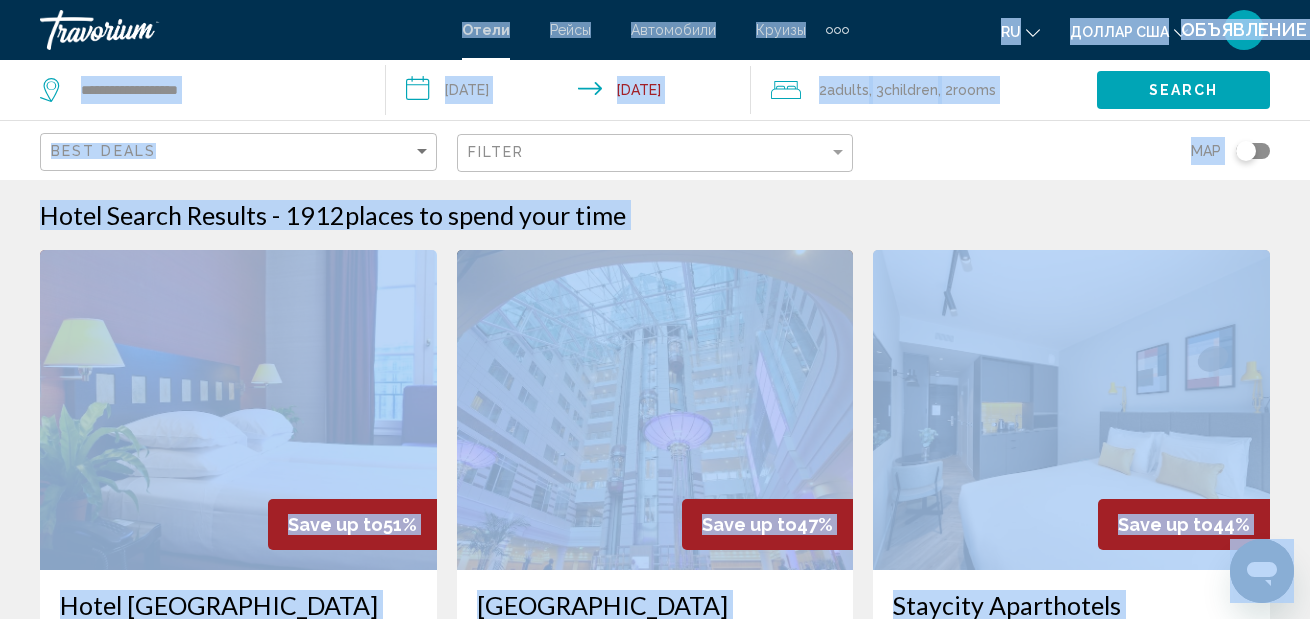 click on "Hotel Search Results  -   1912  places to spend your time" at bounding box center [655, 215] 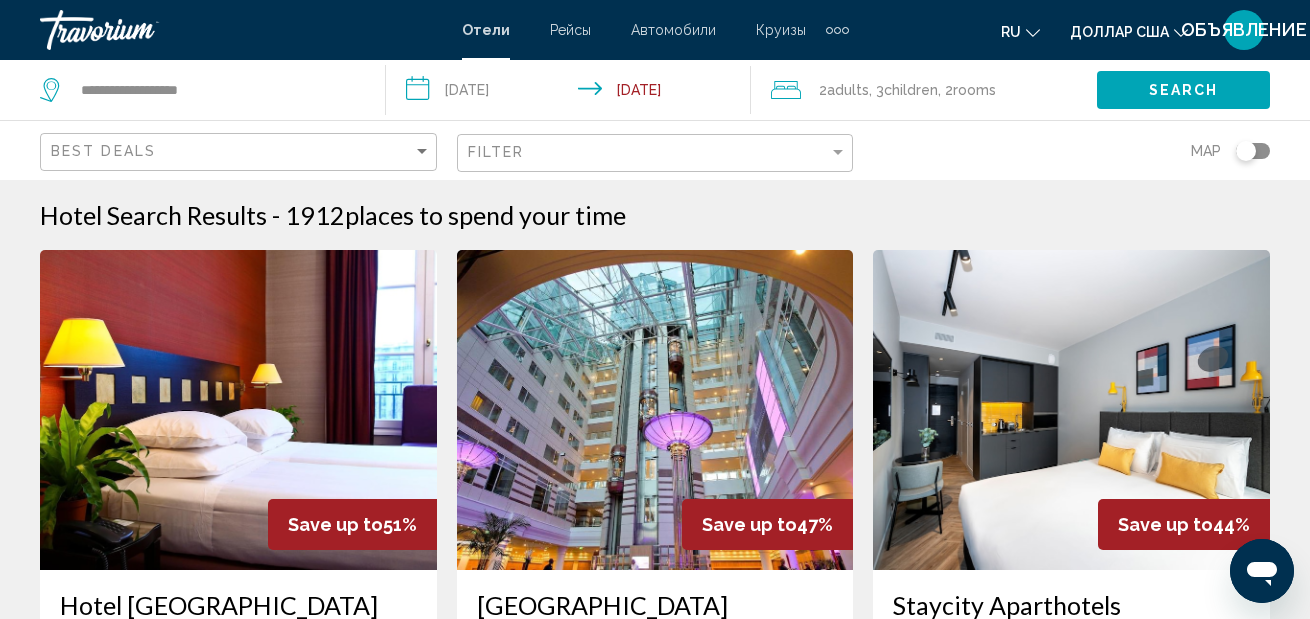 click on ", 2  Room rooms" 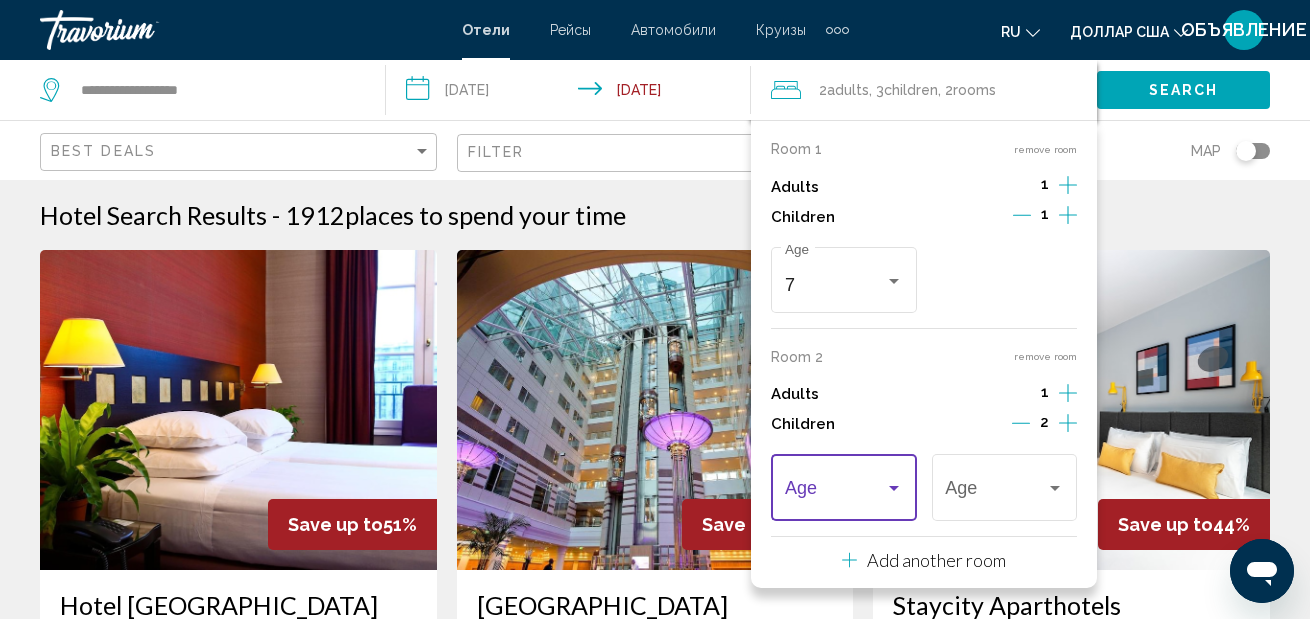 click at bounding box center (844, 493) 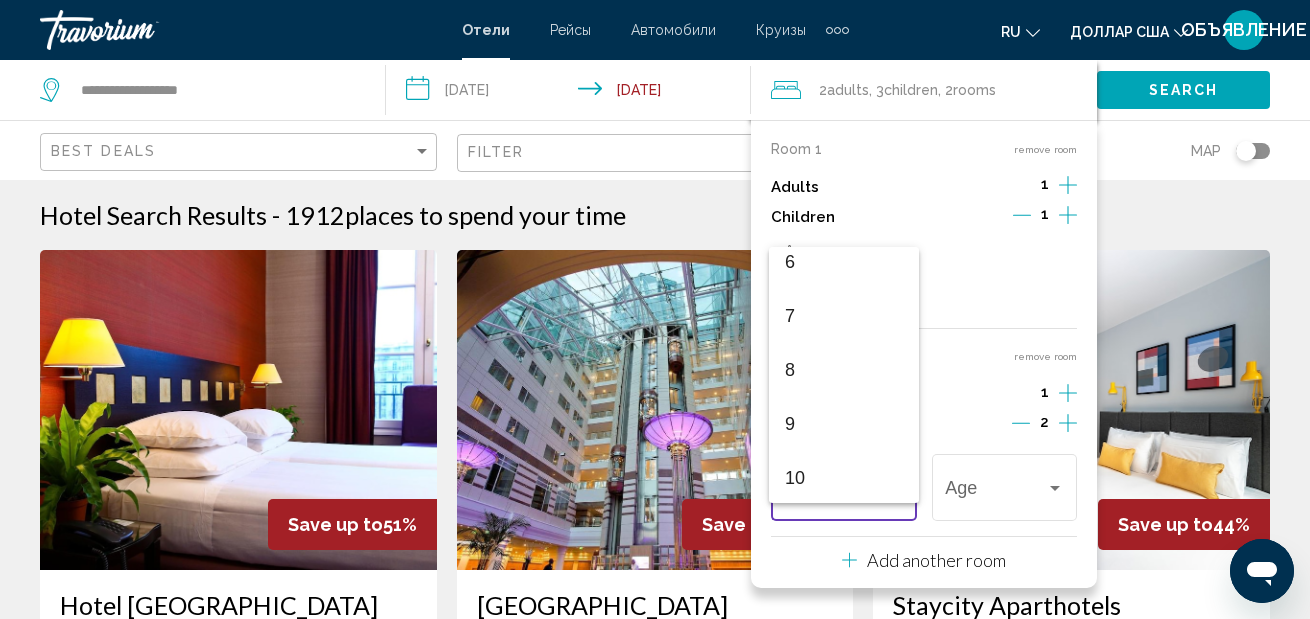 scroll, scrollTop: 354, scrollLeft: 0, axis: vertical 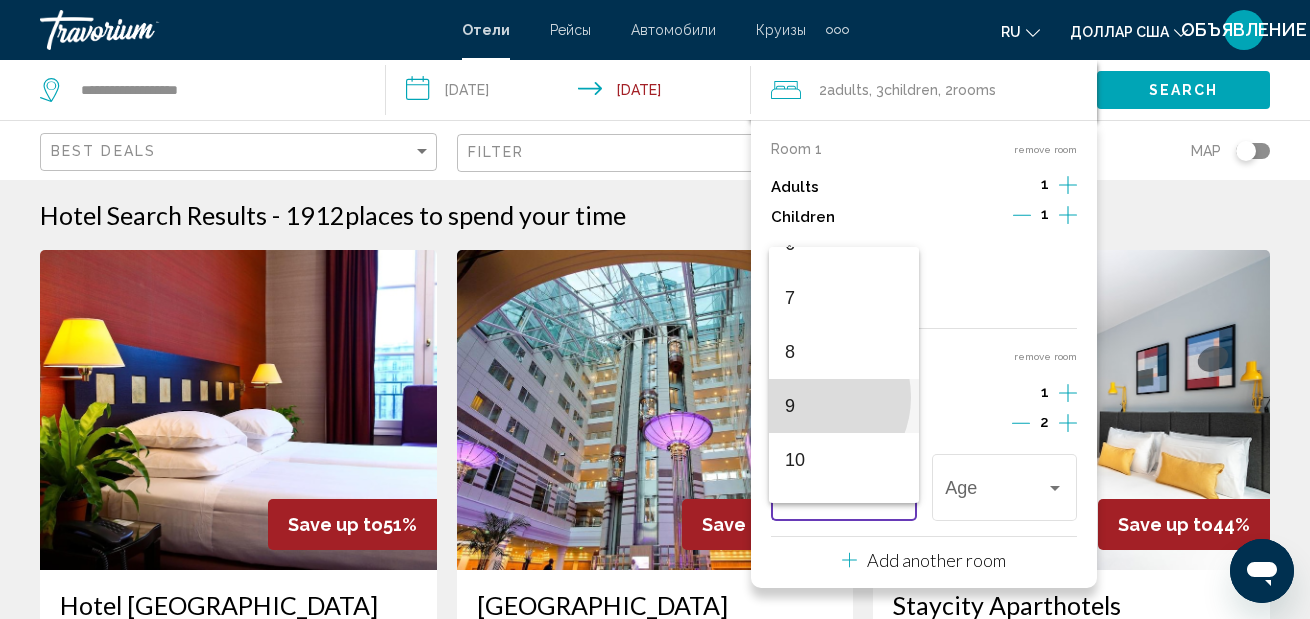 click on "9" at bounding box center [844, 406] 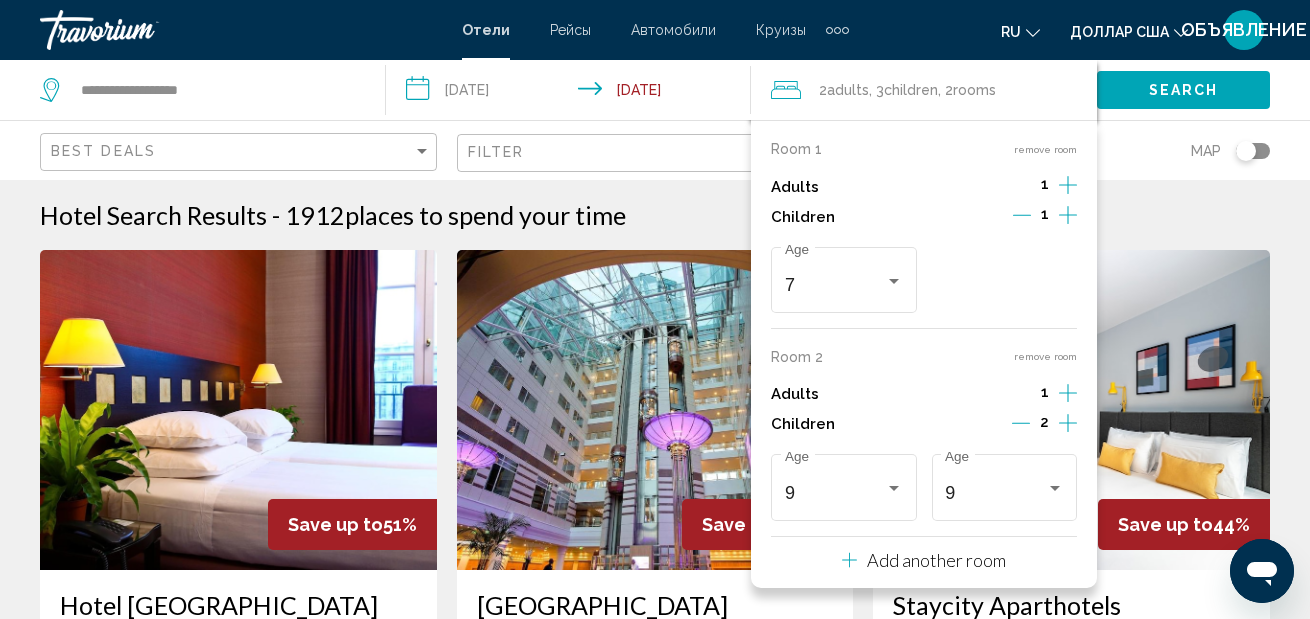 click at bounding box center [1071, 410] 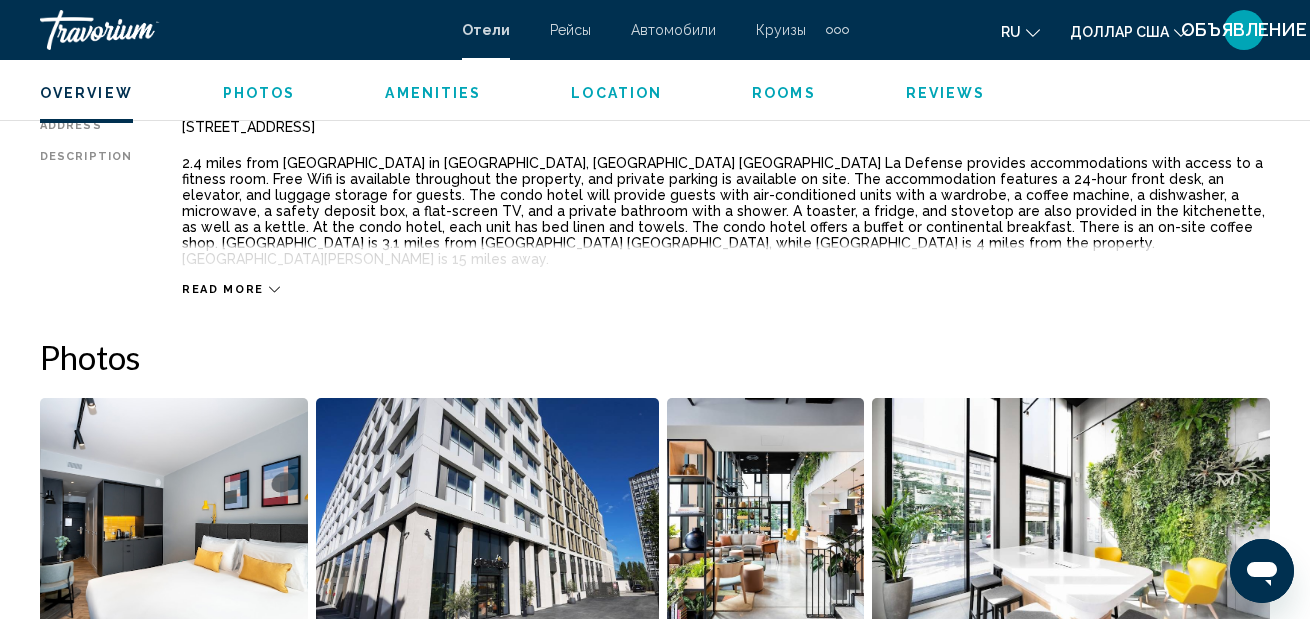 scroll, scrollTop: 1050, scrollLeft: 0, axis: vertical 